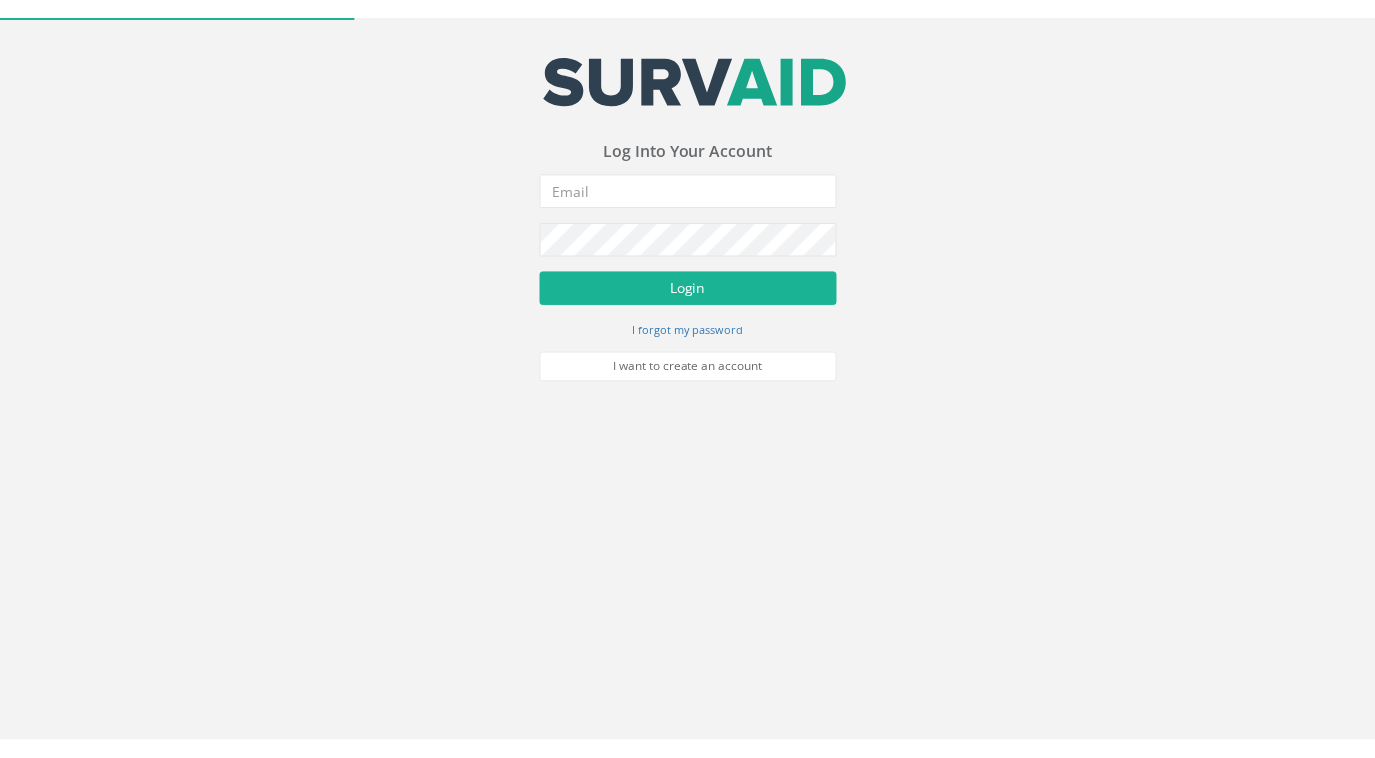 scroll, scrollTop: 0, scrollLeft: 0, axis: both 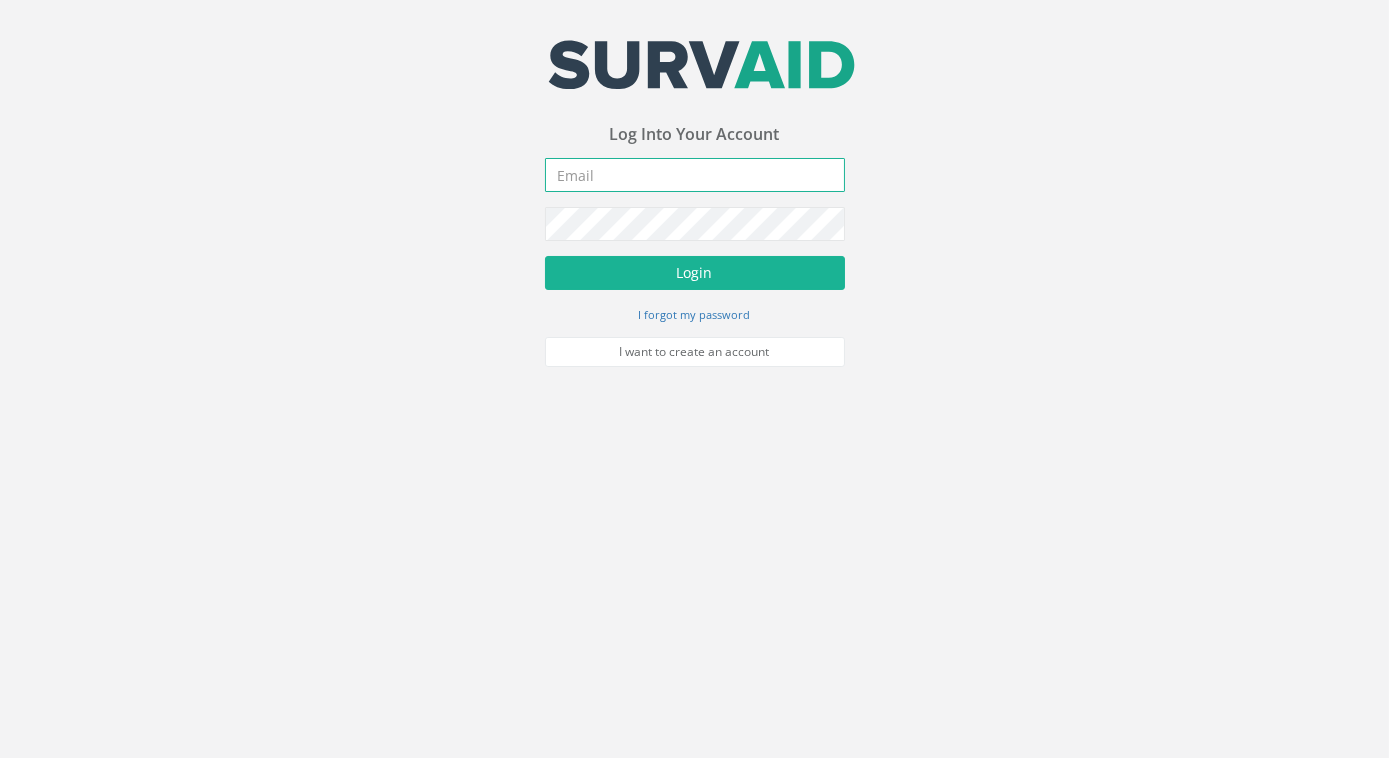click at bounding box center (695, 175) 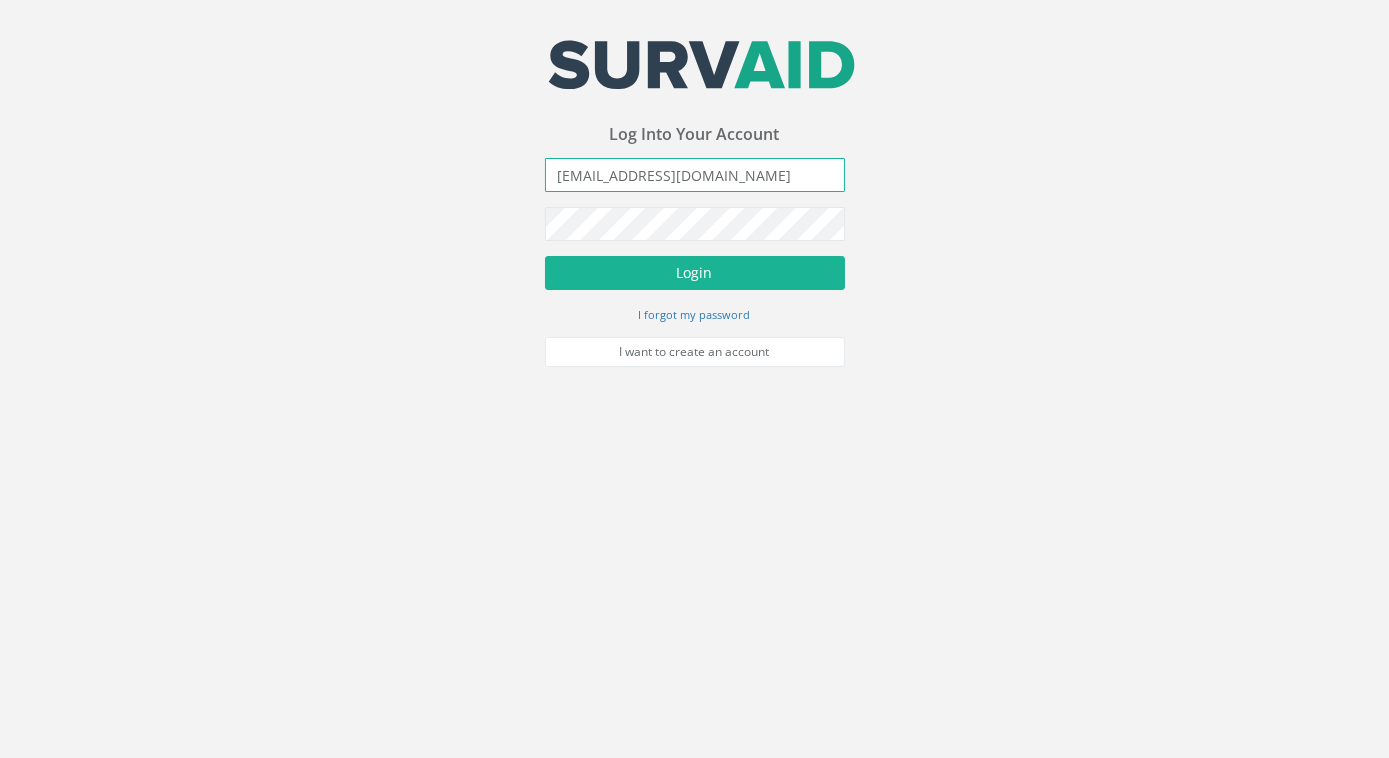 type on "[EMAIL_ADDRESS][DOMAIN_NAME]" 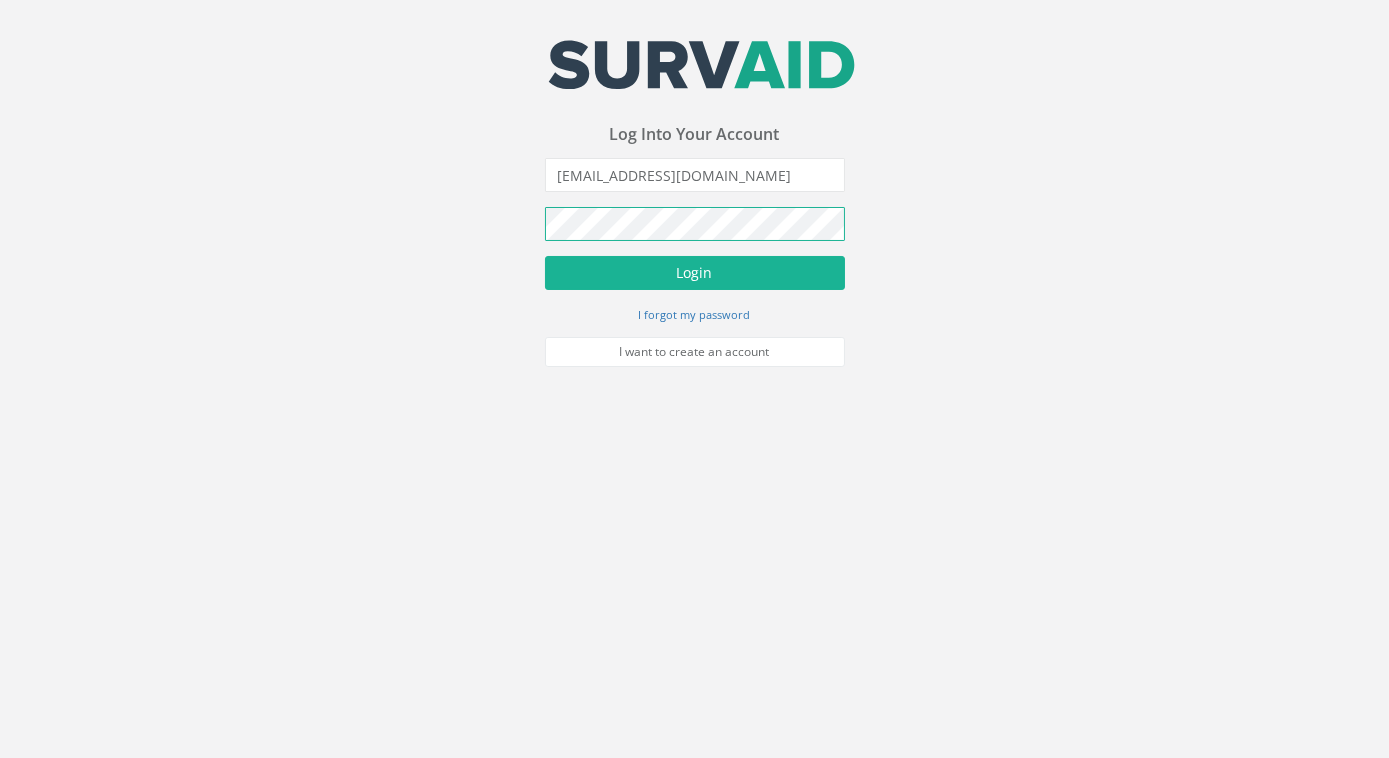 click on "Login" at bounding box center (695, 273) 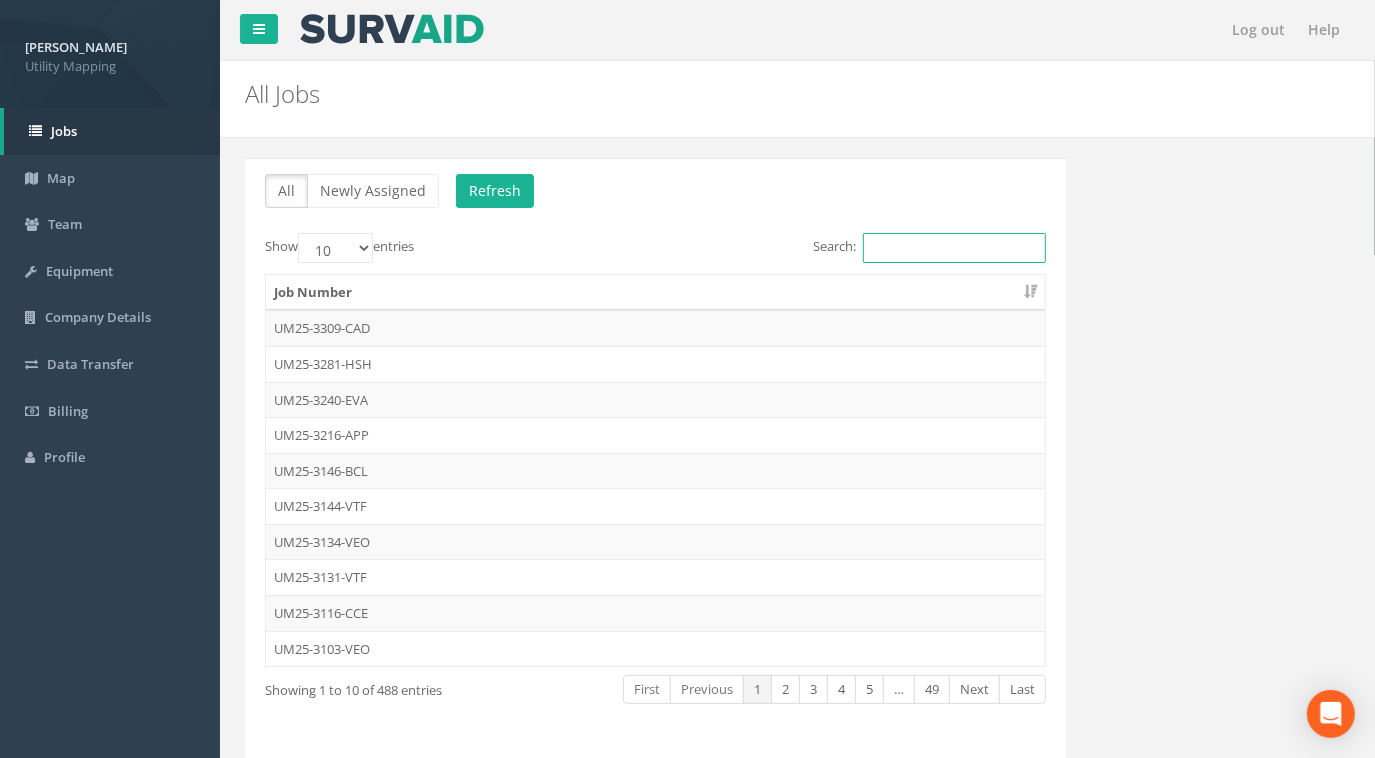 drag, startPoint x: 914, startPoint y: 254, endPoint x: 908, endPoint y: 245, distance: 10.816654 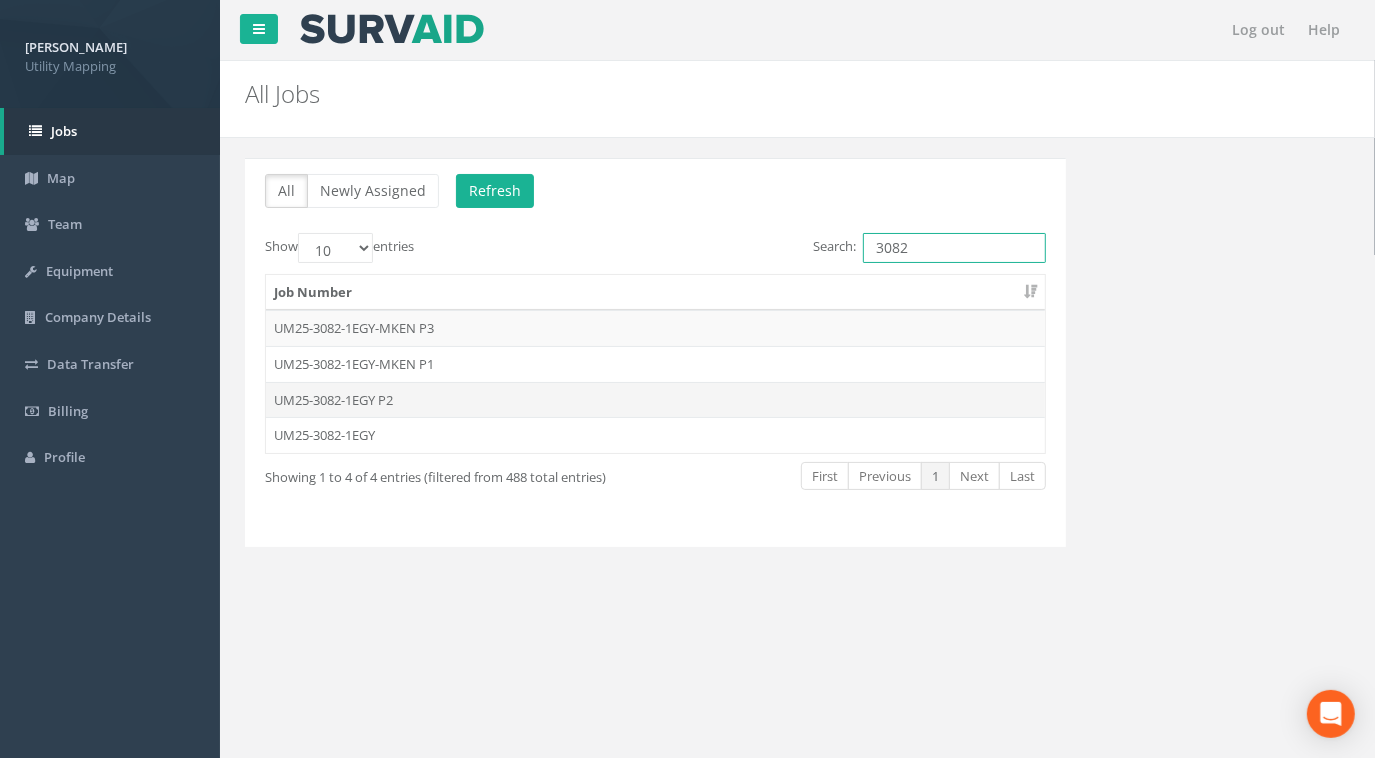 type on "3082" 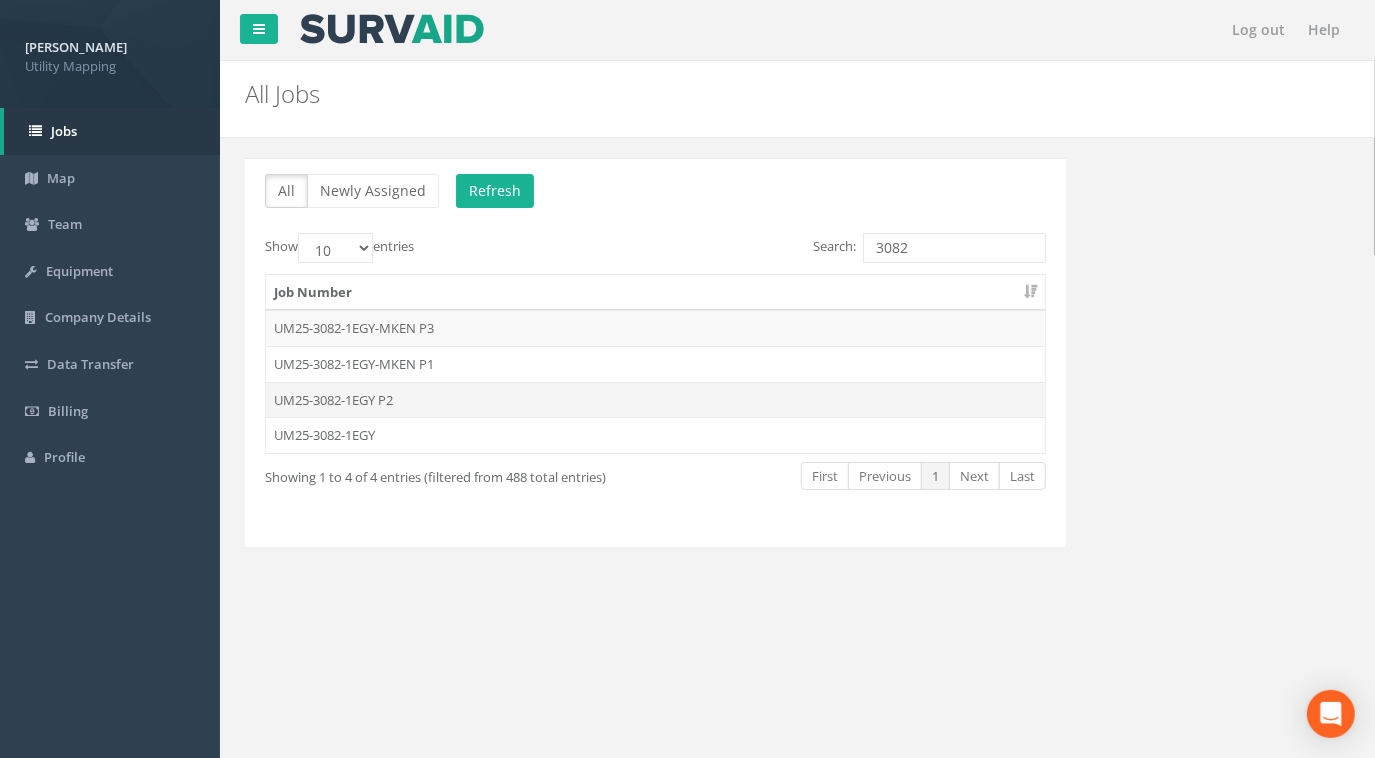 click on "UM25-3082-1EGY P2" at bounding box center [655, 400] 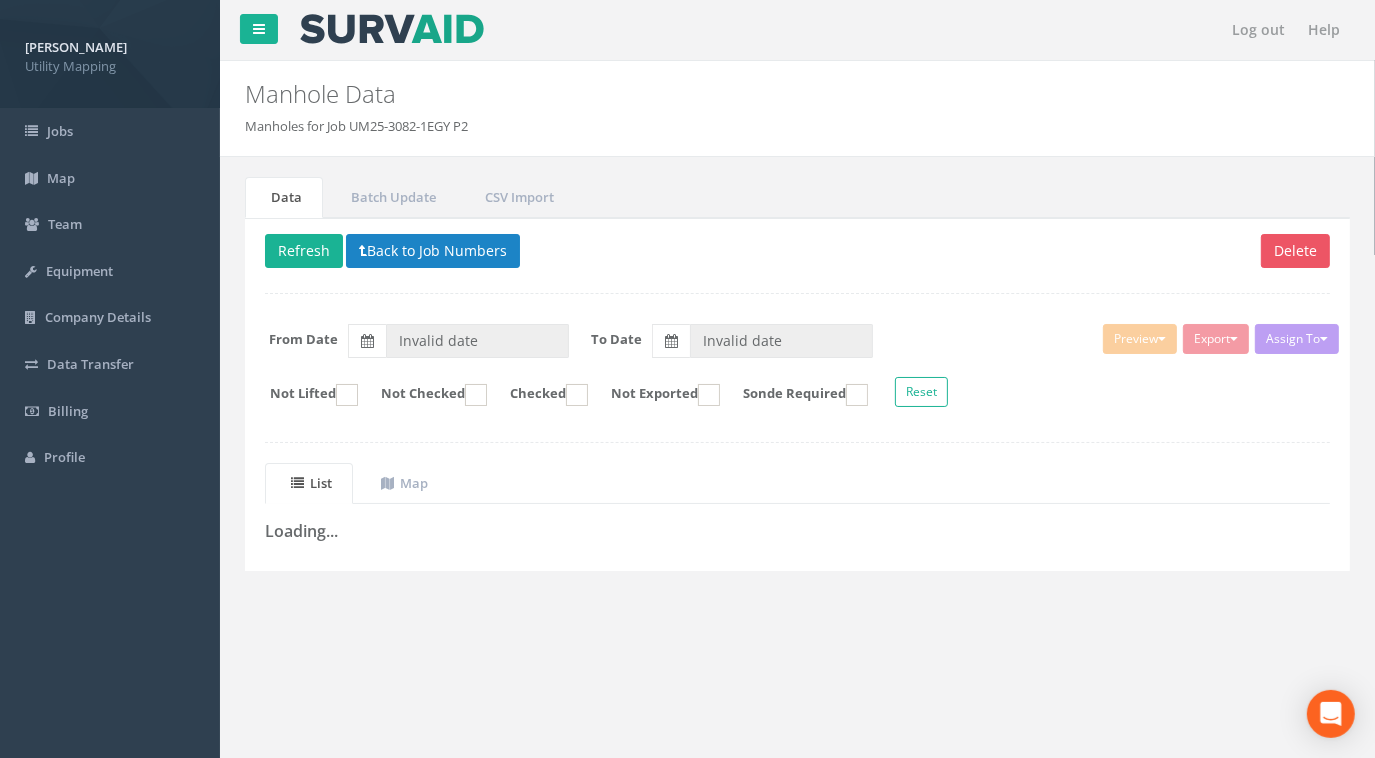 type on "[DATE]" 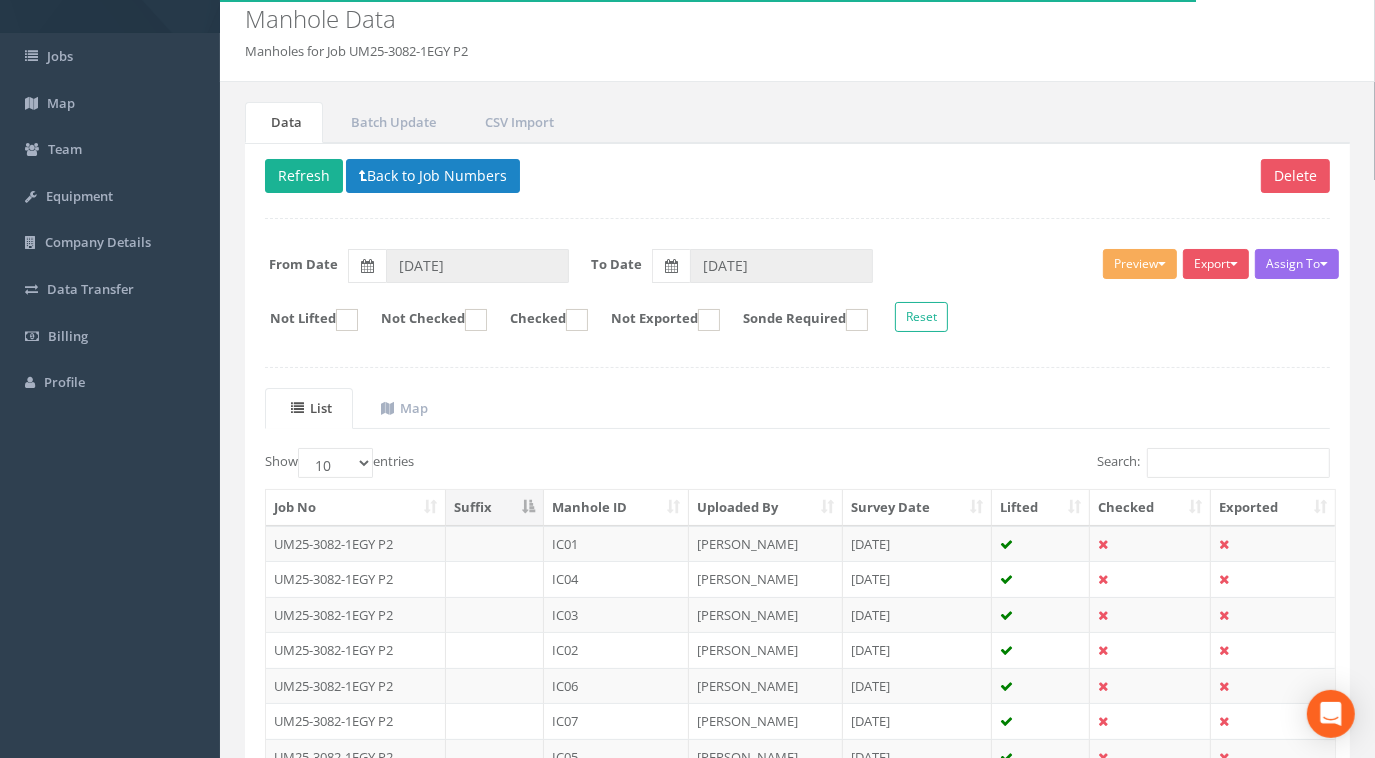 scroll, scrollTop: 90, scrollLeft: 0, axis: vertical 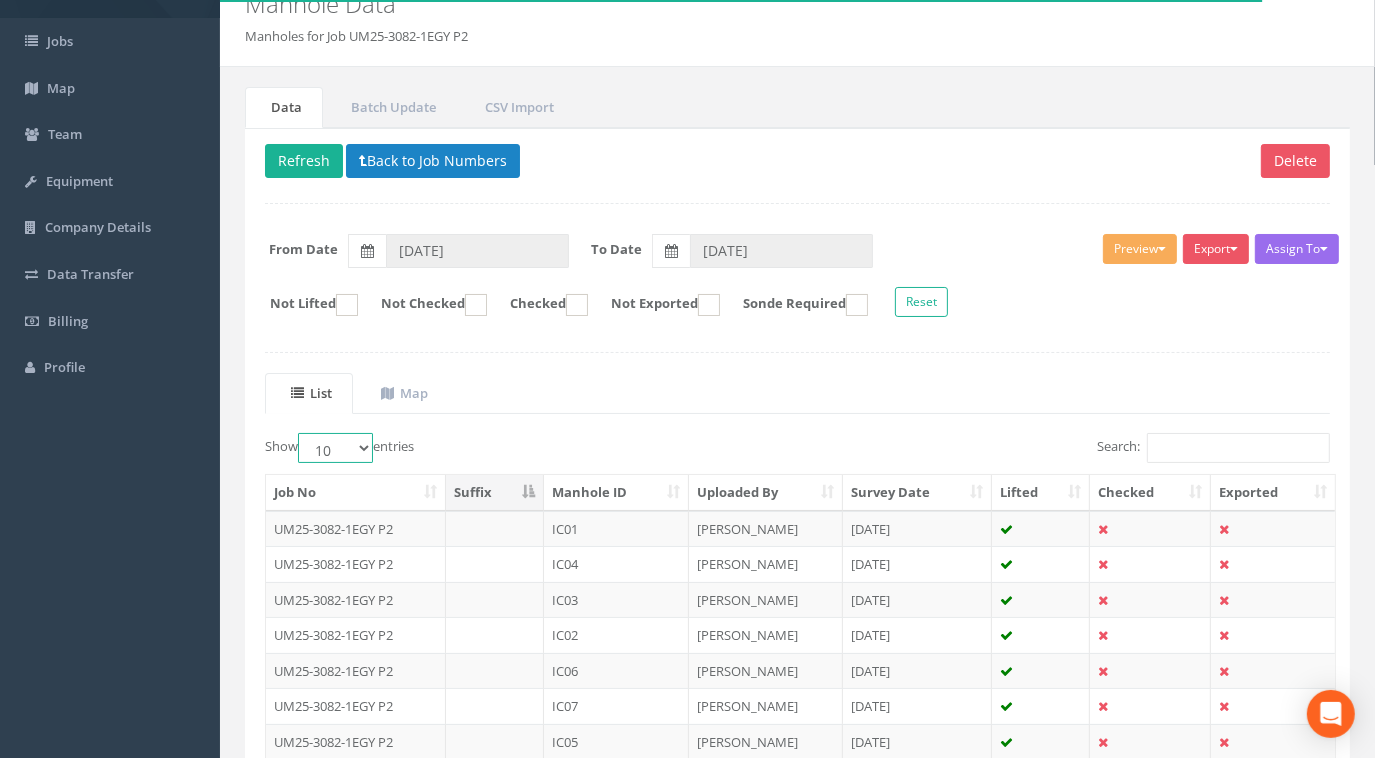 drag, startPoint x: 324, startPoint y: 445, endPoint x: 326, endPoint y: 456, distance: 11.18034 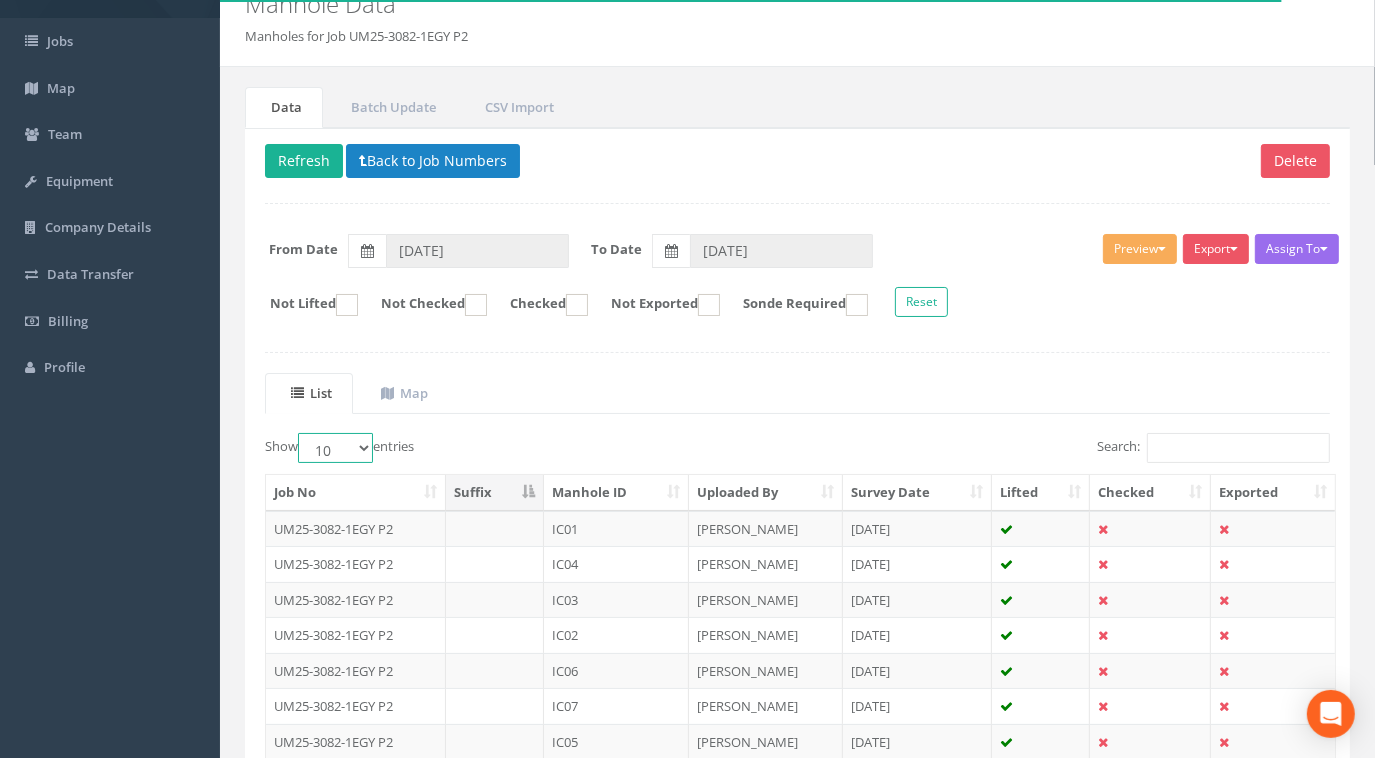 select on "100" 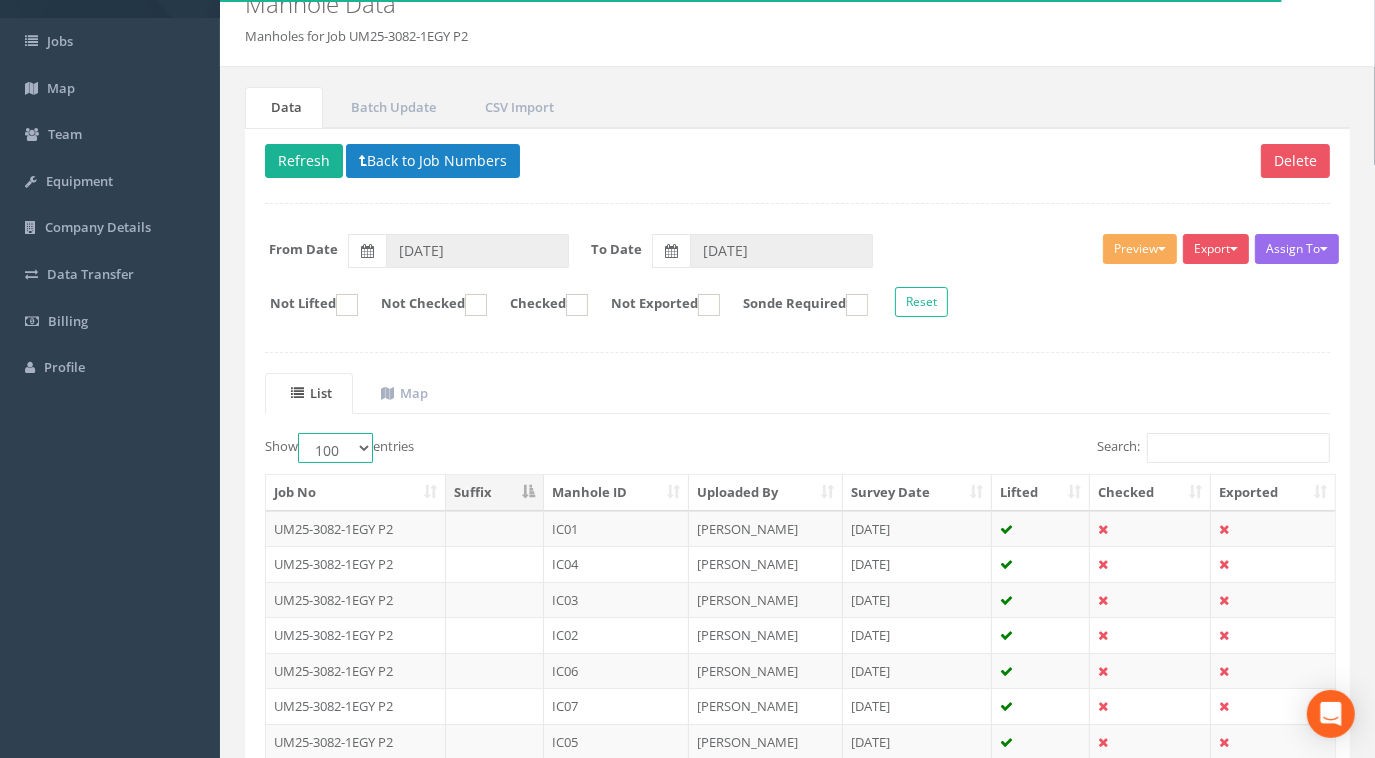 click on "10 25 50 100" at bounding box center [335, 448] 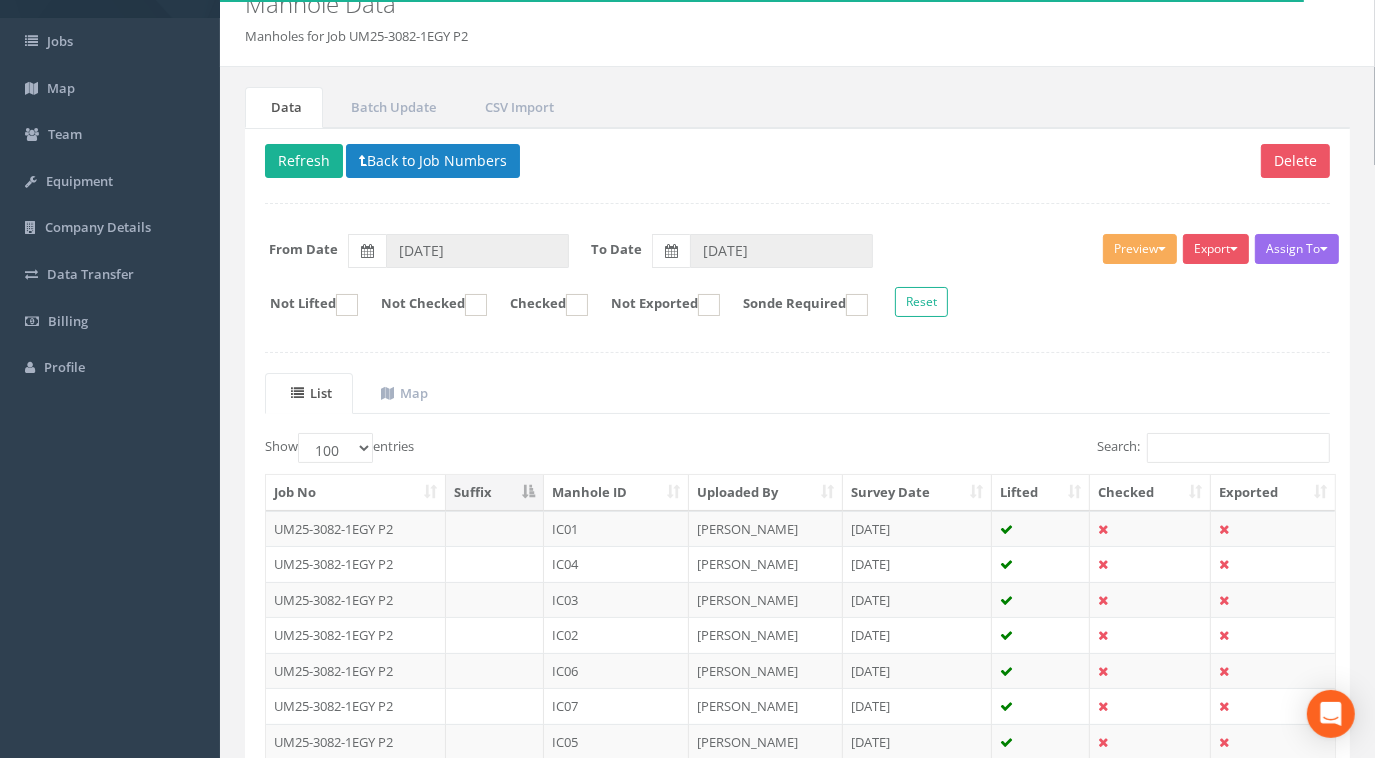 click on "Manhole ID" at bounding box center (616, 493) 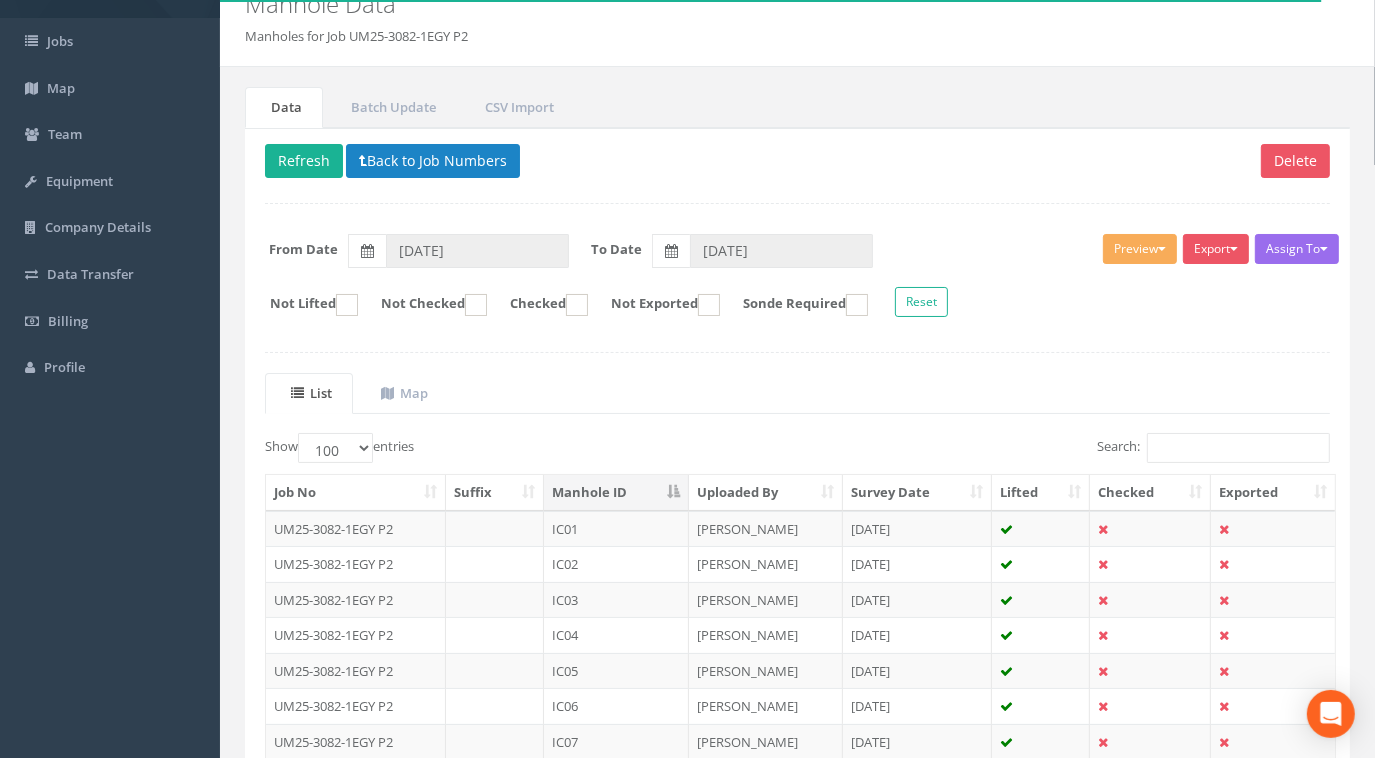 scroll, scrollTop: 272, scrollLeft: 0, axis: vertical 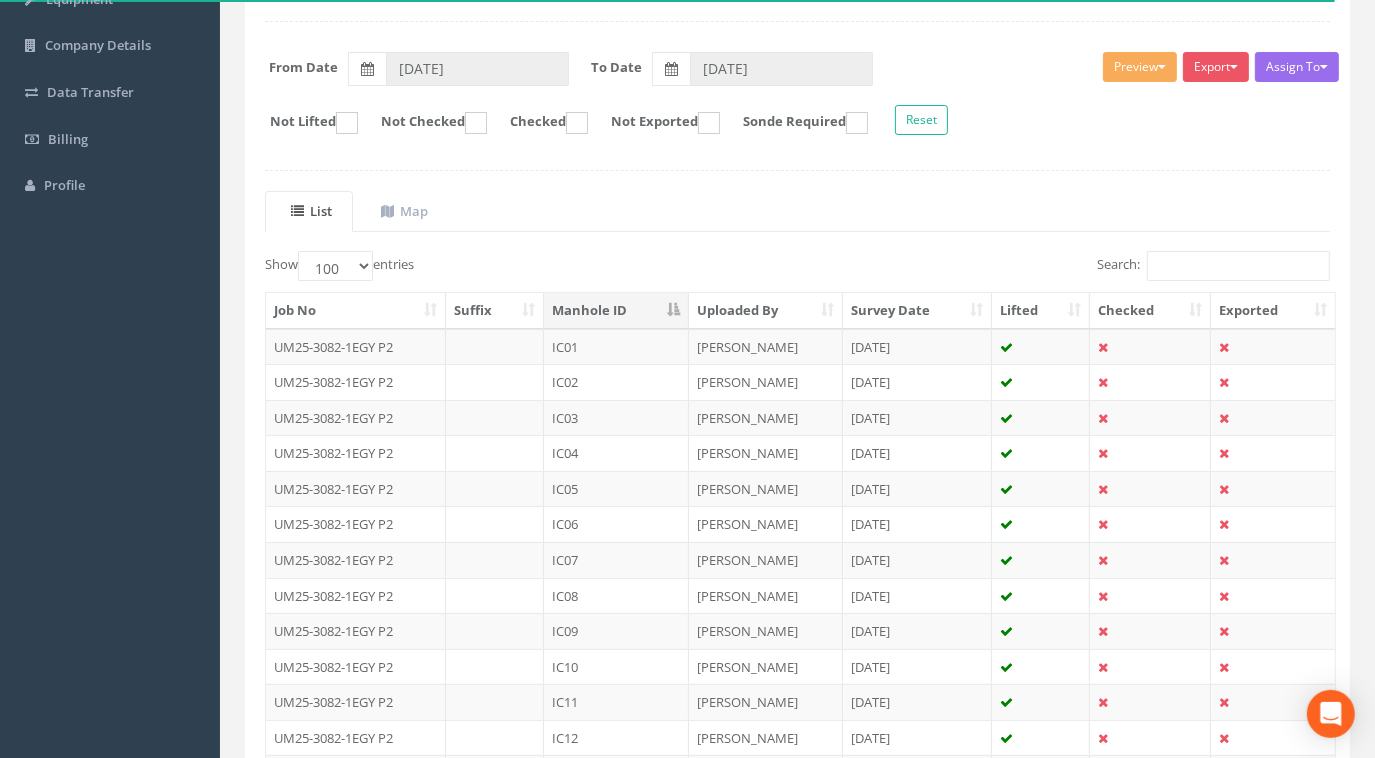 click on "Survey Date" at bounding box center [918, 311] 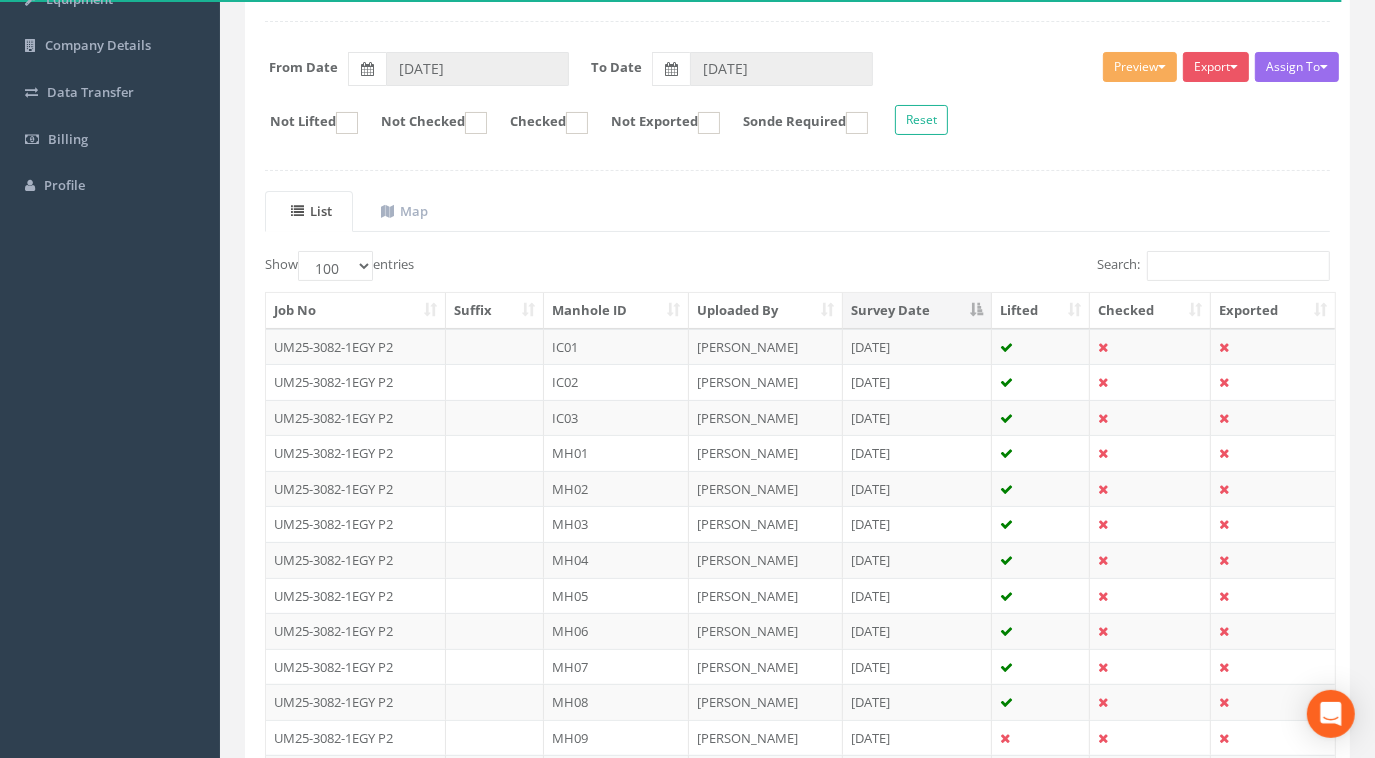 click on "Survey Date" at bounding box center [918, 311] 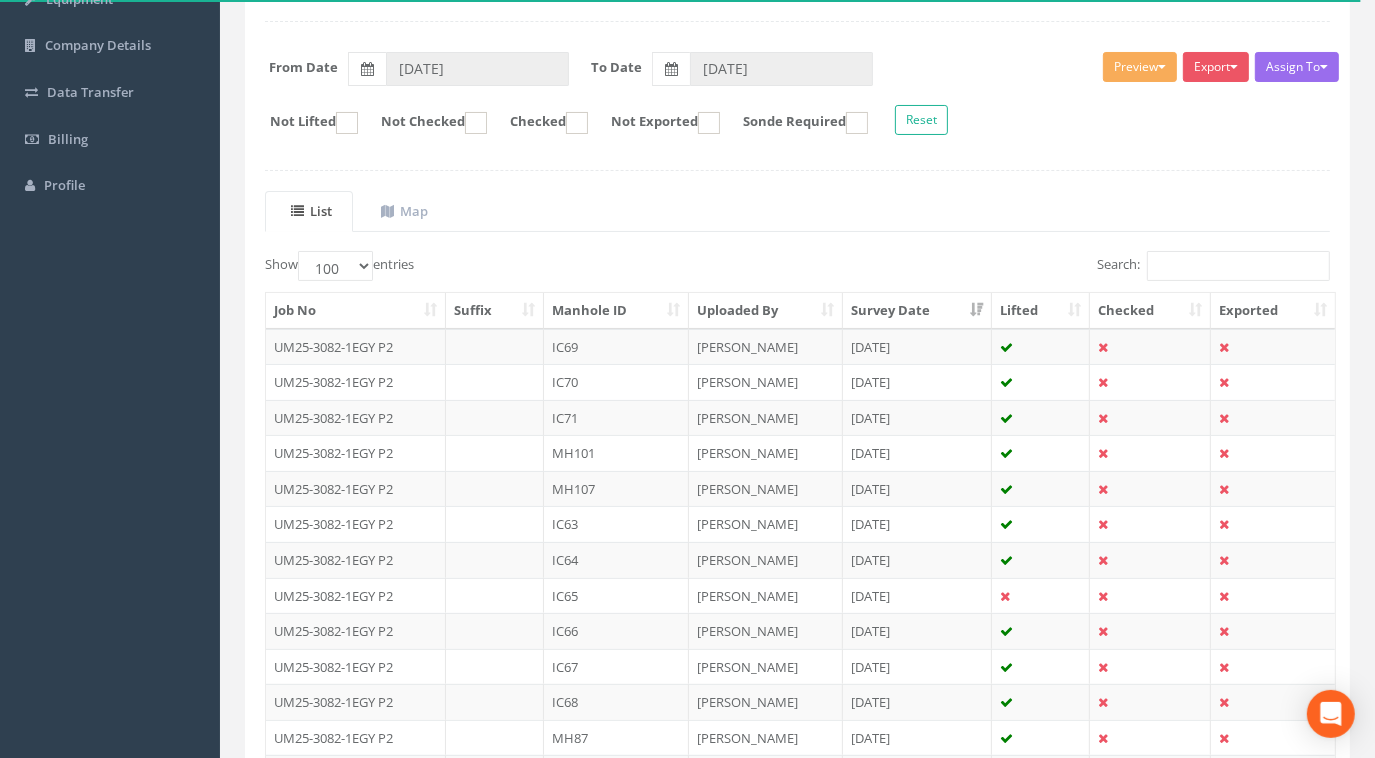 click on "Manhole ID" at bounding box center (616, 311) 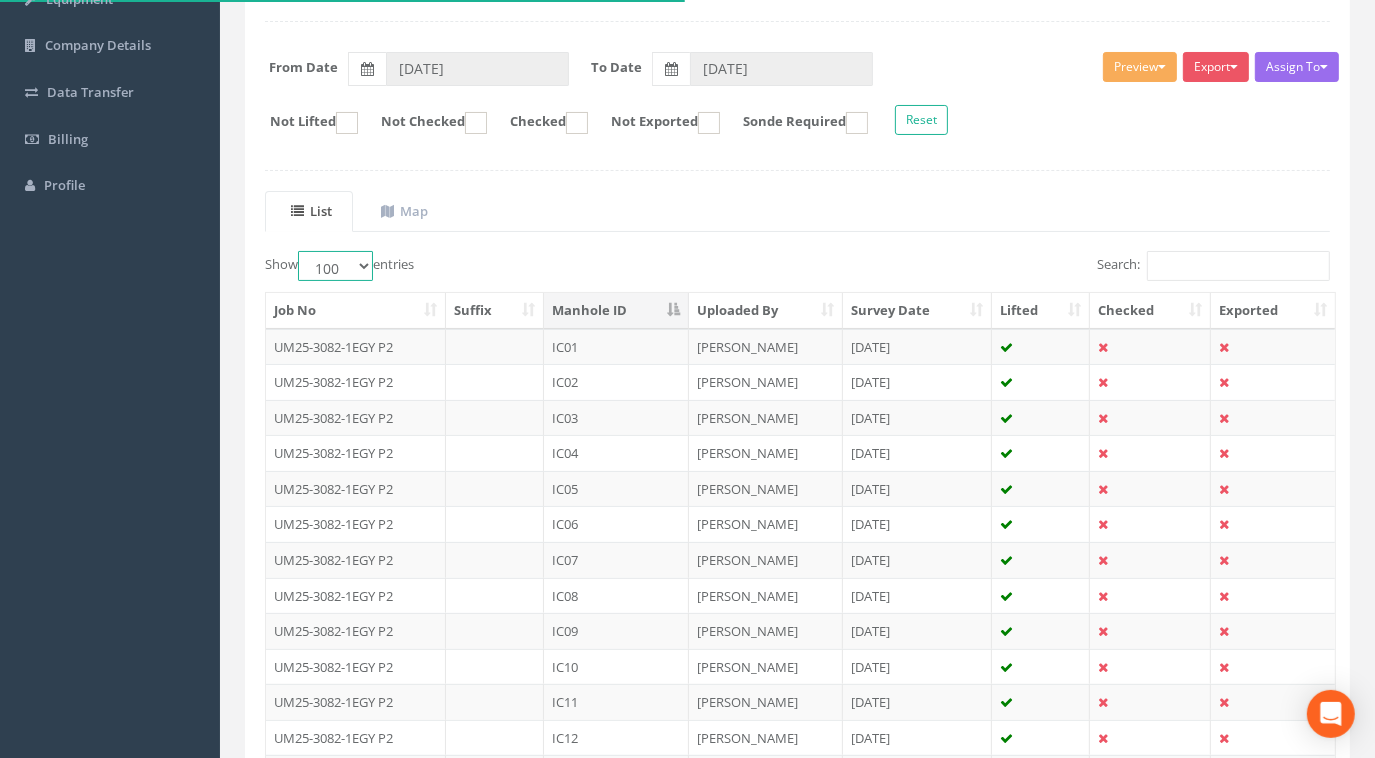 click on "10 25 50 100" at bounding box center (335, 266) 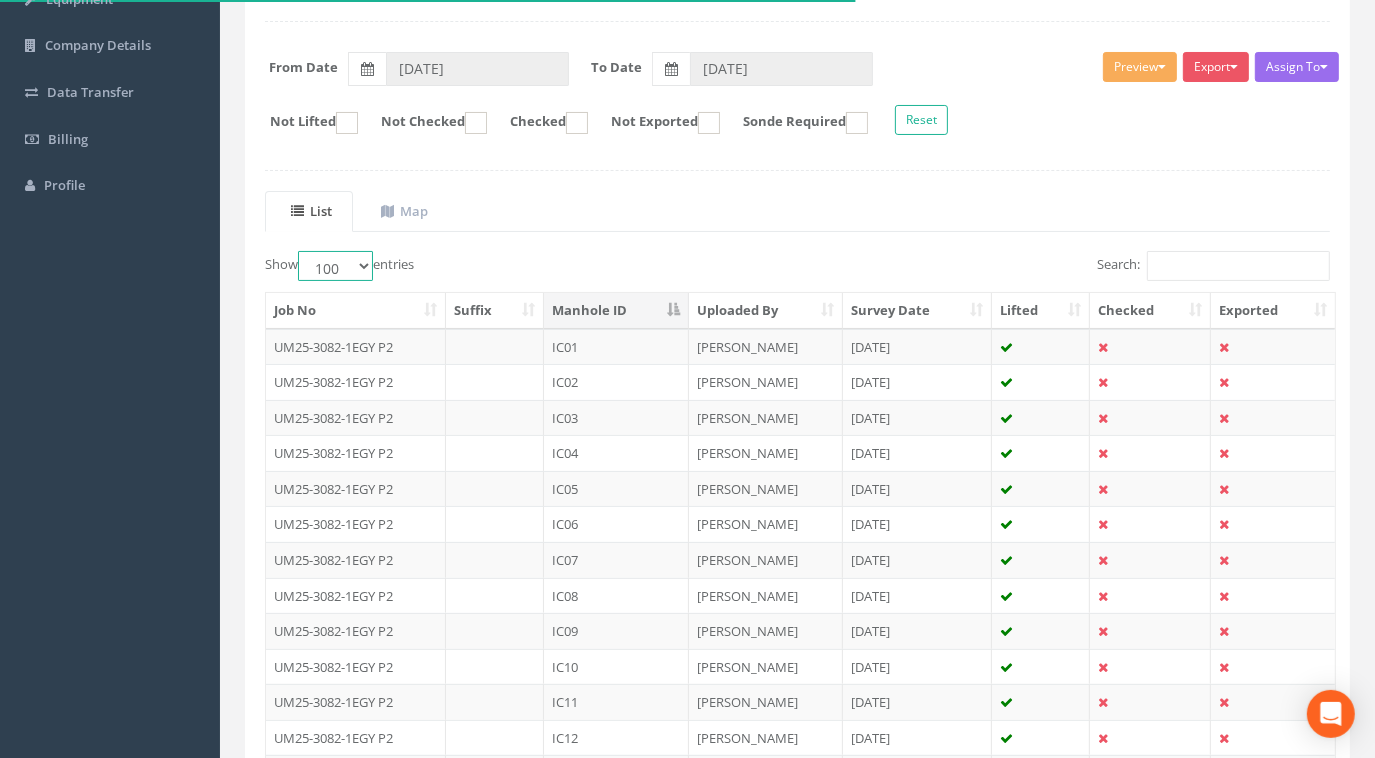 click on "10 25 50 100" at bounding box center [335, 266] 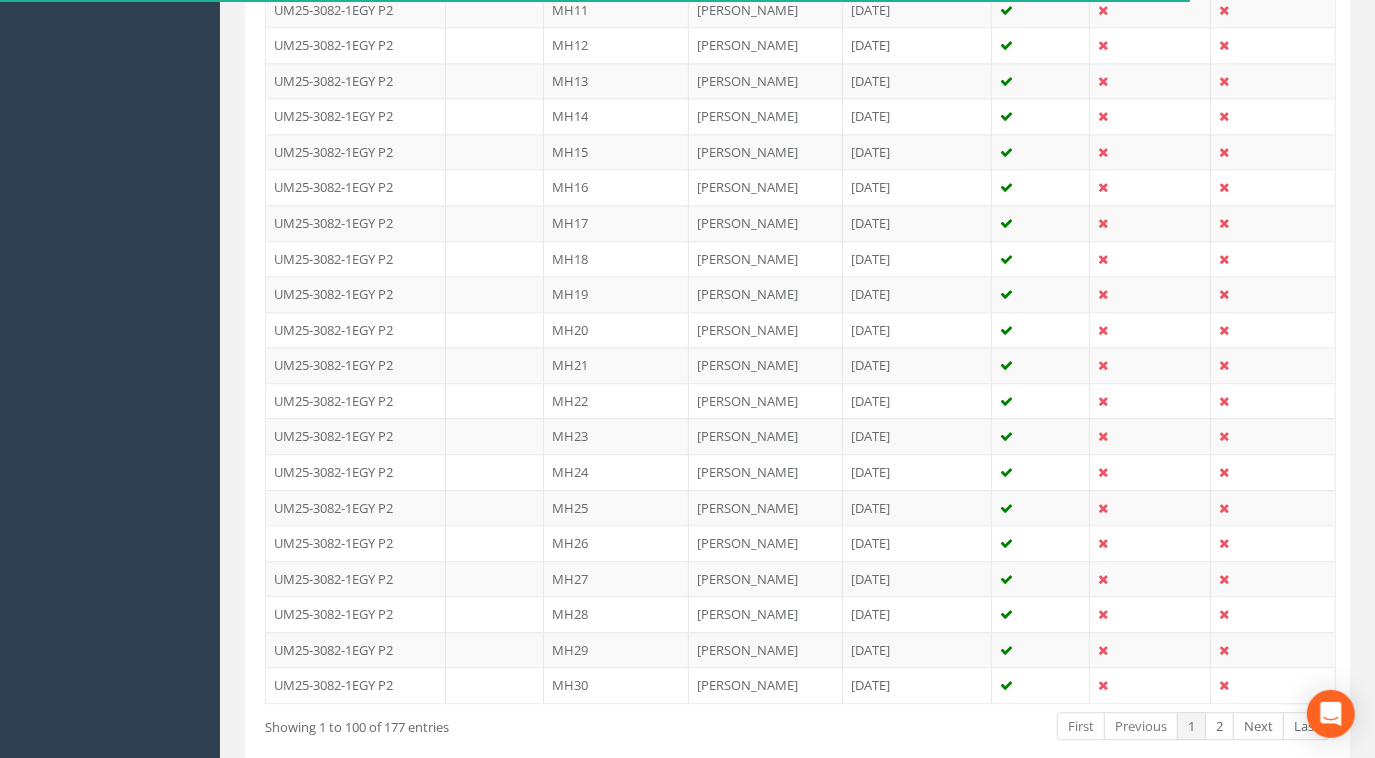 scroll, scrollTop: 3526, scrollLeft: 0, axis: vertical 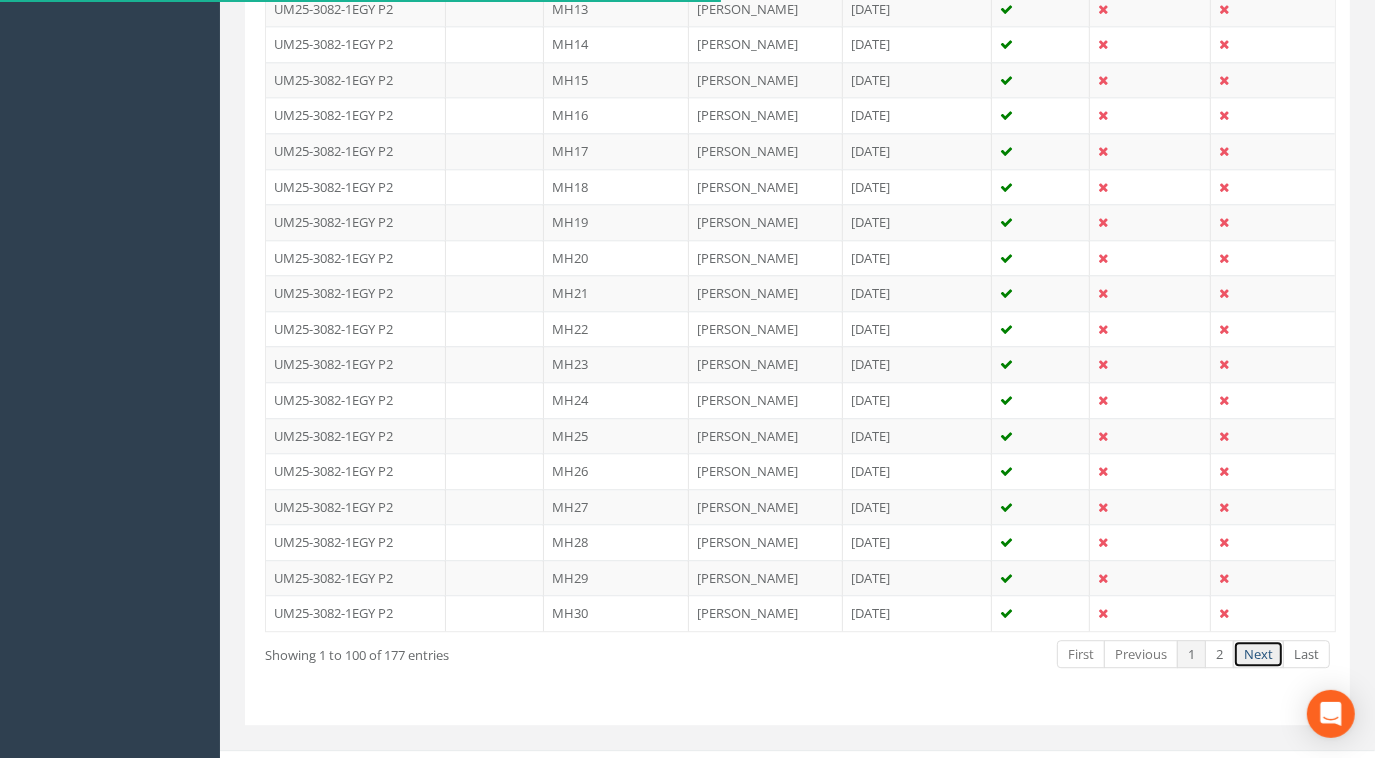 click on "Next" at bounding box center (1258, 654) 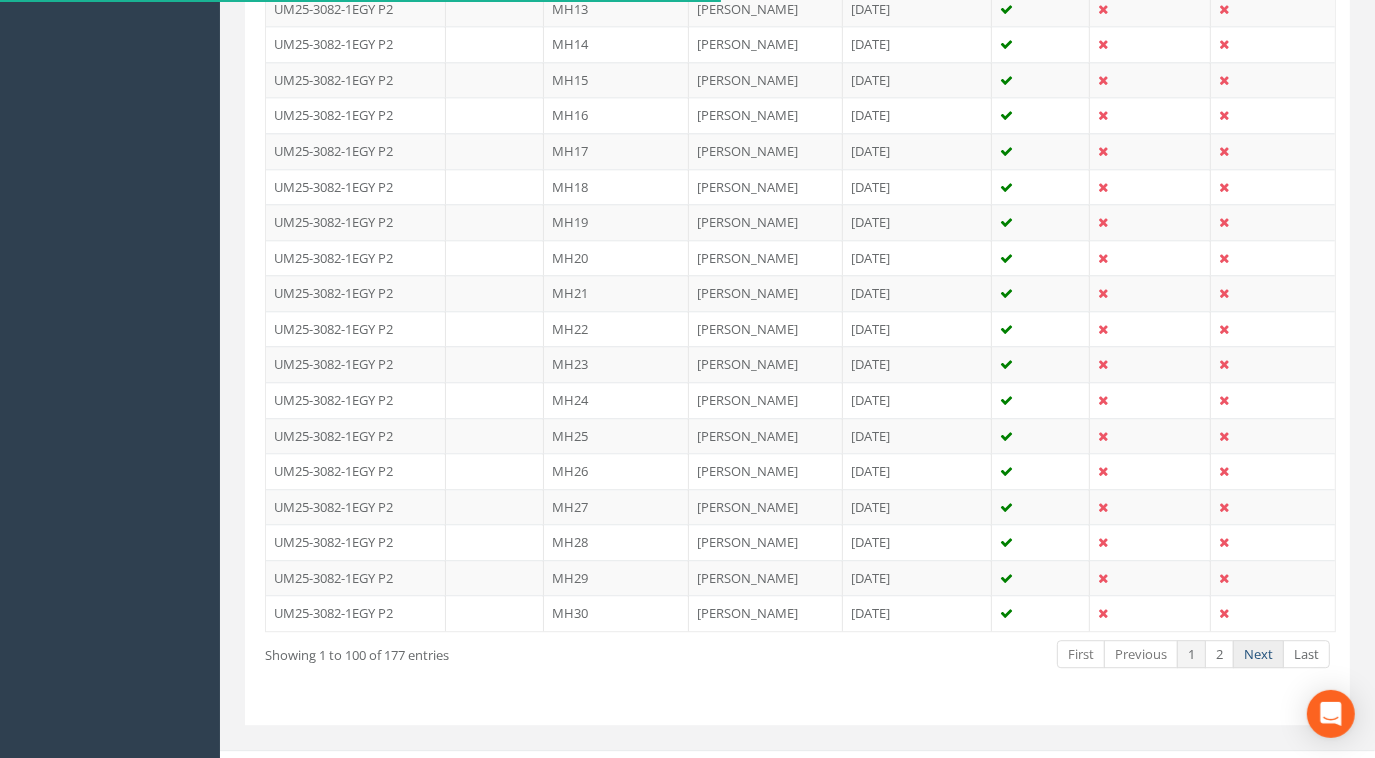 scroll, scrollTop: 2714, scrollLeft: 0, axis: vertical 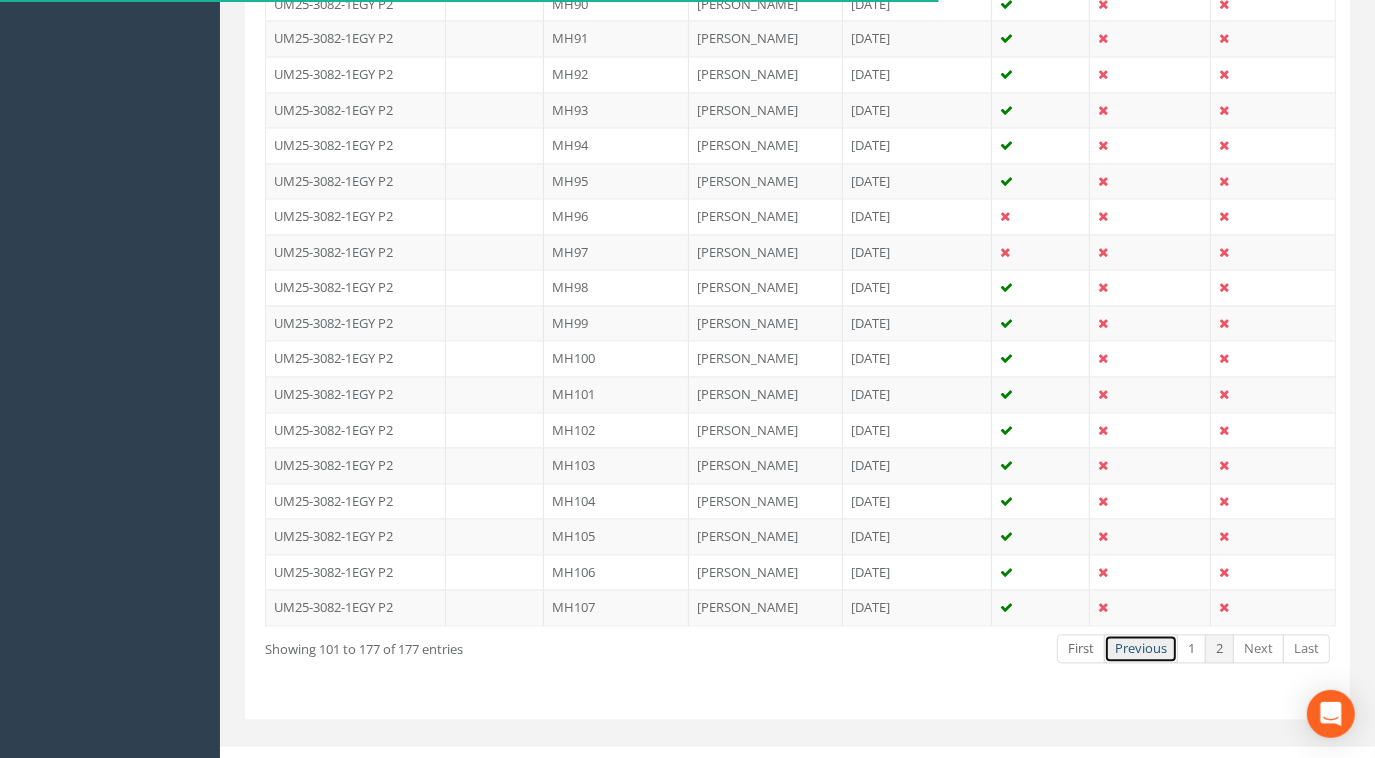 click on "Previous" at bounding box center [1141, 648] 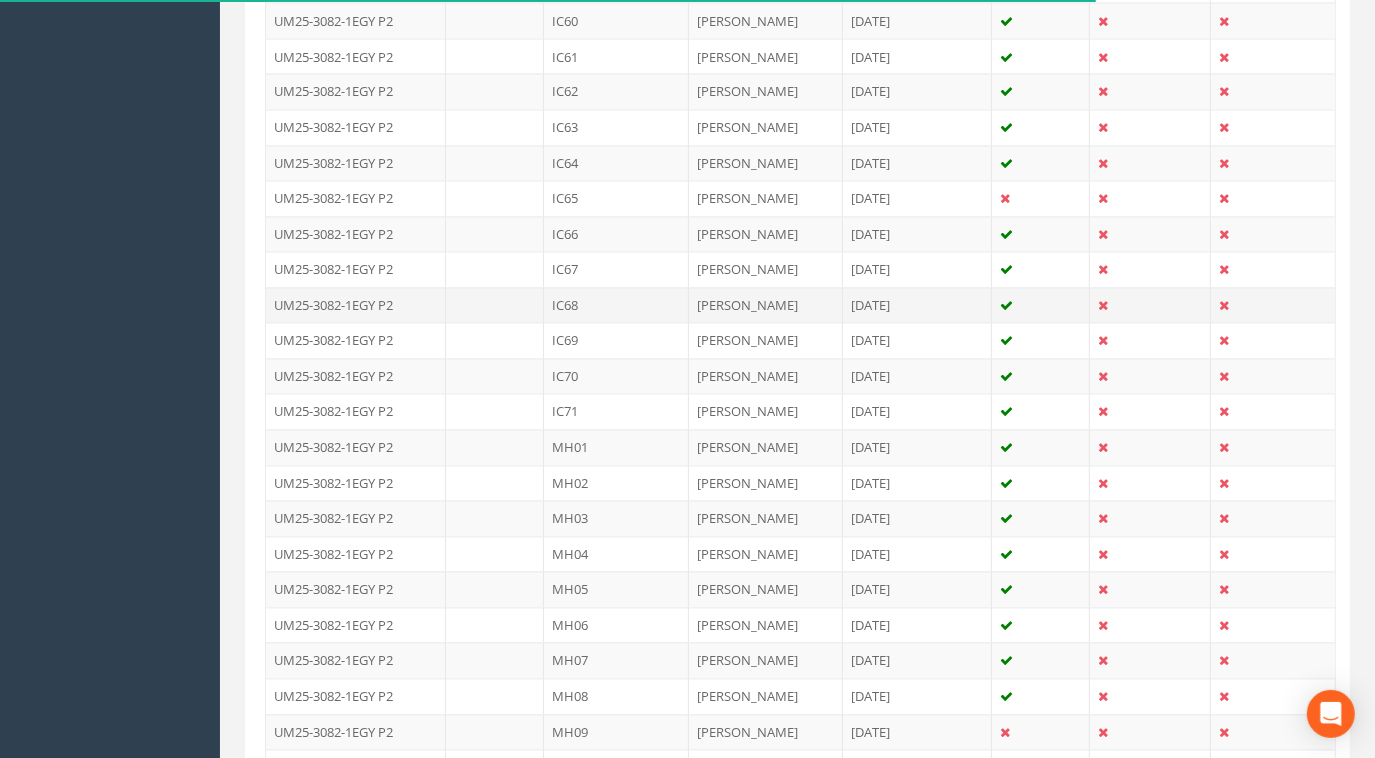 scroll, scrollTop: 2526, scrollLeft: 0, axis: vertical 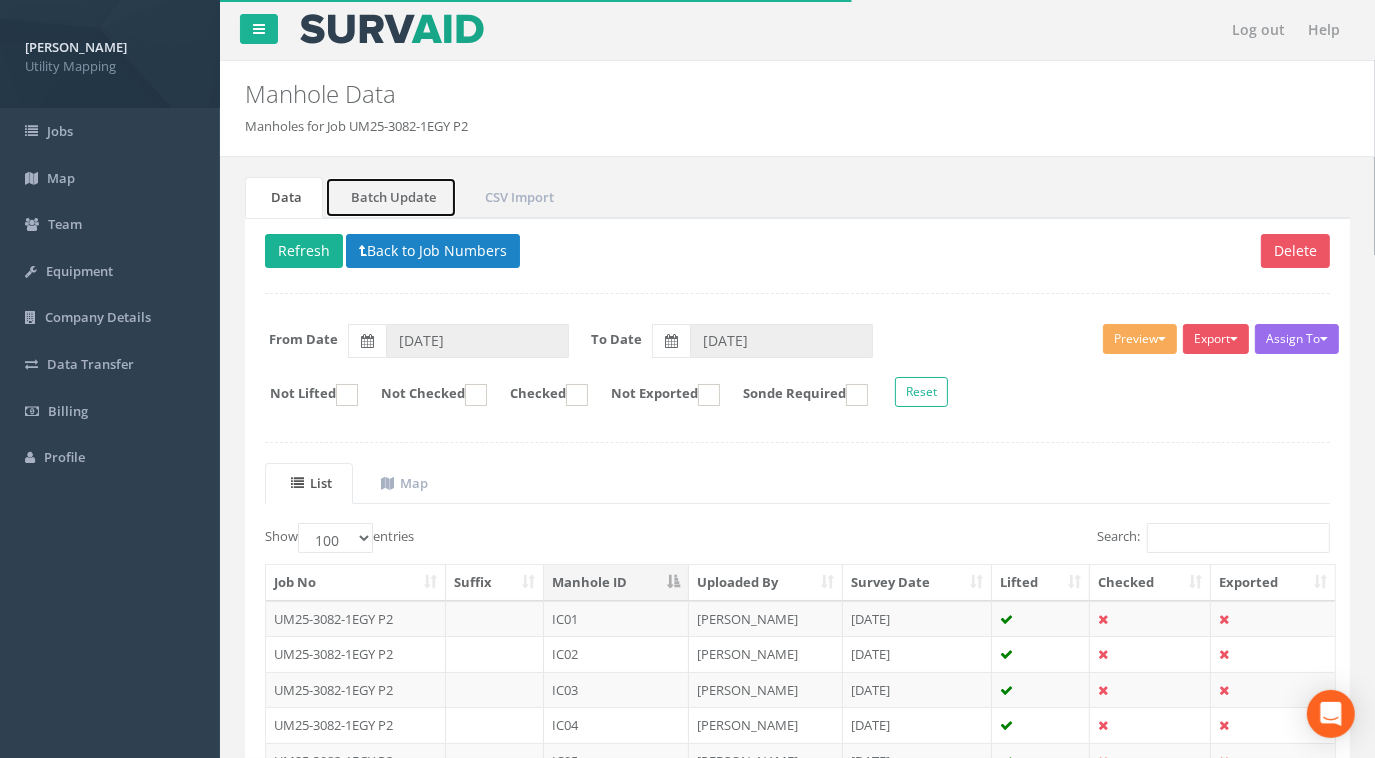 click on "Batch Update" at bounding box center [391, 197] 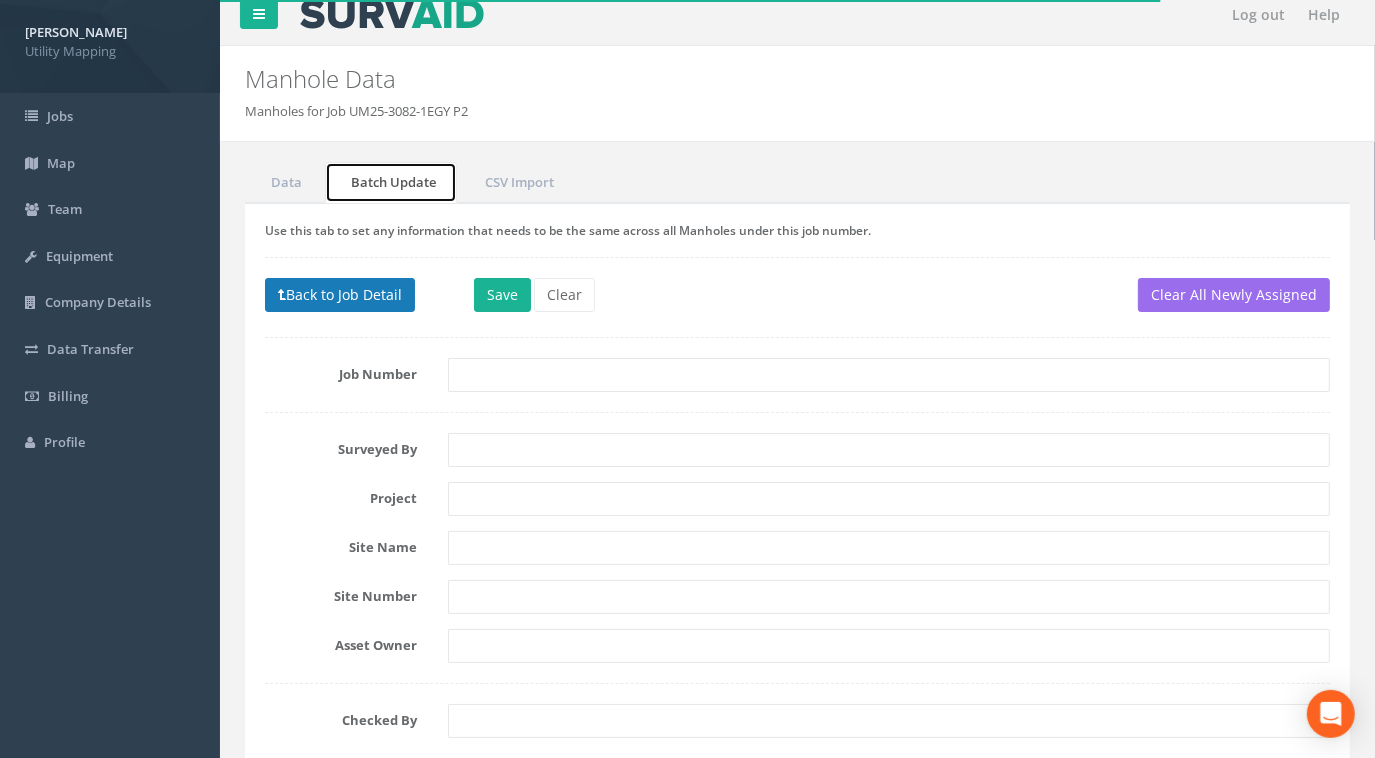scroll, scrollTop: 0, scrollLeft: 0, axis: both 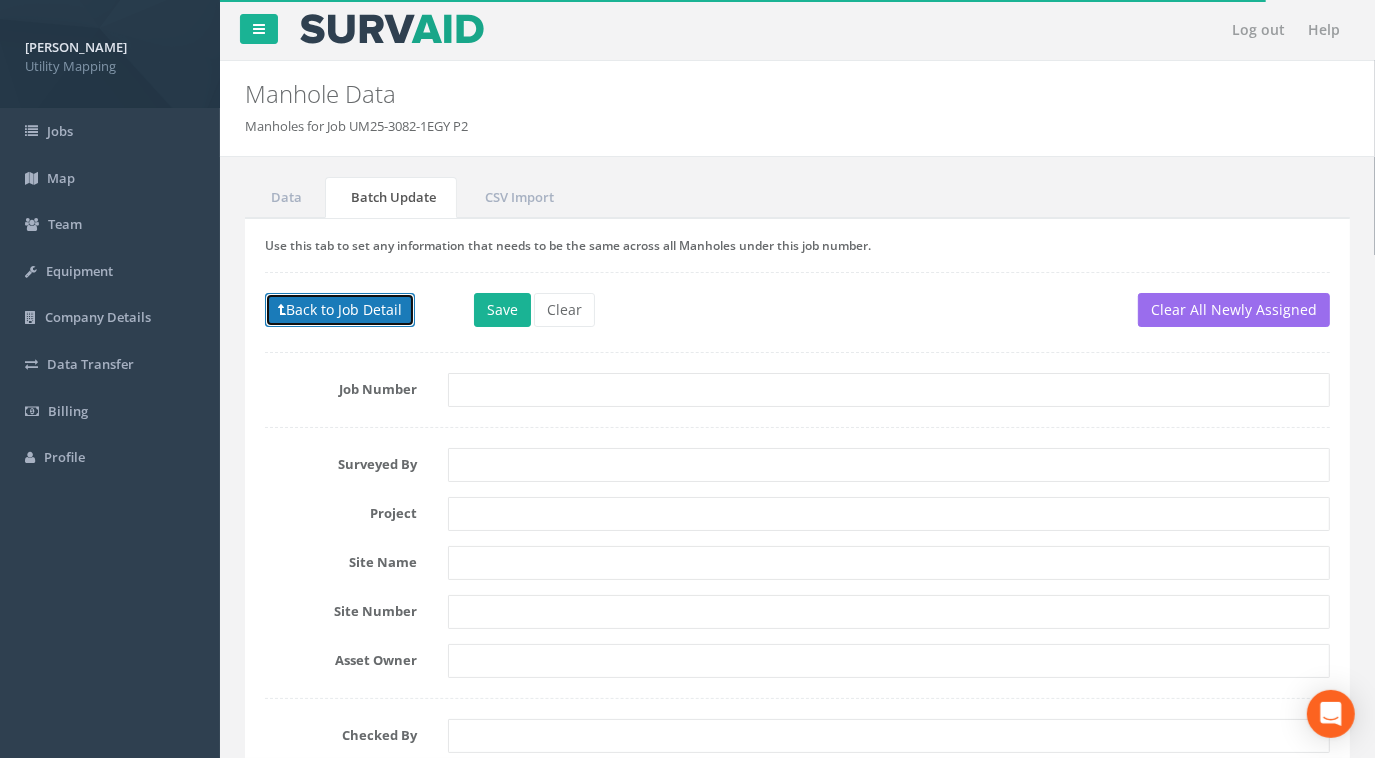 click on "Back to Job Detail" at bounding box center (340, 310) 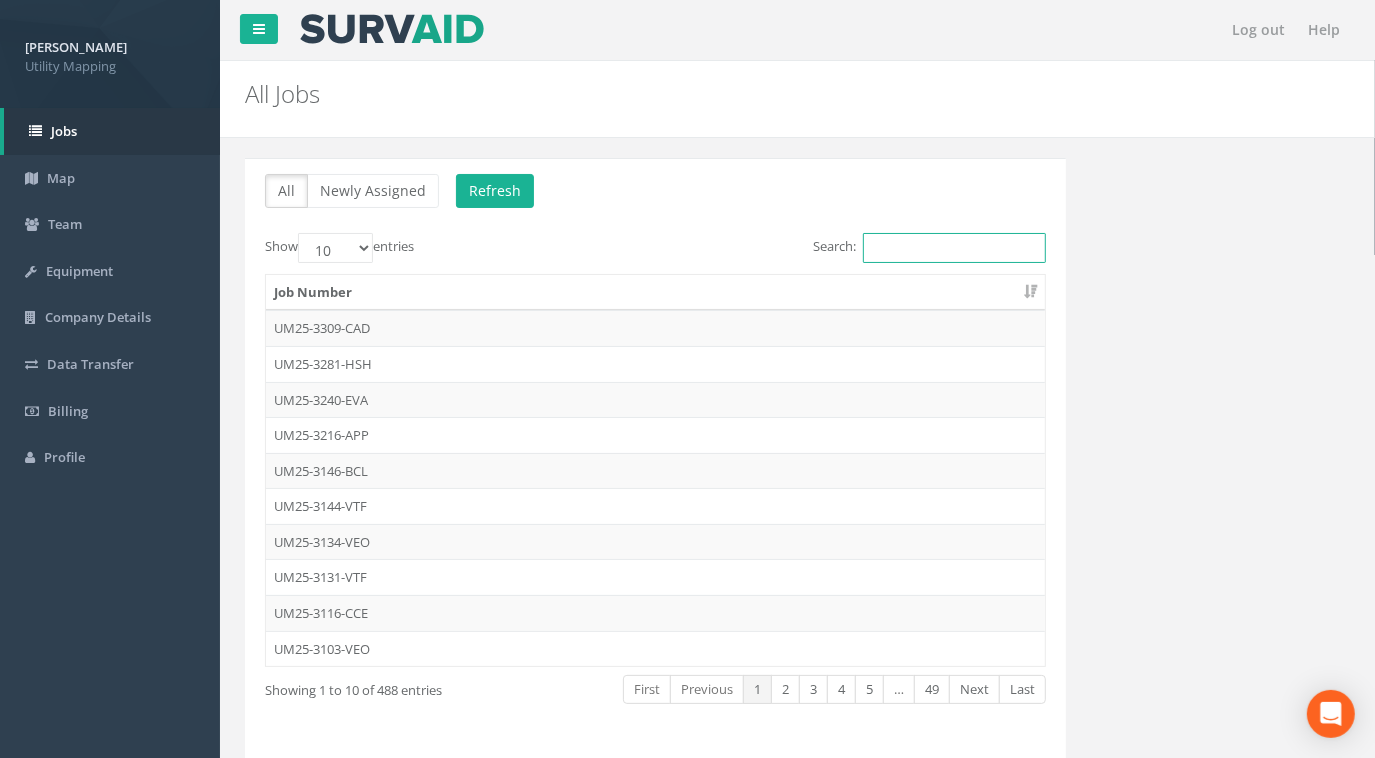 click on "Search:" at bounding box center (954, 248) 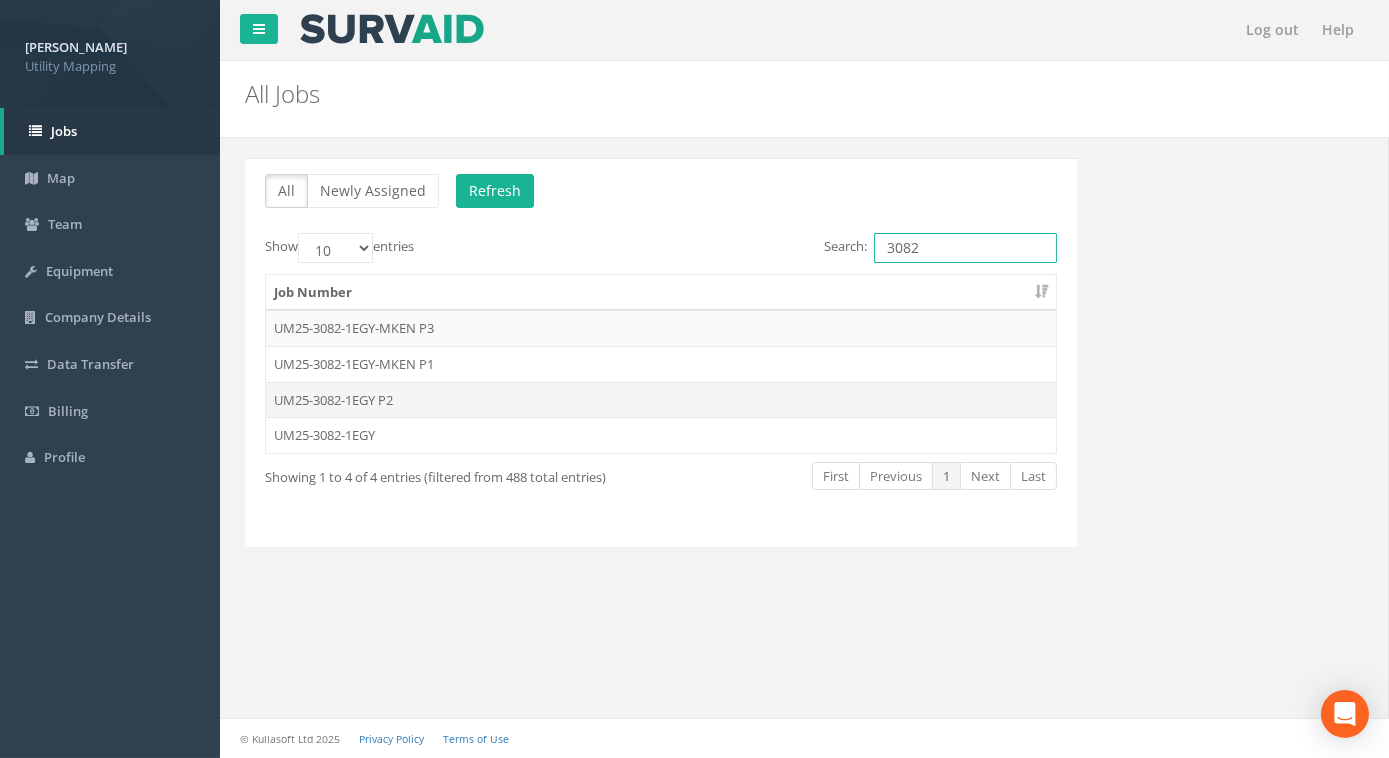 type on "3082" 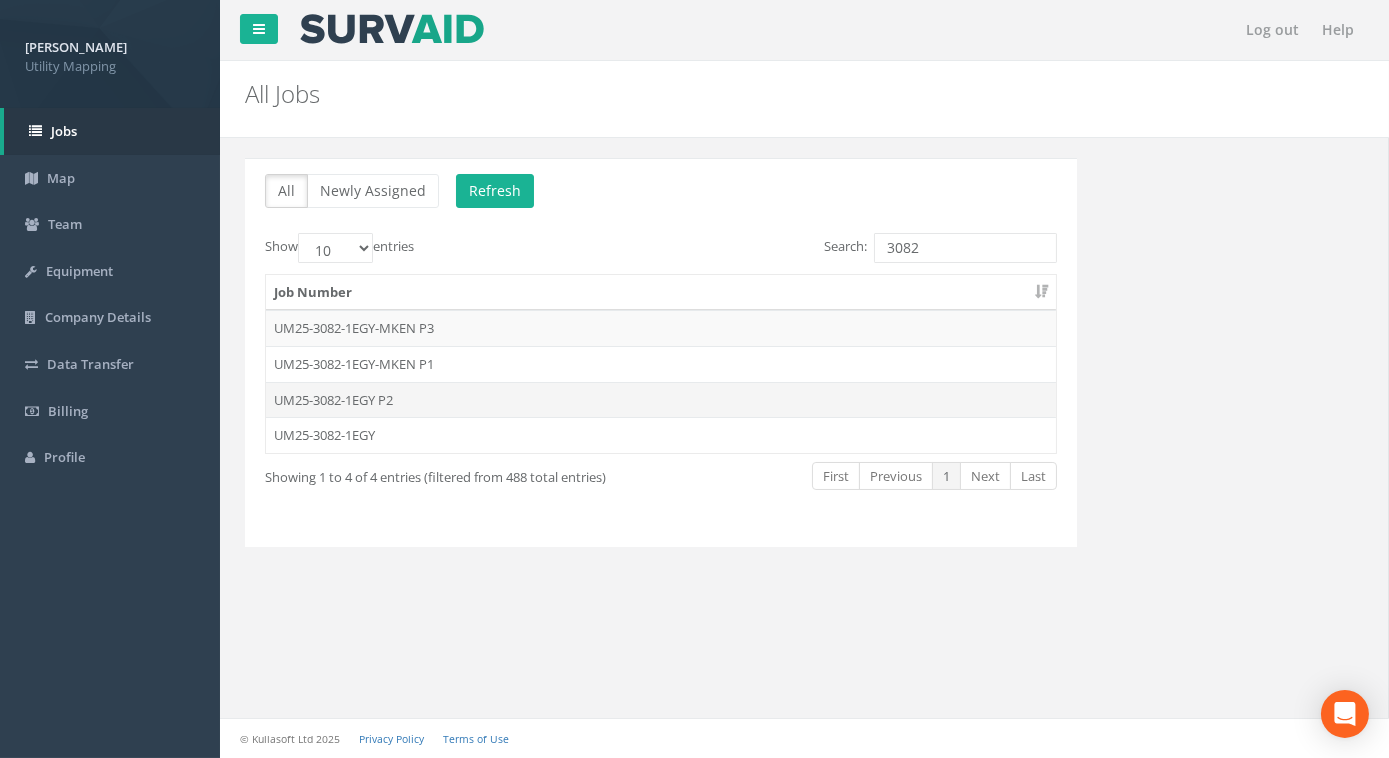 click on "UM25-3082-1EGY P2" at bounding box center [661, 400] 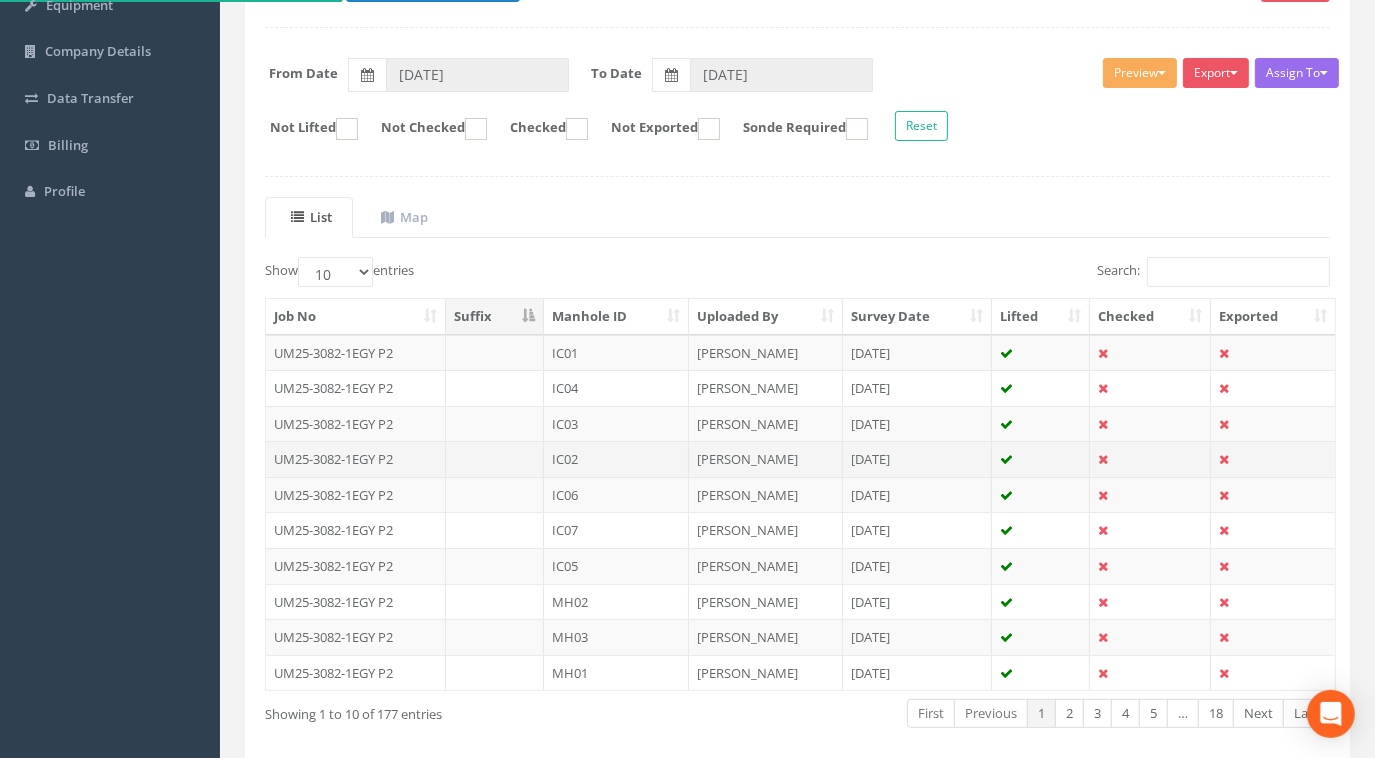 scroll, scrollTop: 272, scrollLeft: 0, axis: vertical 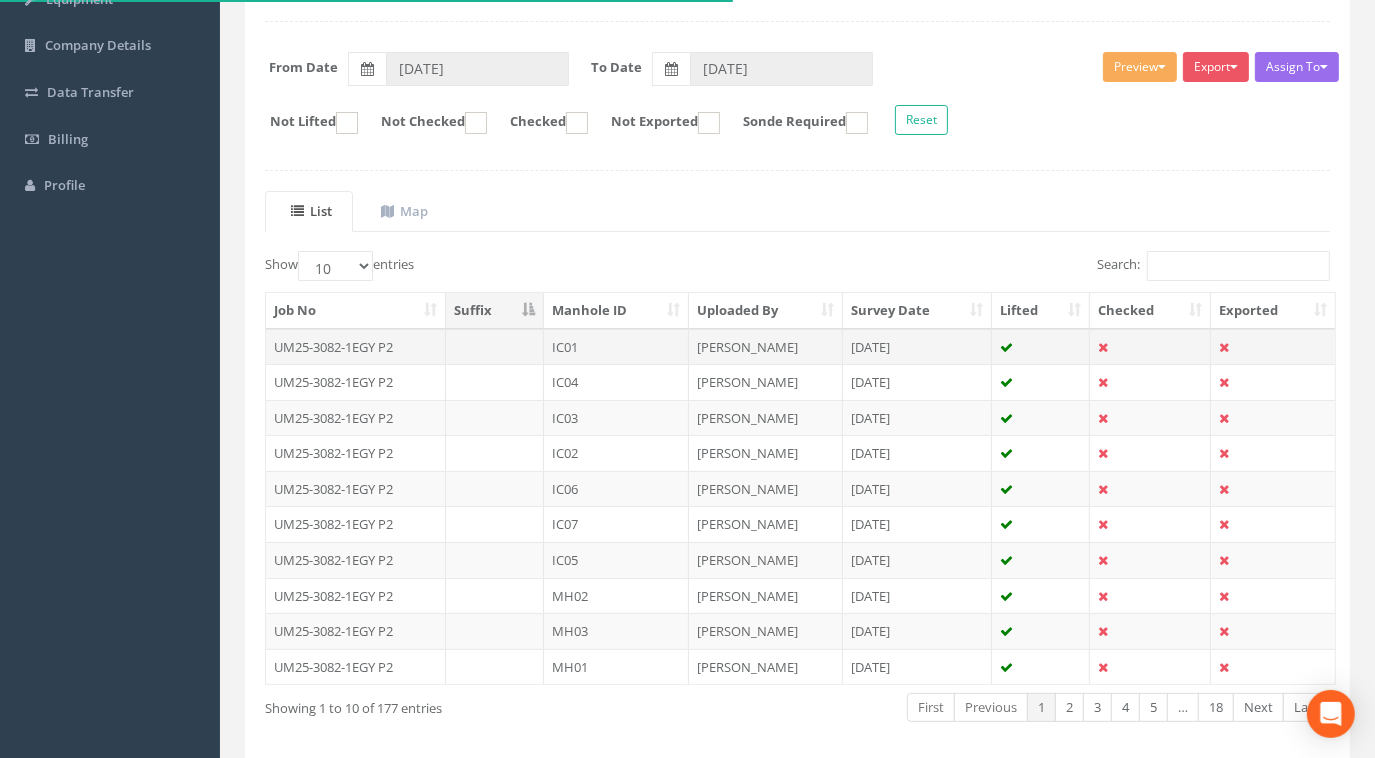 click on "UM25-3082-1EGY P2" at bounding box center [356, 347] 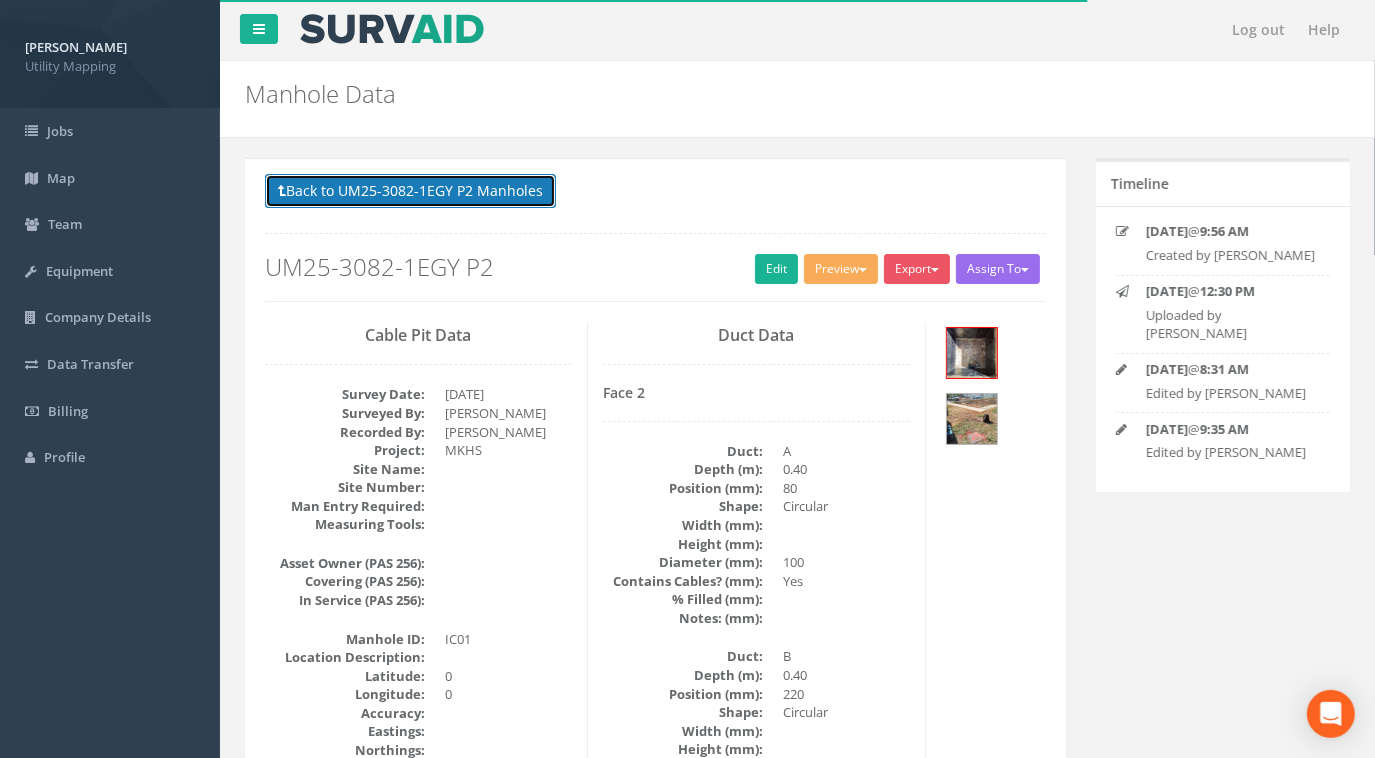 click on "Back to UM25-3082-1EGY P2 Manholes" at bounding box center [410, 191] 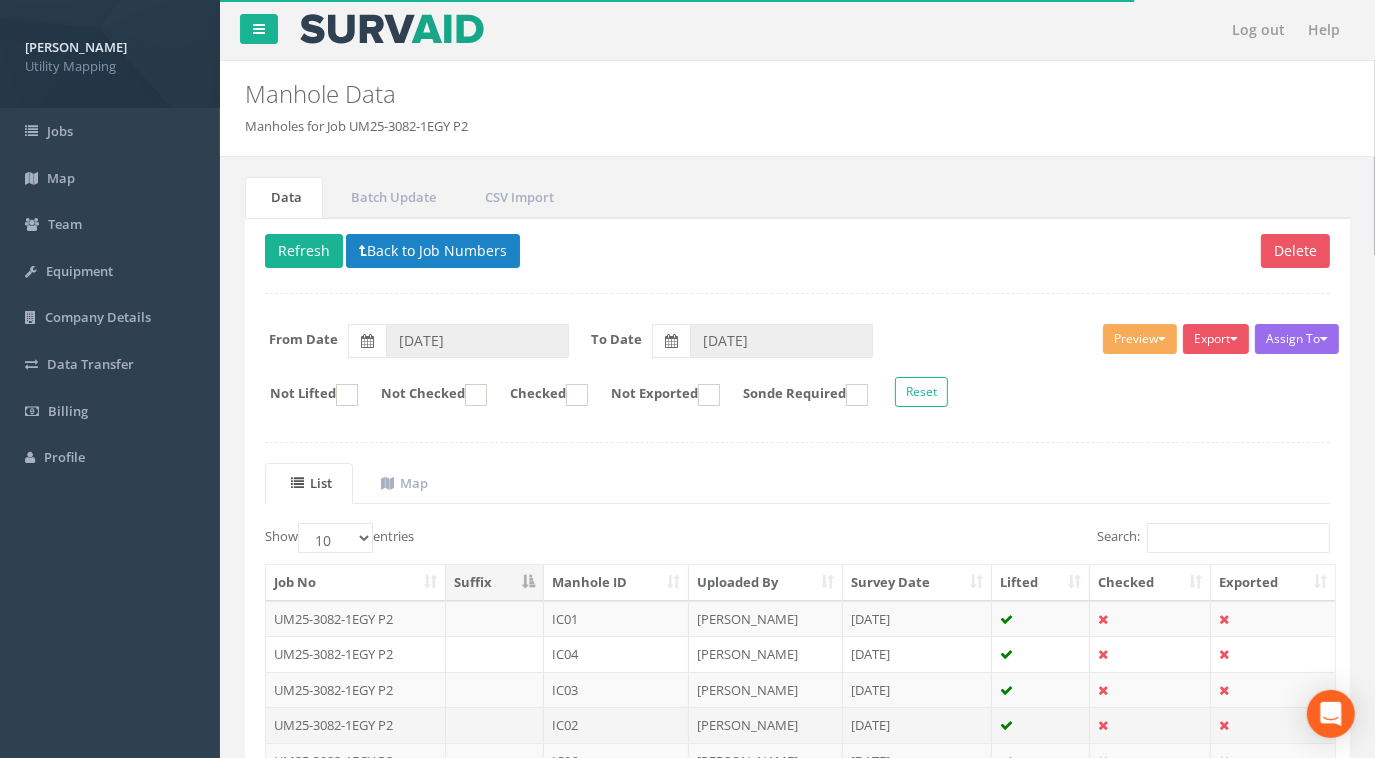 scroll, scrollTop: 349, scrollLeft: 0, axis: vertical 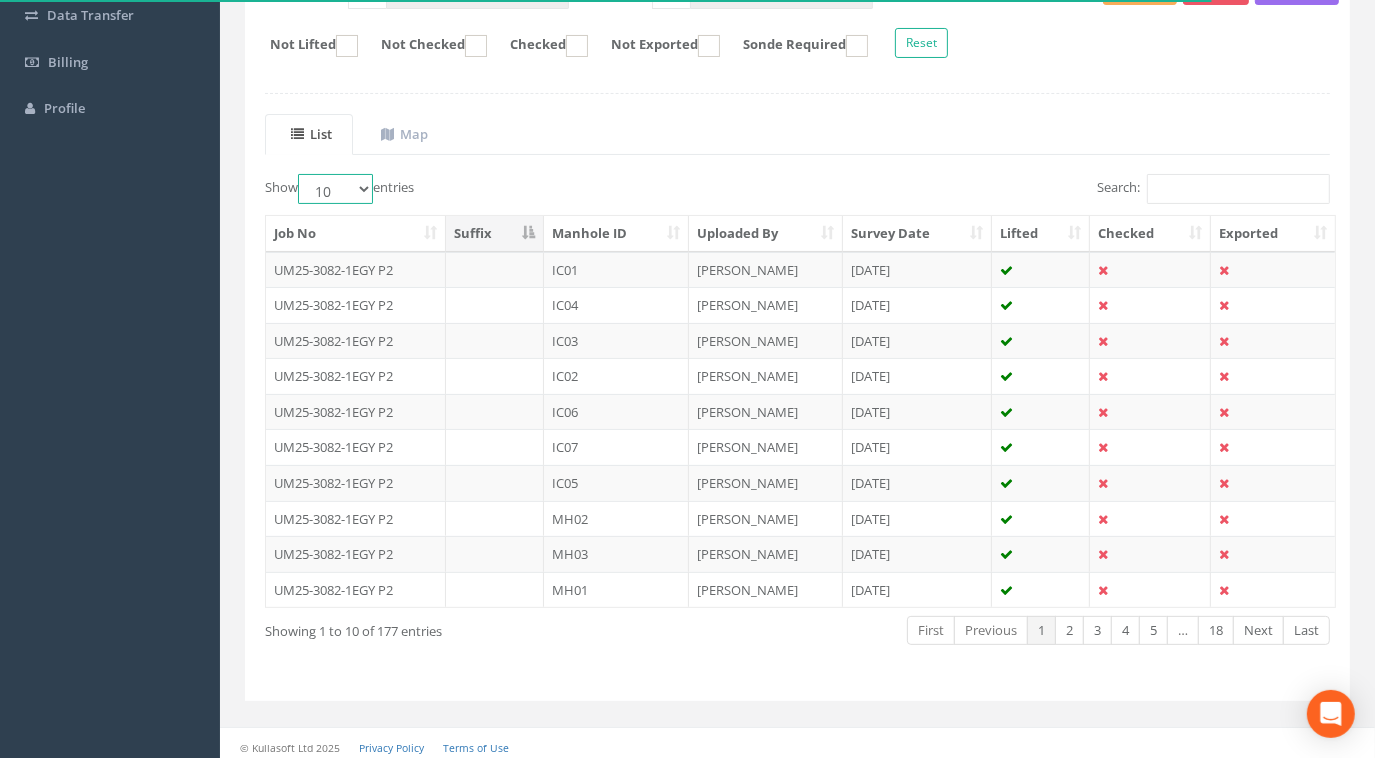 click on "10 25 50 100" at bounding box center (335, 189) 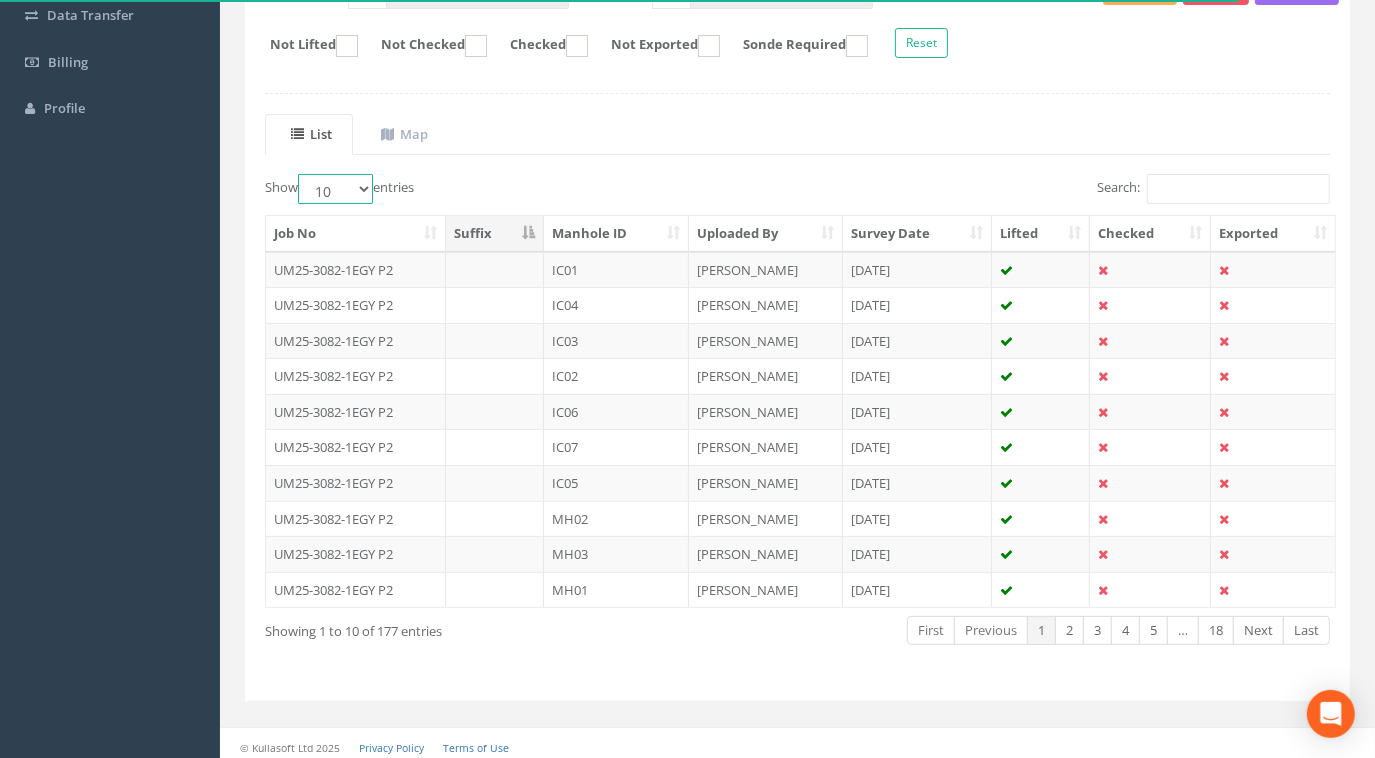 select on "100" 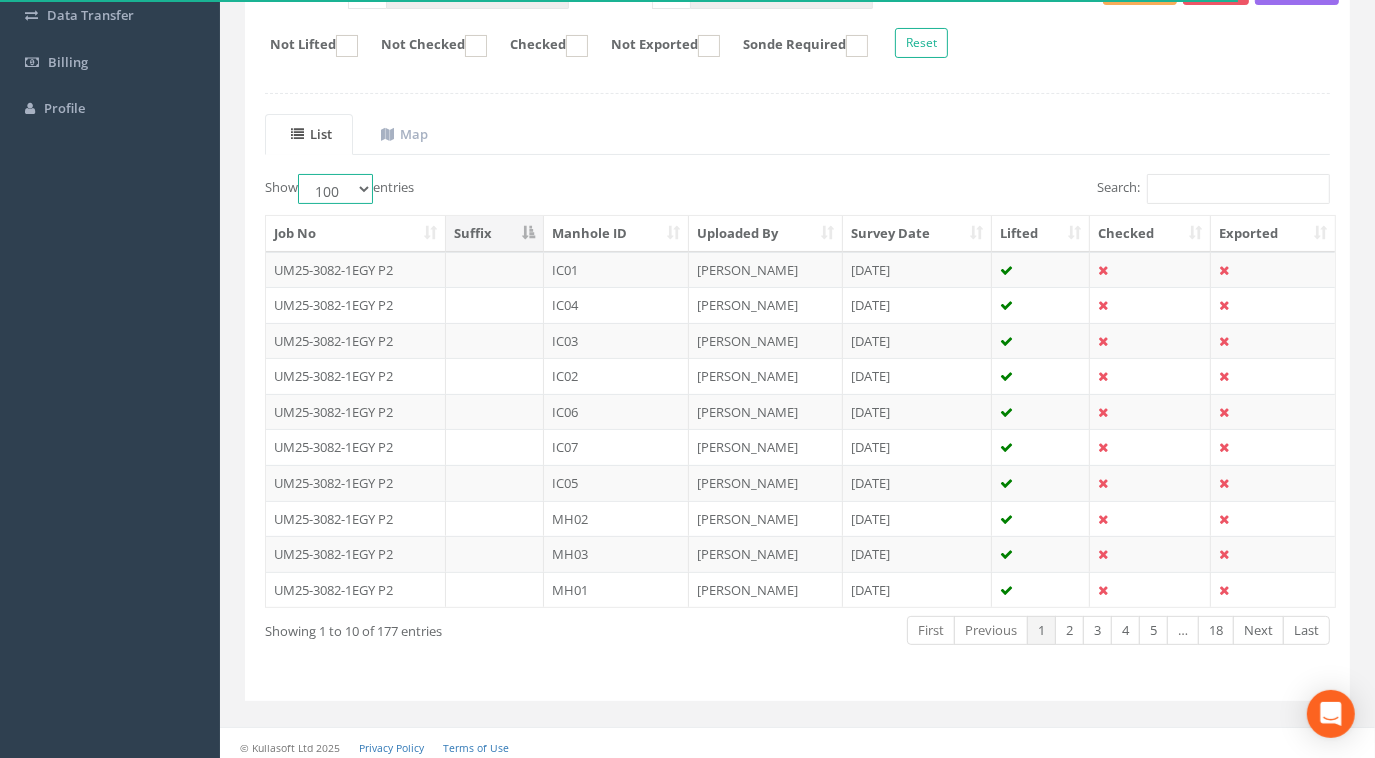 click on "10 25 50 100" at bounding box center (335, 189) 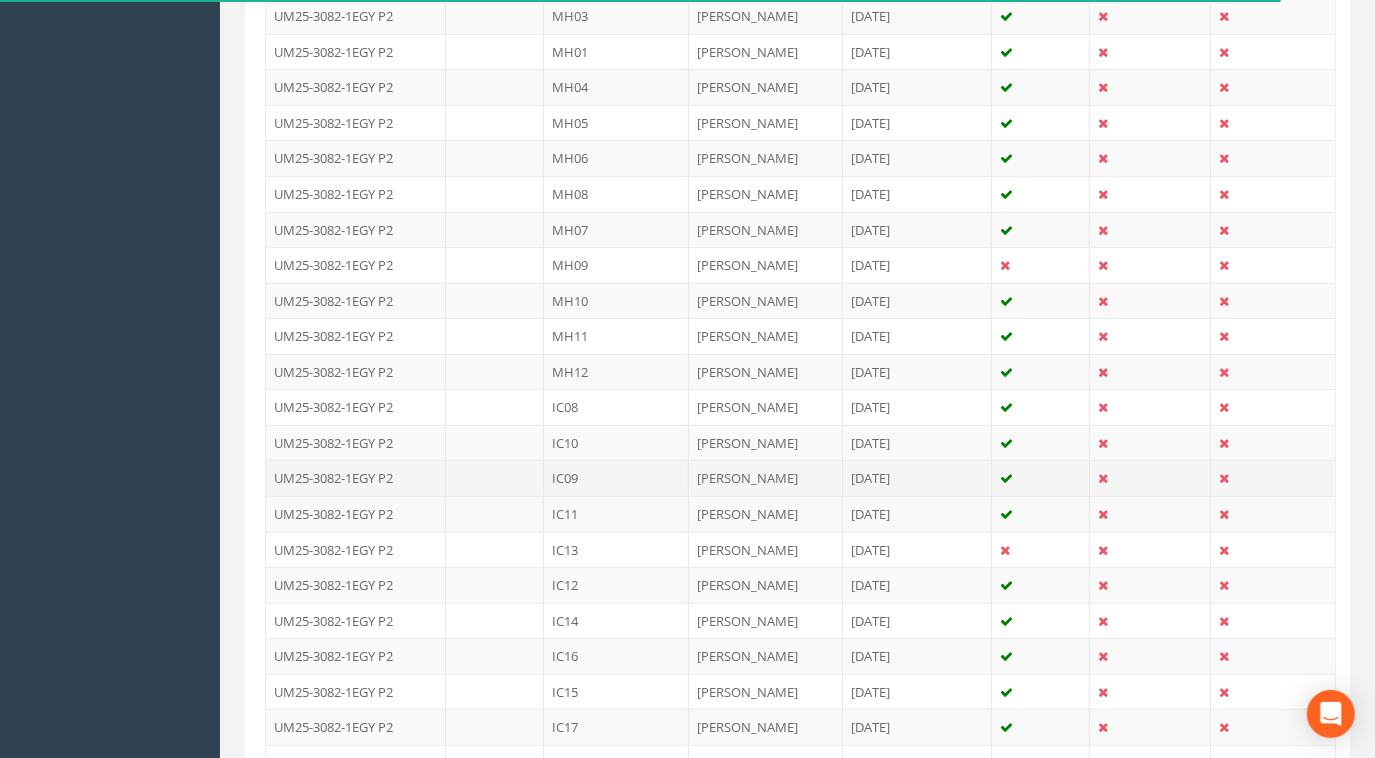 scroll, scrollTop: 894, scrollLeft: 0, axis: vertical 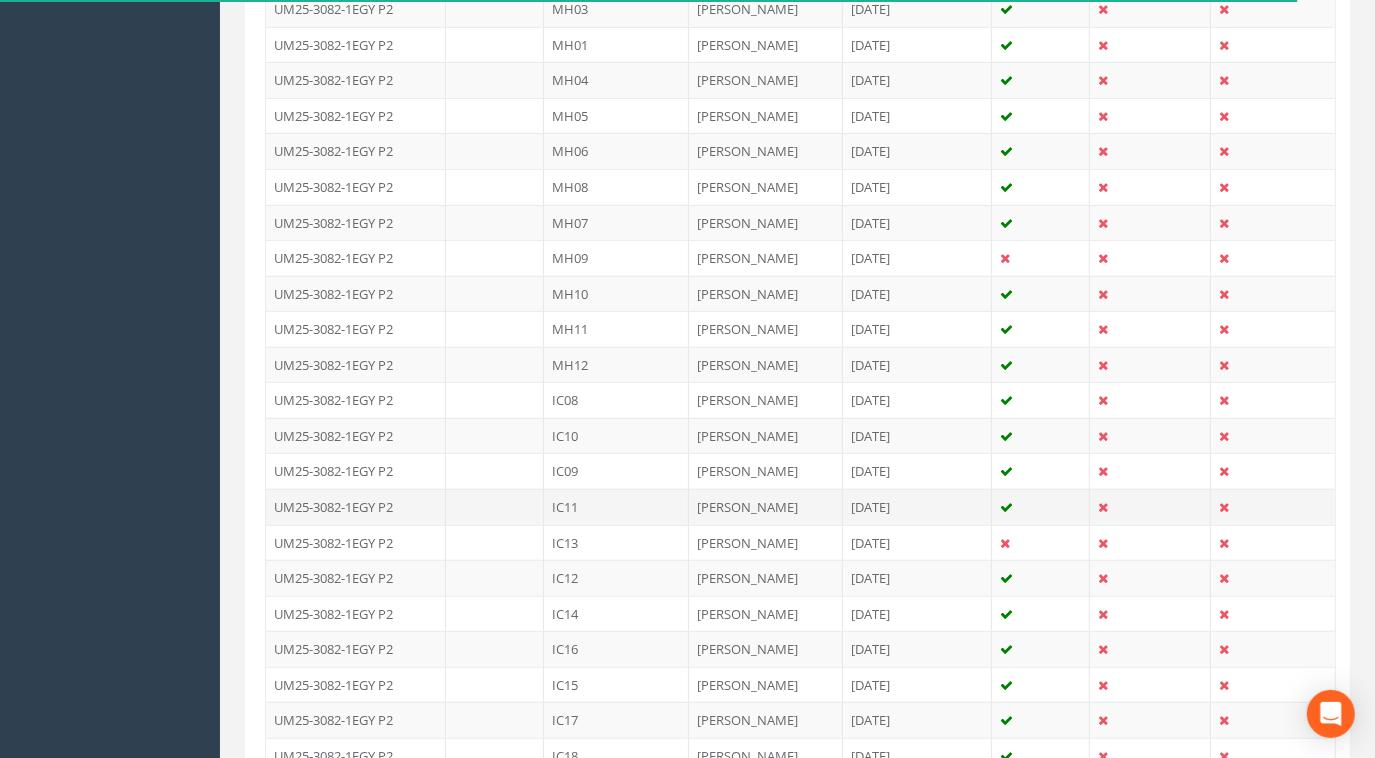 click on "IC11" at bounding box center (616, 507) 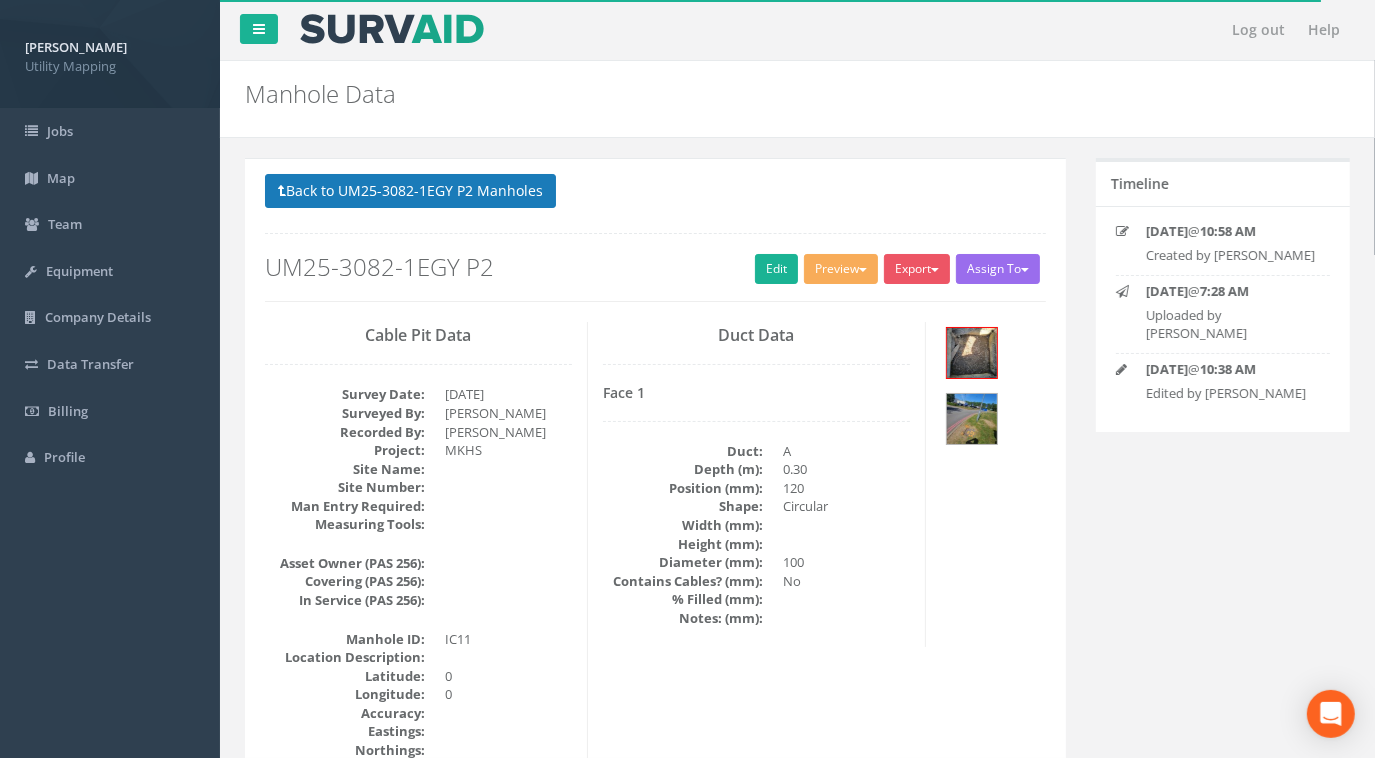 drag, startPoint x: 436, startPoint y: 138, endPoint x: 429, endPoint y: 178, distance: 40.60788 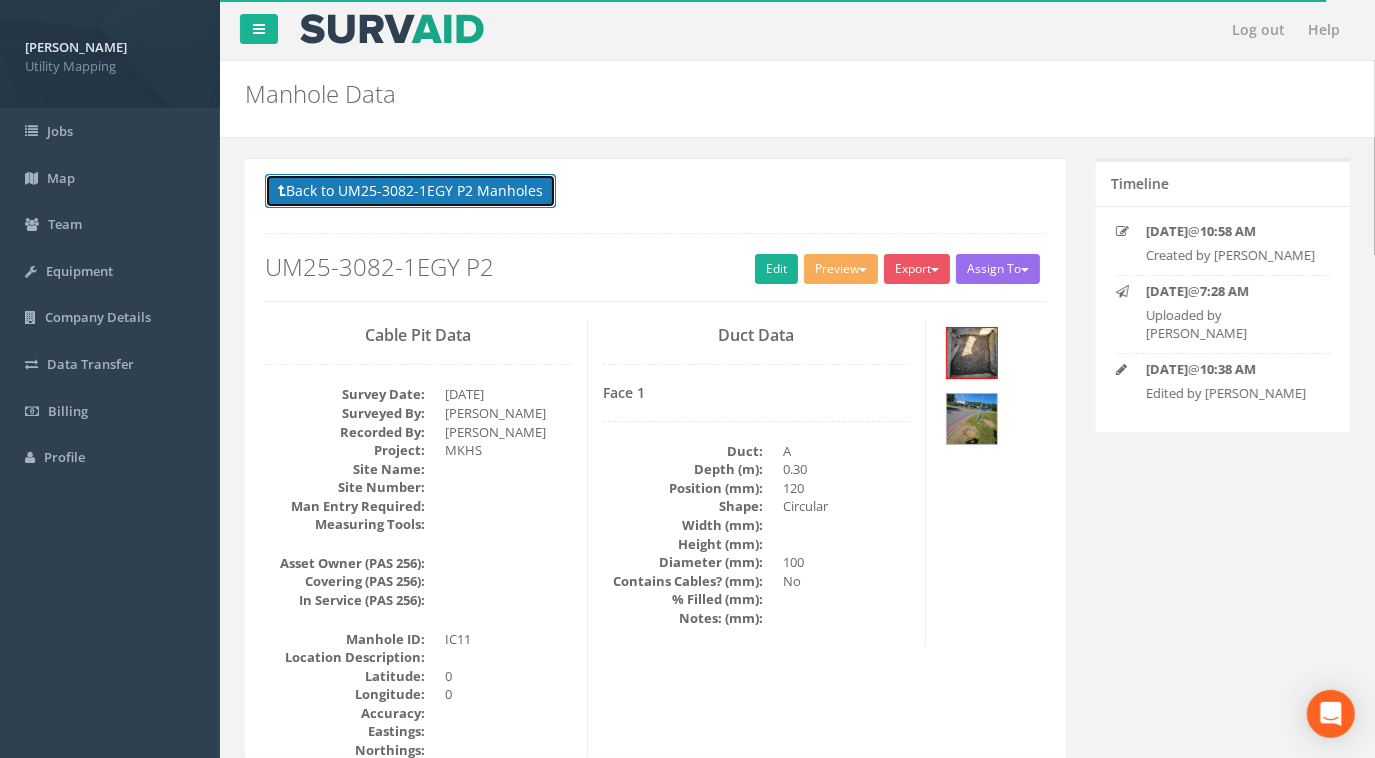 click on "Back to UM25-3082-1EGY P2 Manholes" at bounding box center [410, 191] 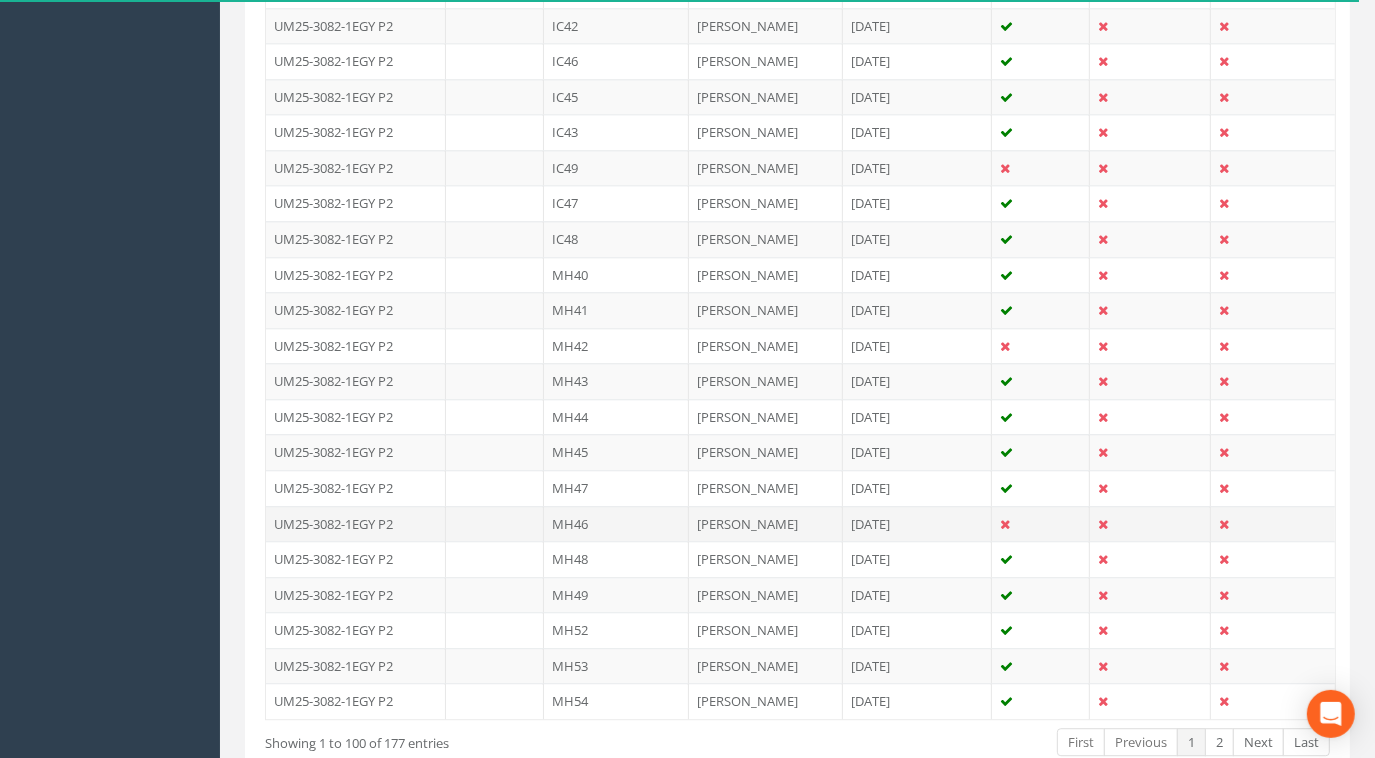 scroll, scrollTop: 3454, scrollLeft: 0, axis: vertical 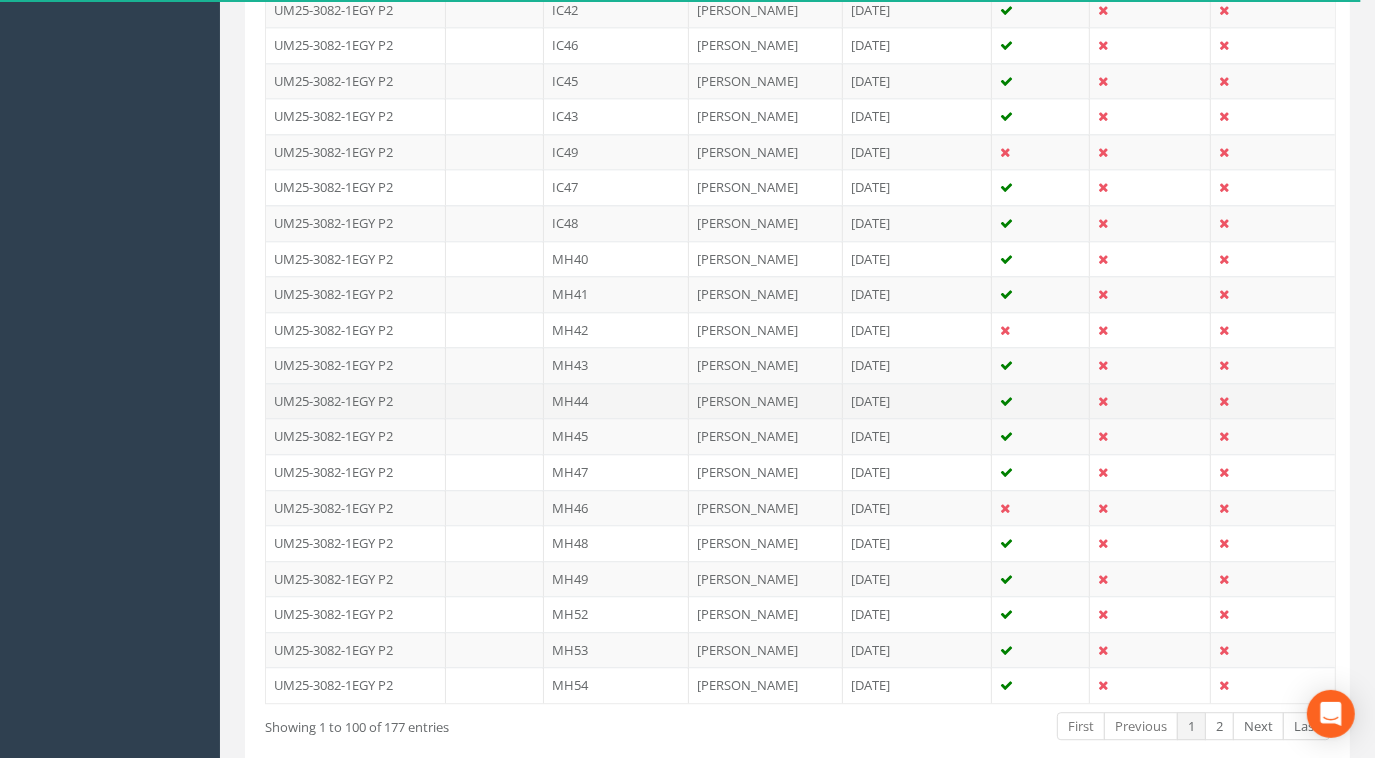 click on "MH44" at bounding box center (616, 401) 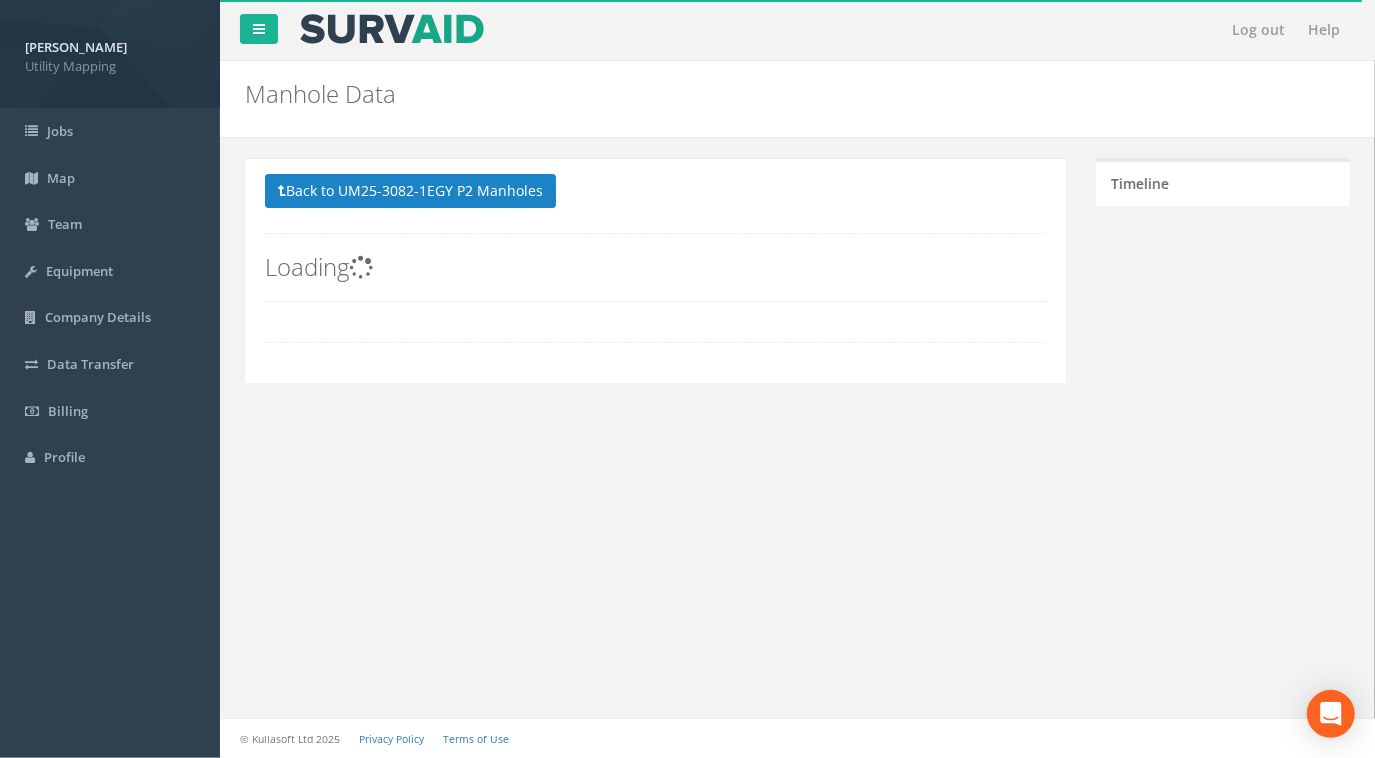 scroll, scrollTop: 0, scrollLeft: 0, axis: both 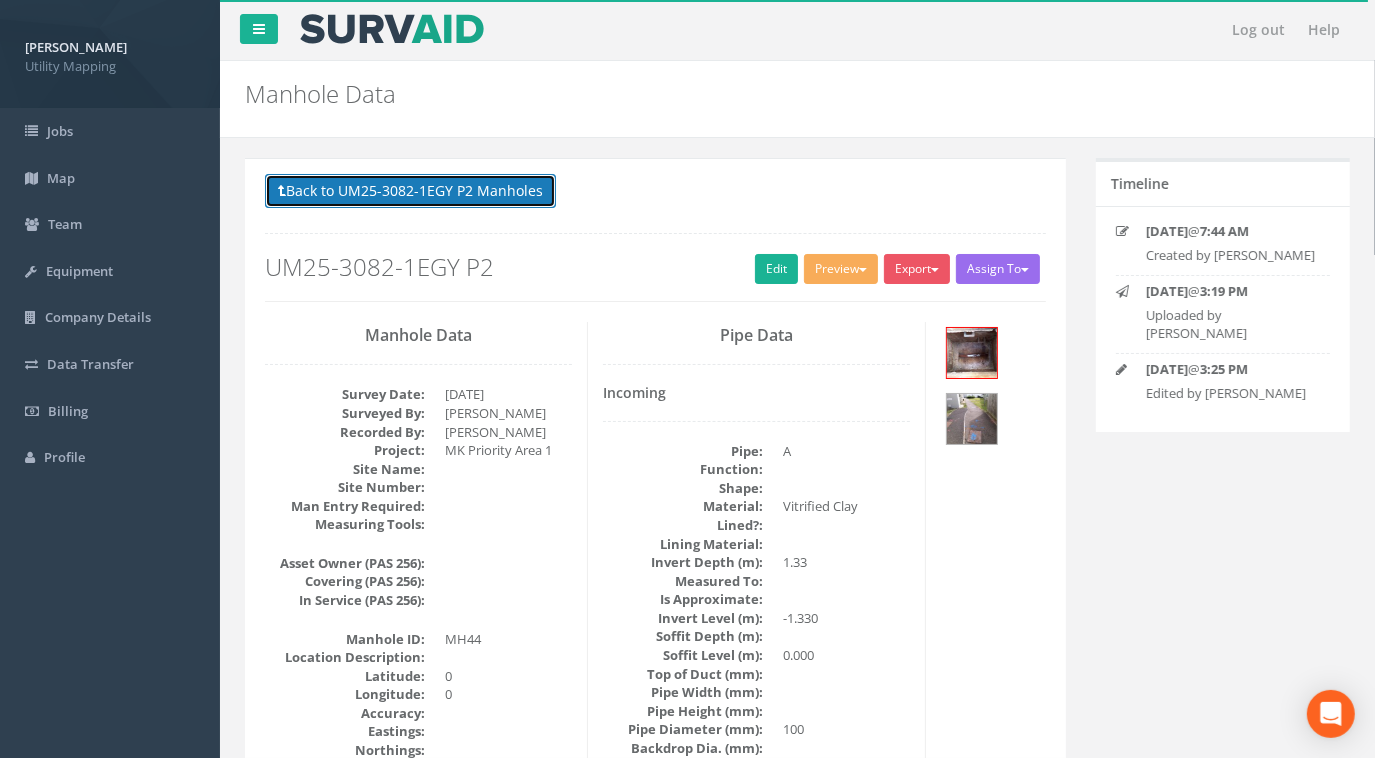 click on "Back to UM25-3082-1EGY P2 Manholes" at bounding box center (410, 191) 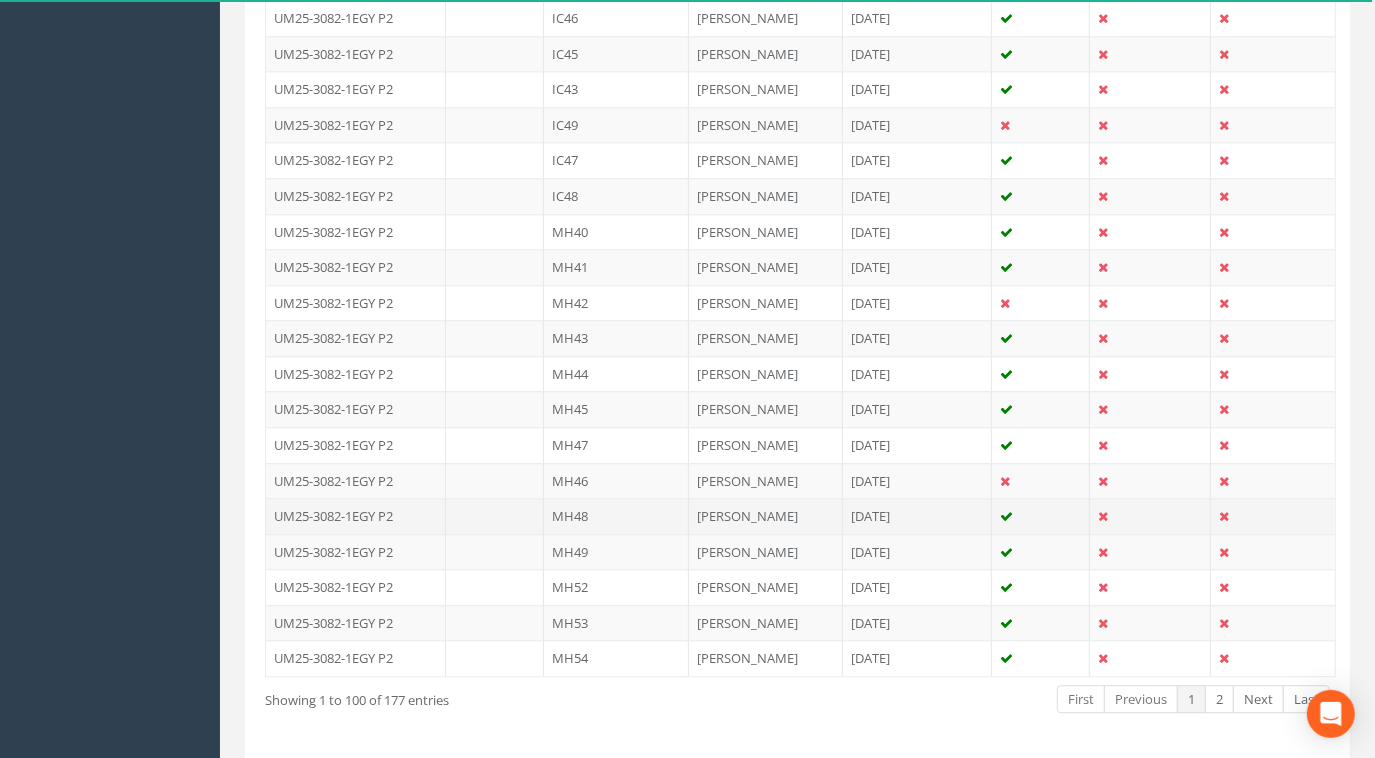 scroll, scrollTop: 3526, scrollLeft: 0, axis: vertical 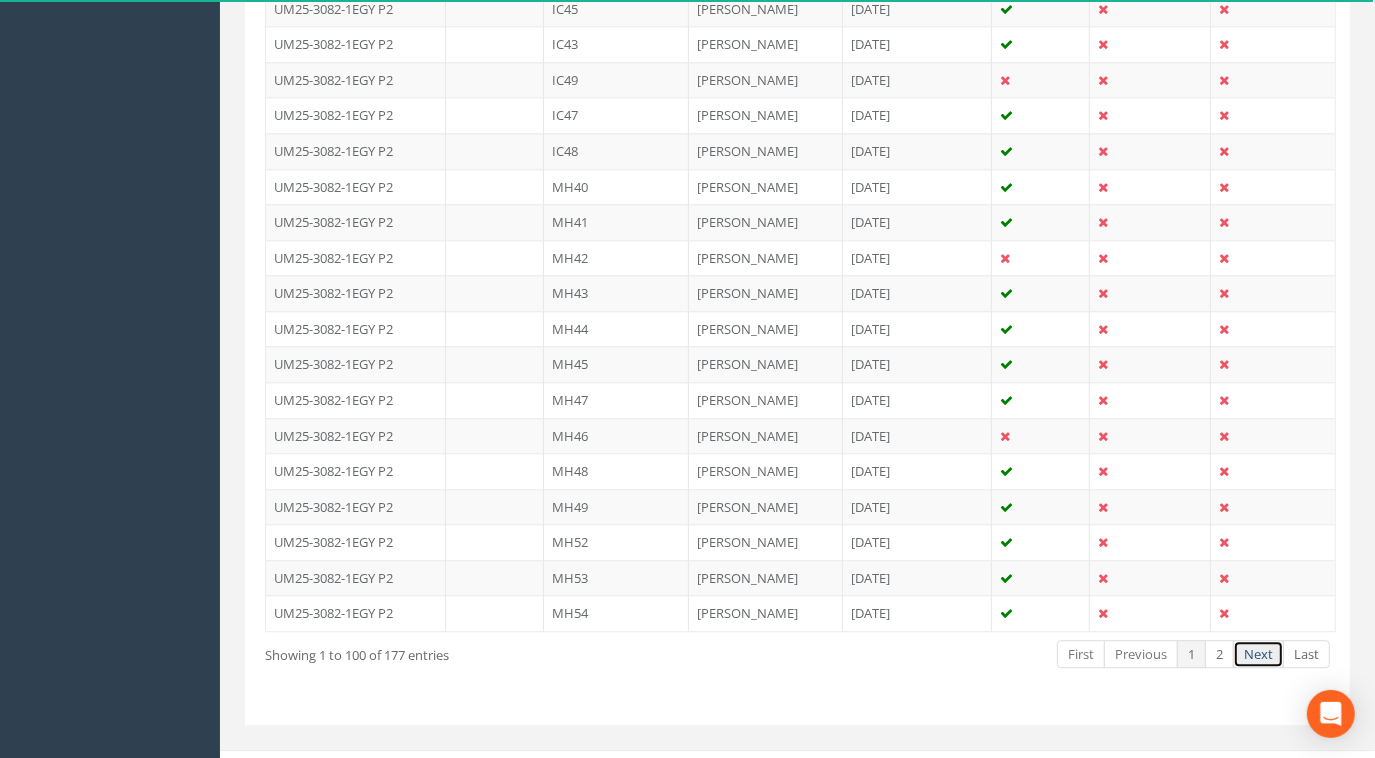 click on "Next" at bounding box center [1258, 654] 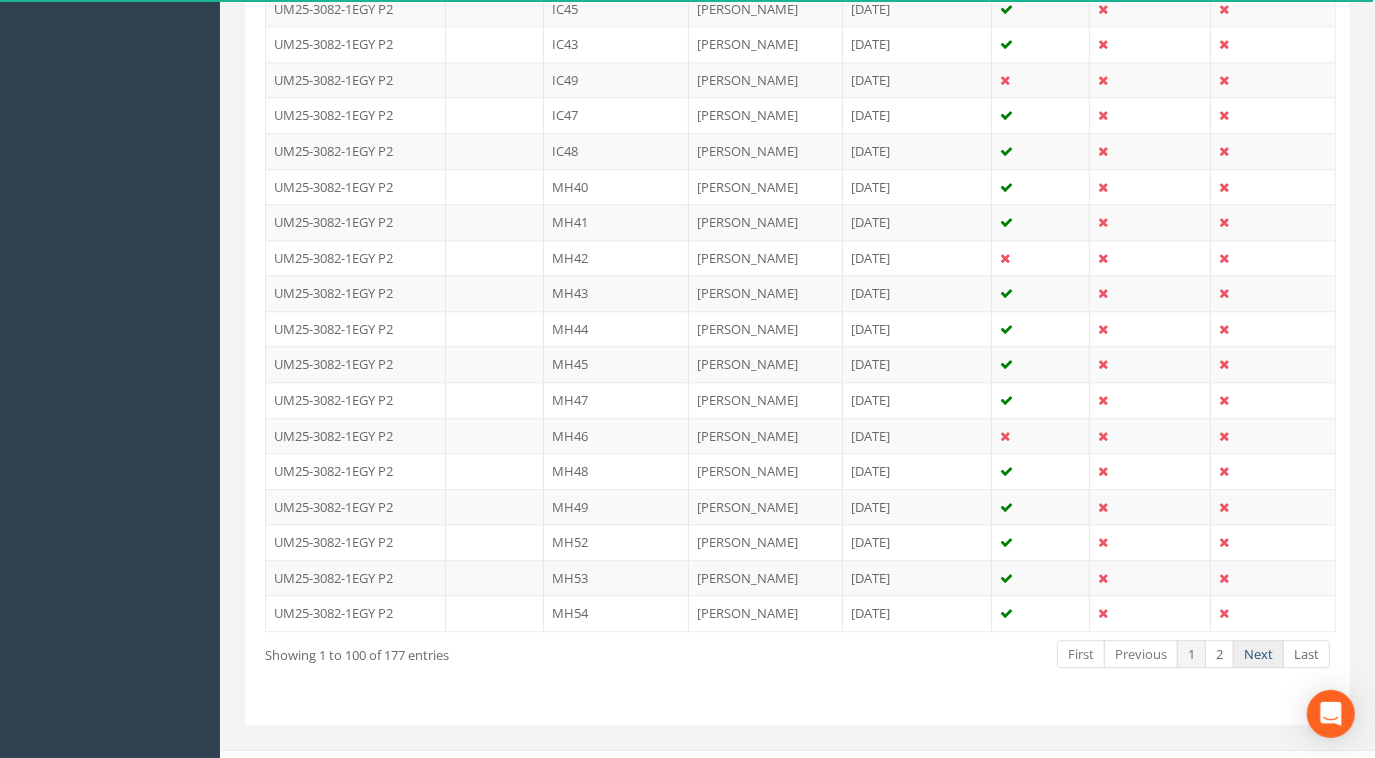 scroll, scrollTop: 2714, scrollLeft: 0, axis: vertical 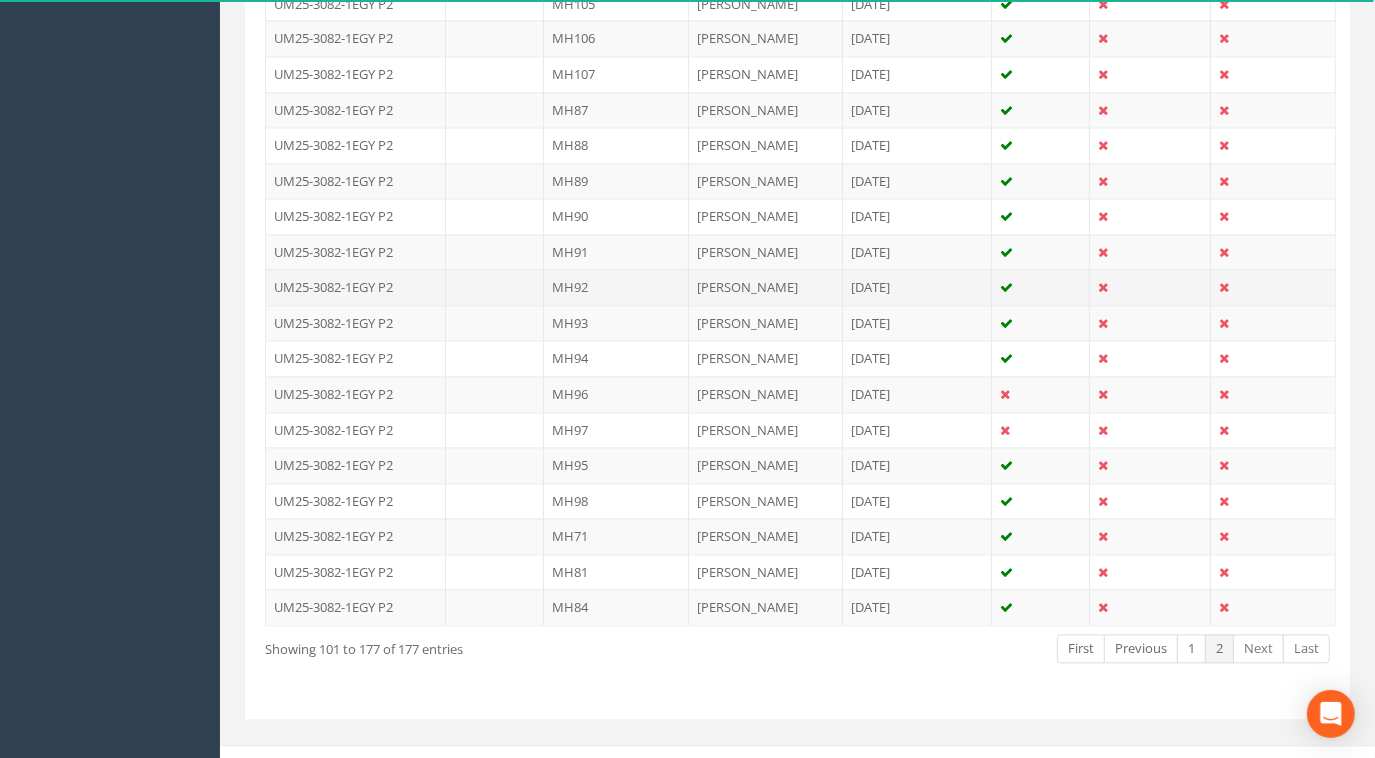 click on "UM25-3082-1EGY P2" at bounding box center (356, 287) 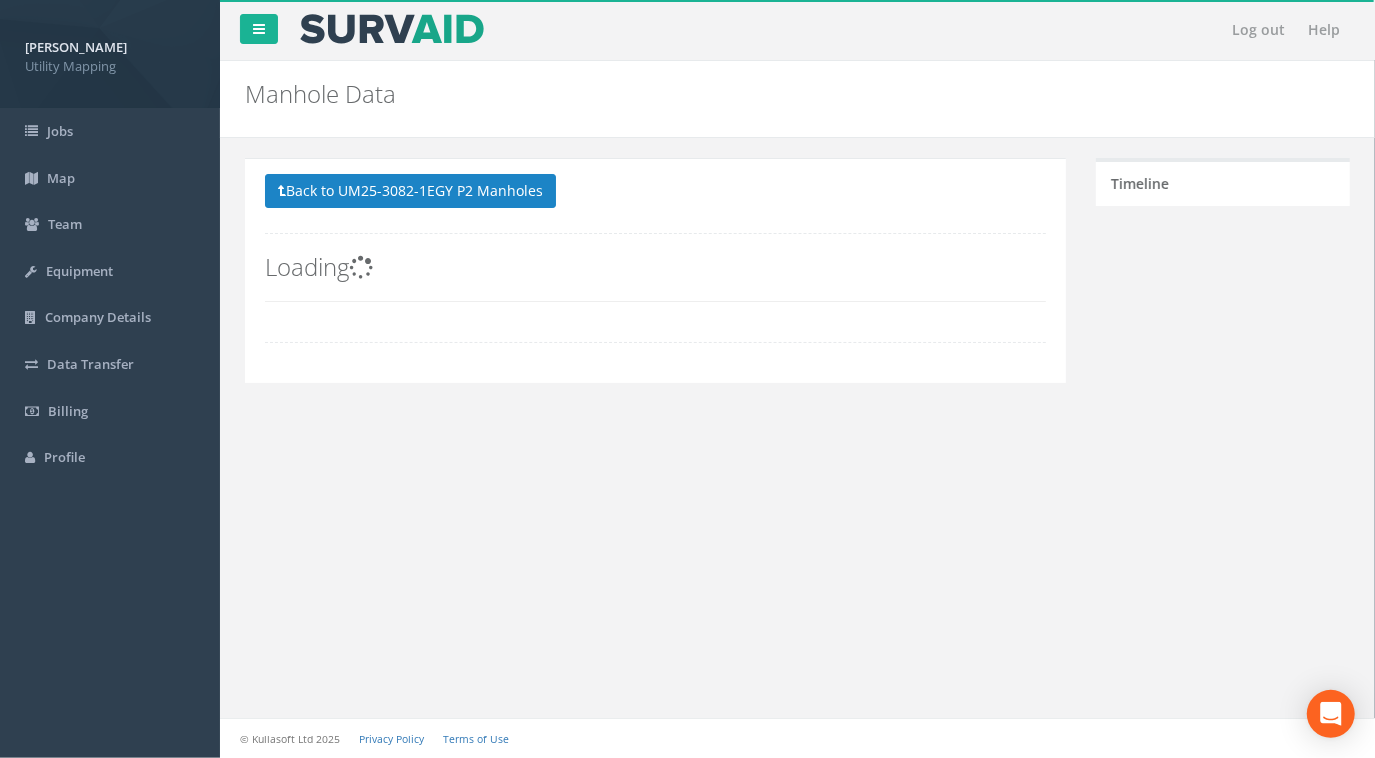 scroll, scrollTop: 0, scrollLeft: 0, axis: both 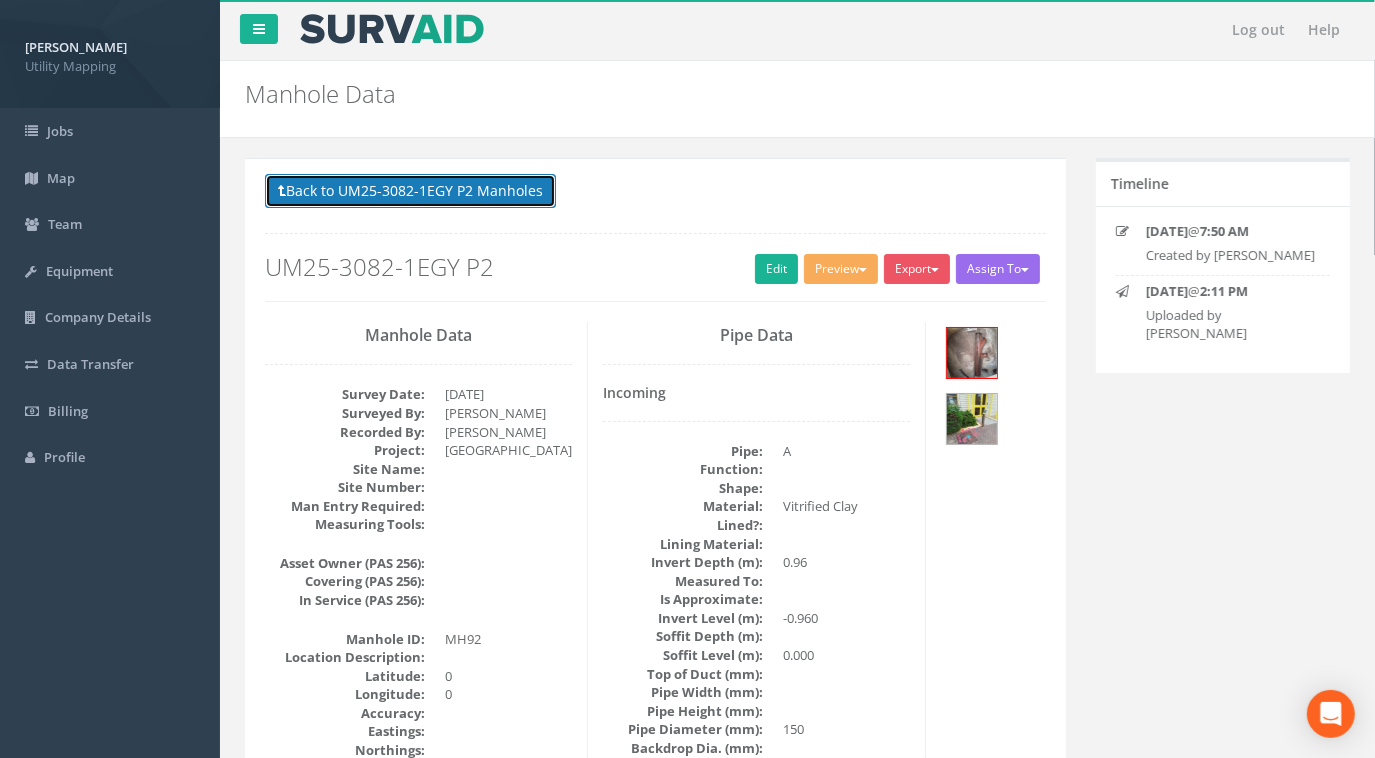 click on "Back to UM25-3082-1EGY P2 Manholes" at bounding box center [410, 191] 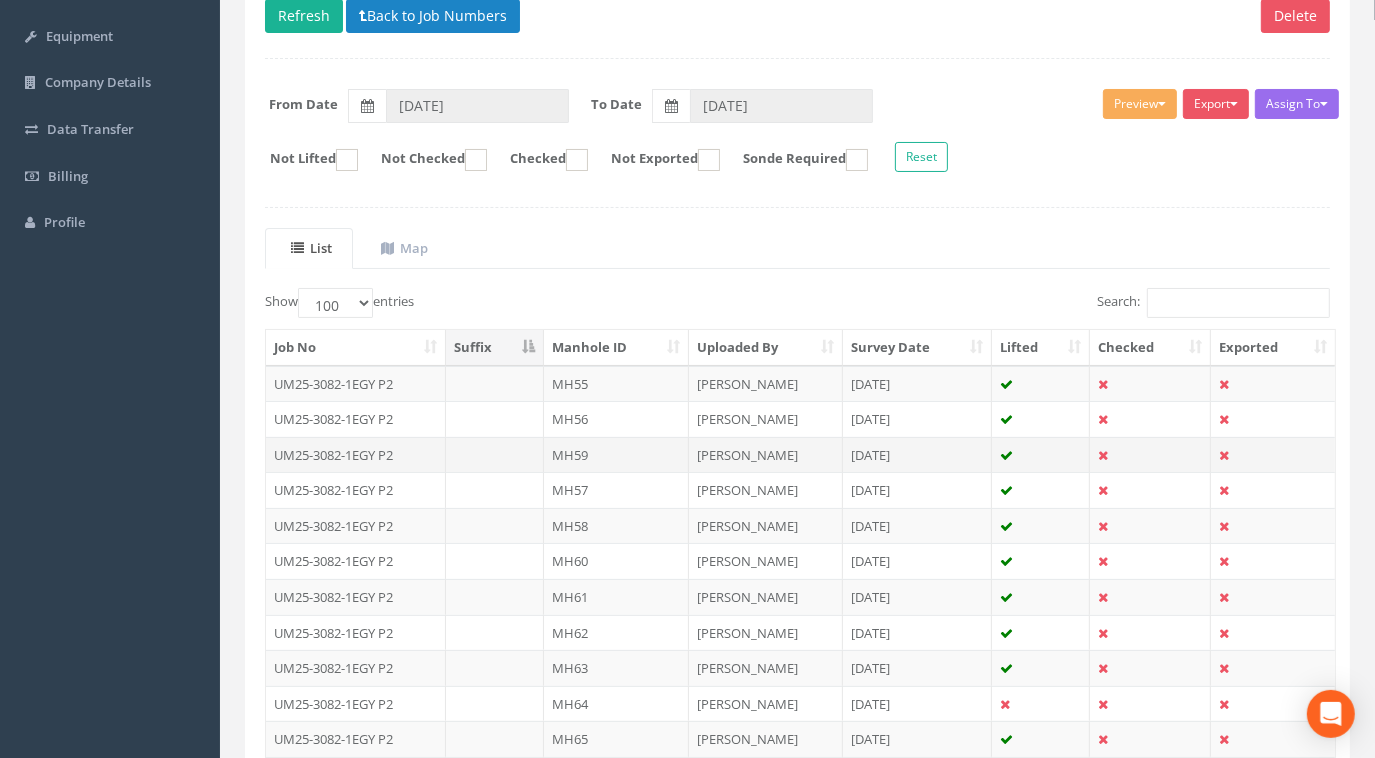 scroll, scrollTop: 272, scrollLeft: 0, axis: vertical 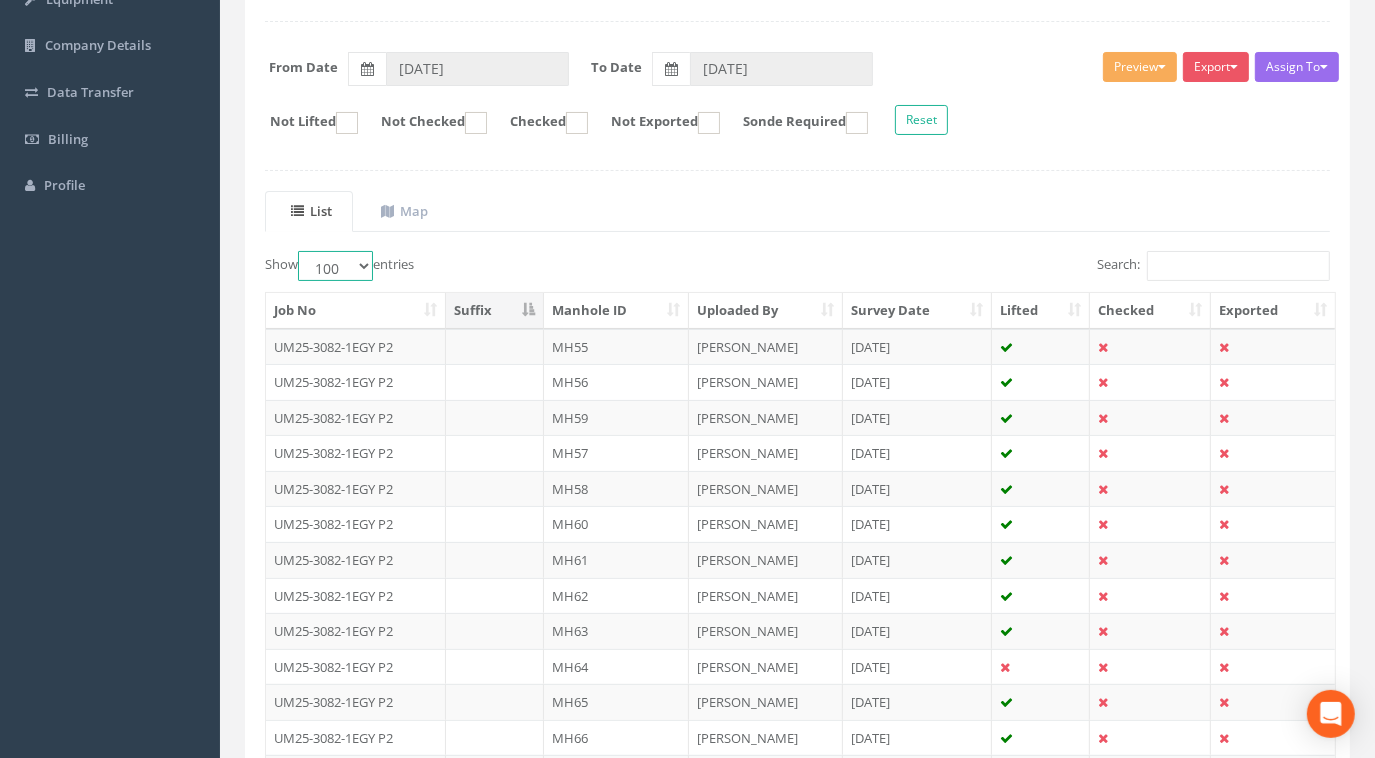 click on "10 25 50 100" at bounding box center (335, 266) 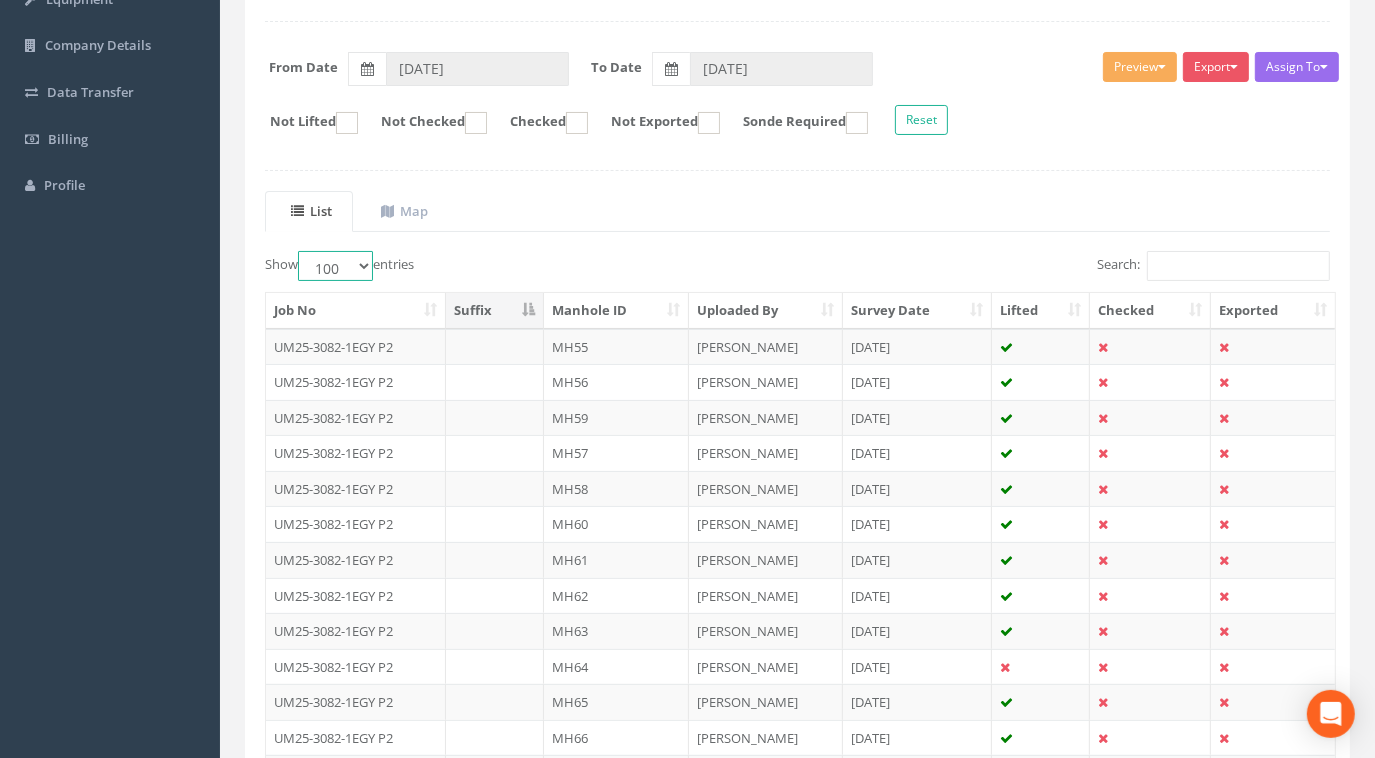 click on "10 25 50 100" at bounding box center (335, 266) 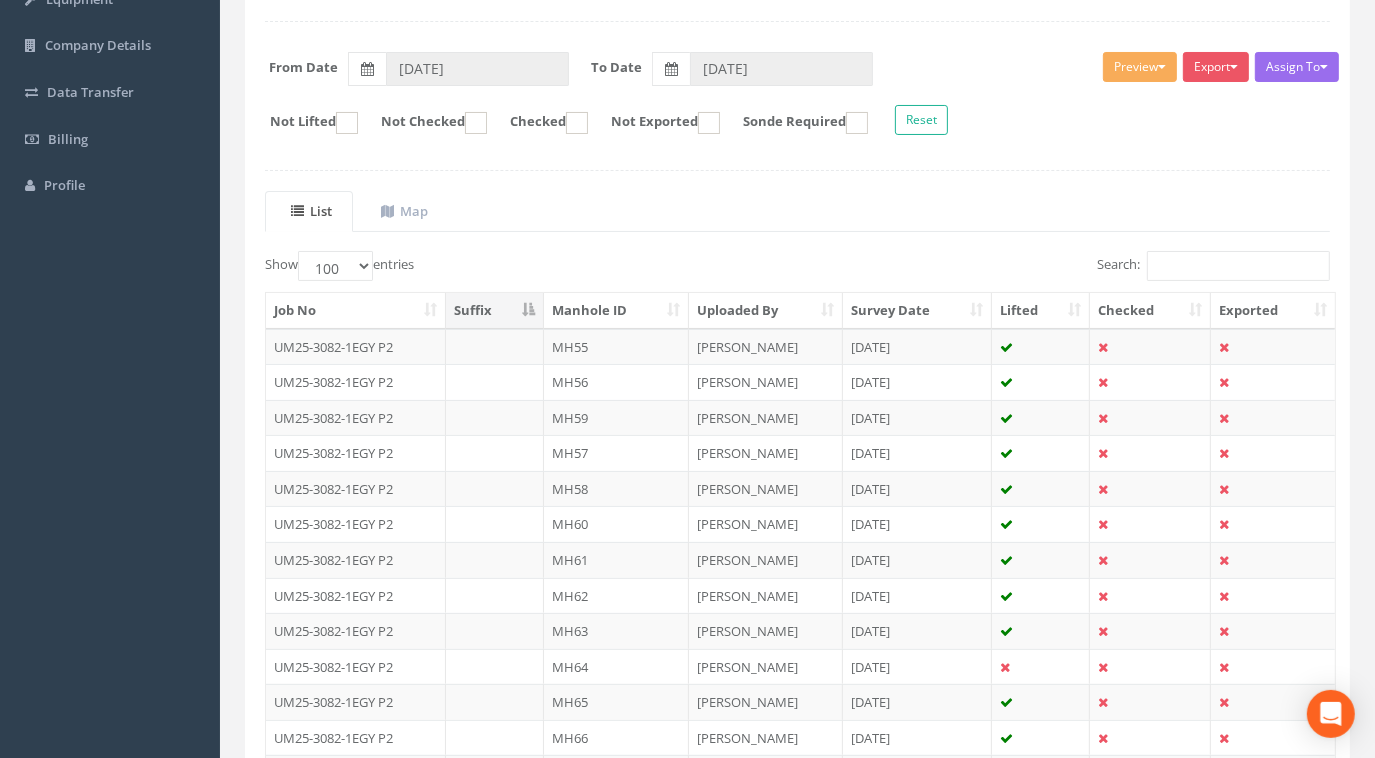 click on "Manhole ID" at bounding box center [616, 311] 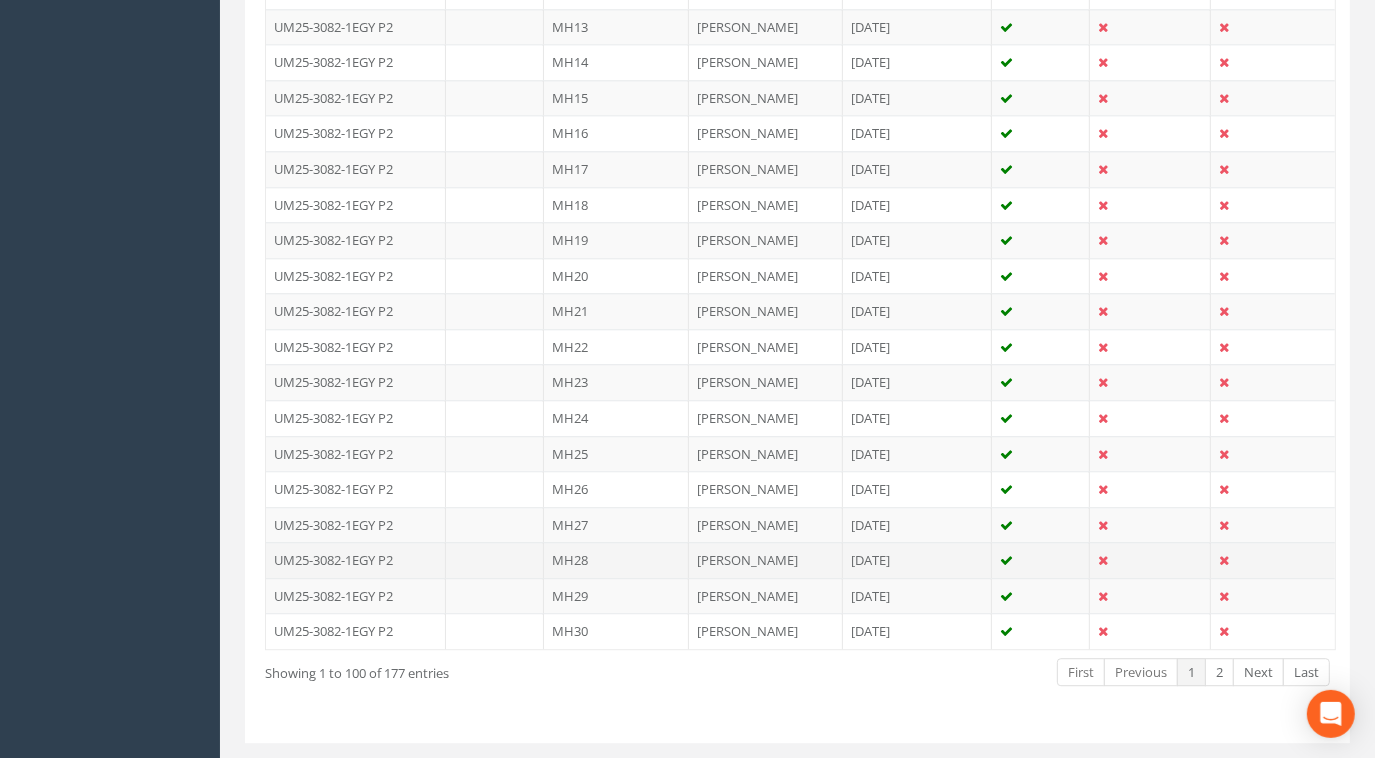 scroll, scrollTop: 3526, scrollLeft: 0, axis: vertical 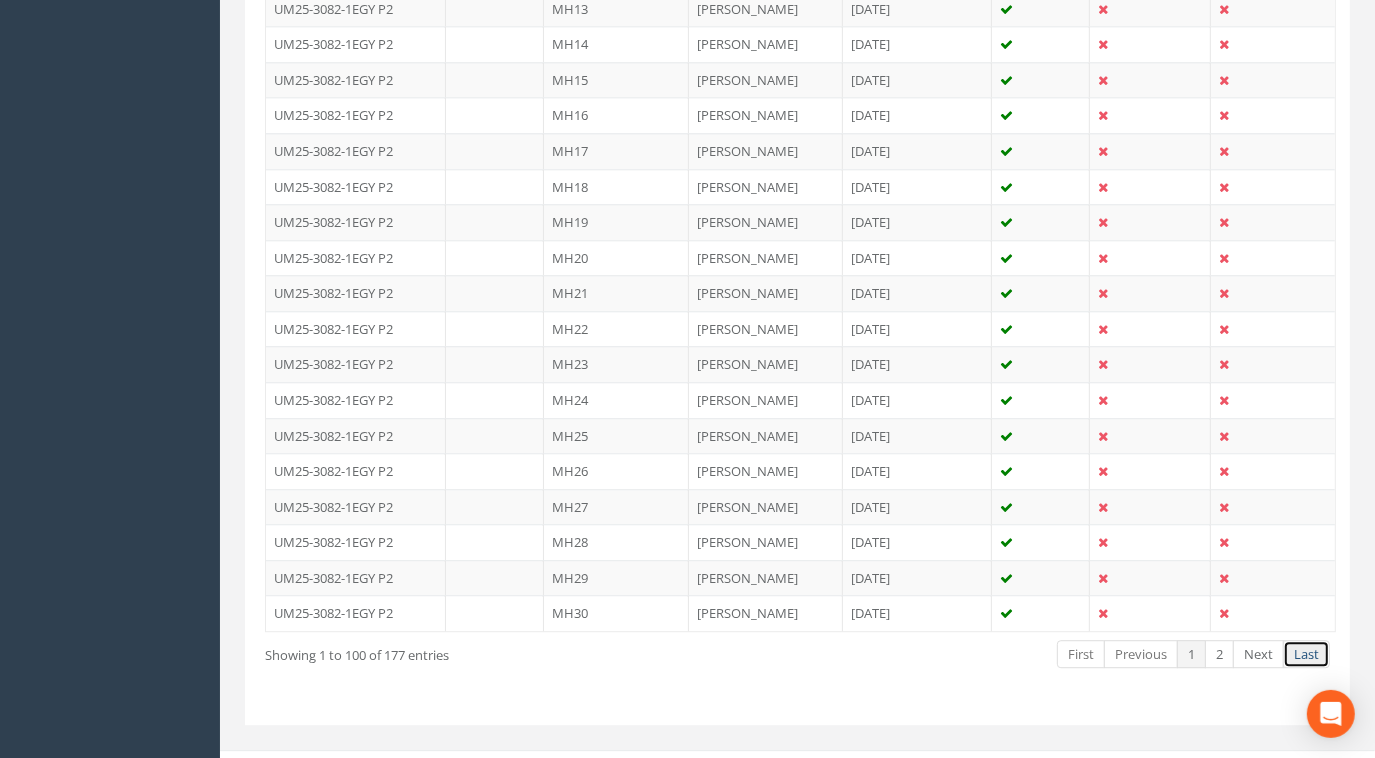 click on "Last" at bounding box center (1306, 654) 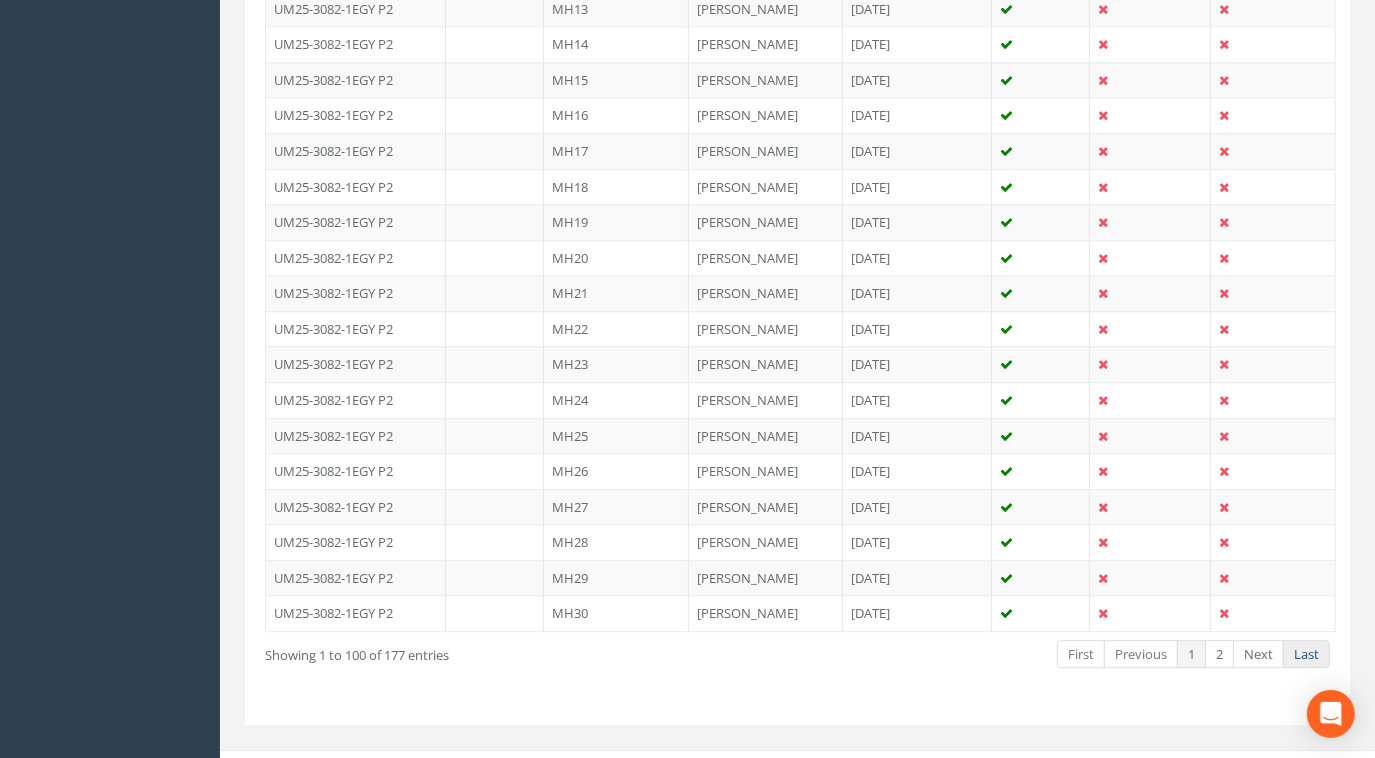 scroll, scrollTop: 2714, scrollLeft: 0, axis: vertical 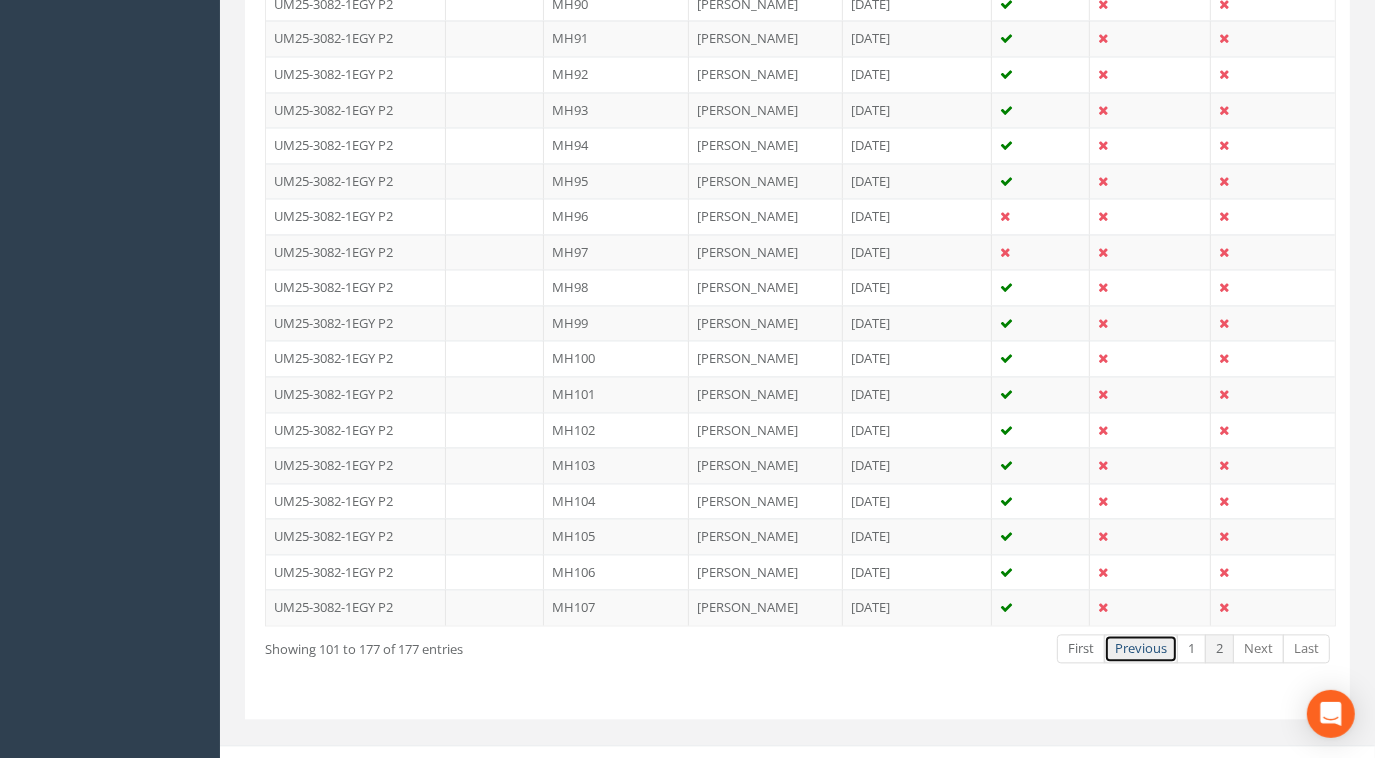 click on "Previous" at bounding box center [1141, 648] 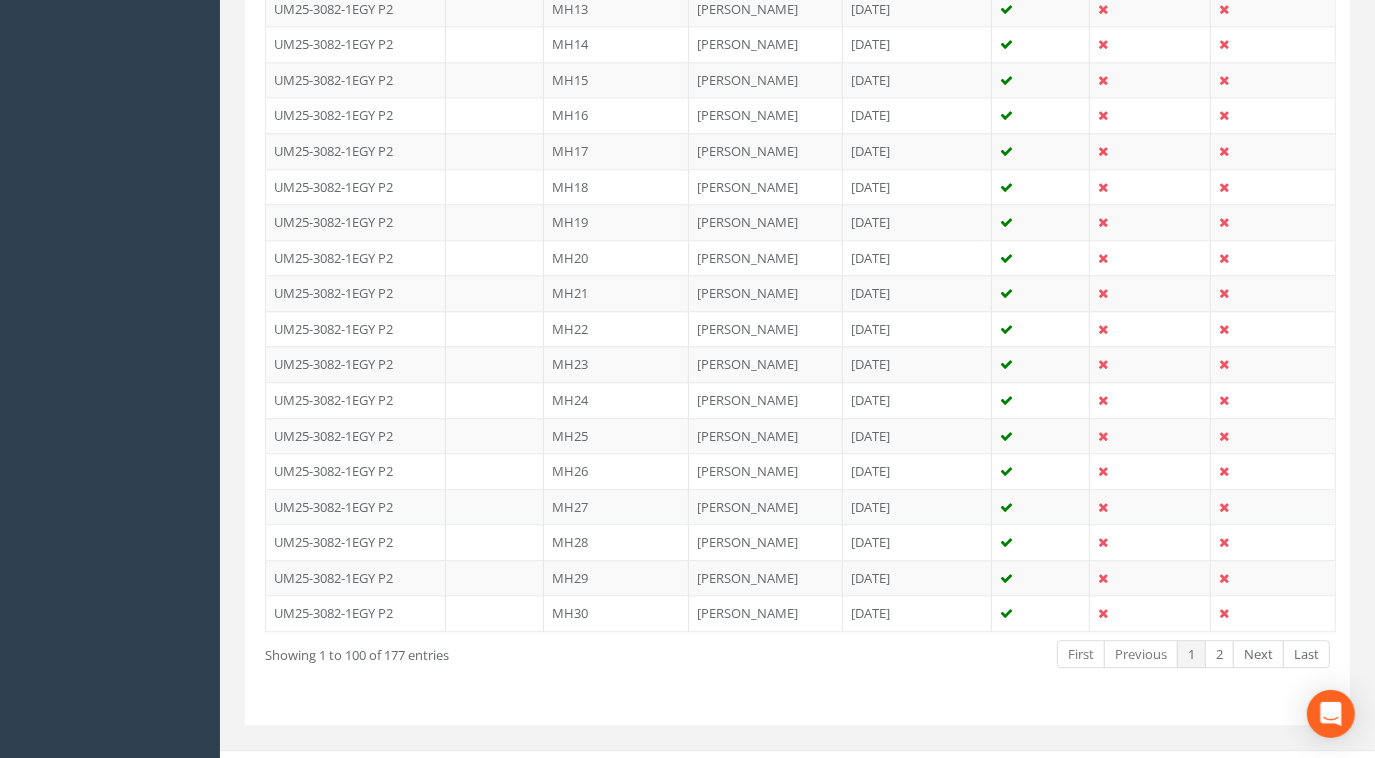 scroll, scrollTop: 2980, scrollLeft: 0, axis: vertical 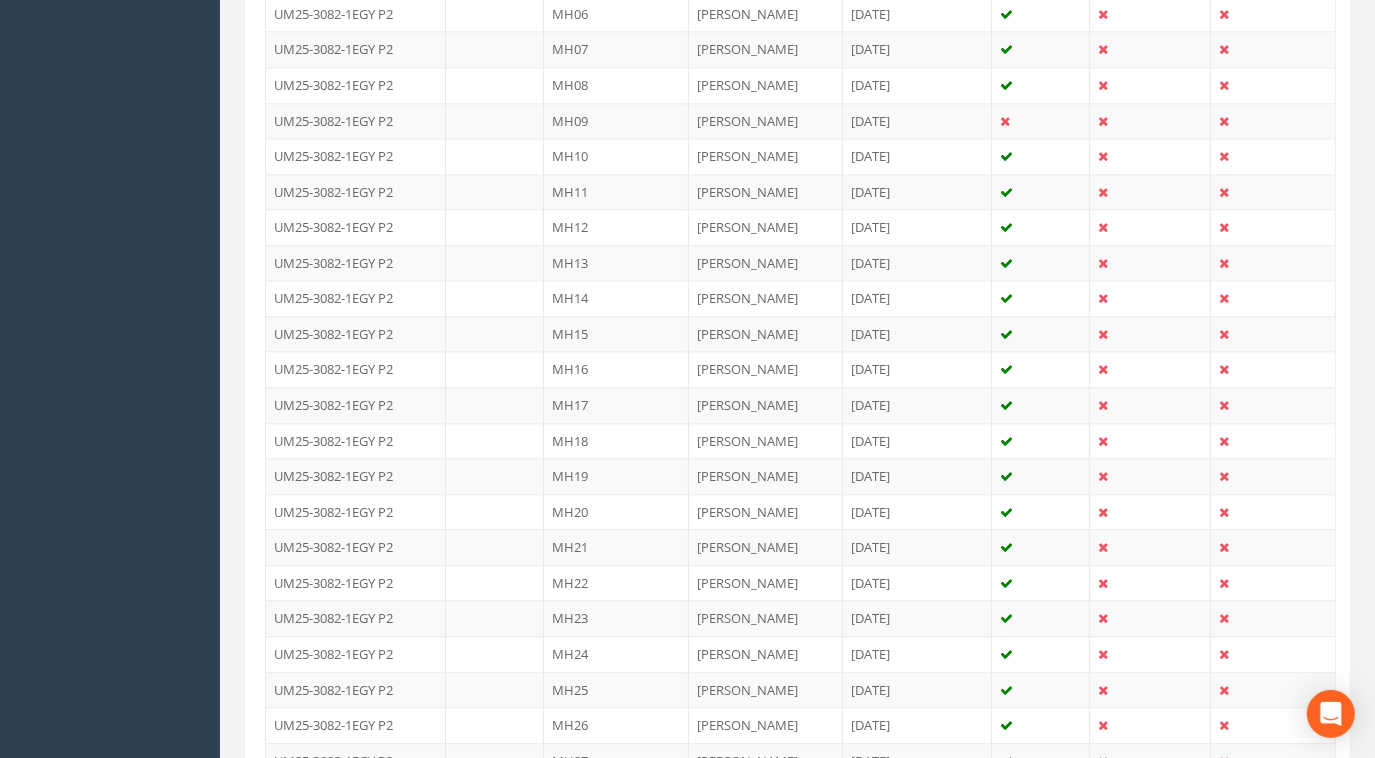 click on "MH20" at bounding box center [616, 512] 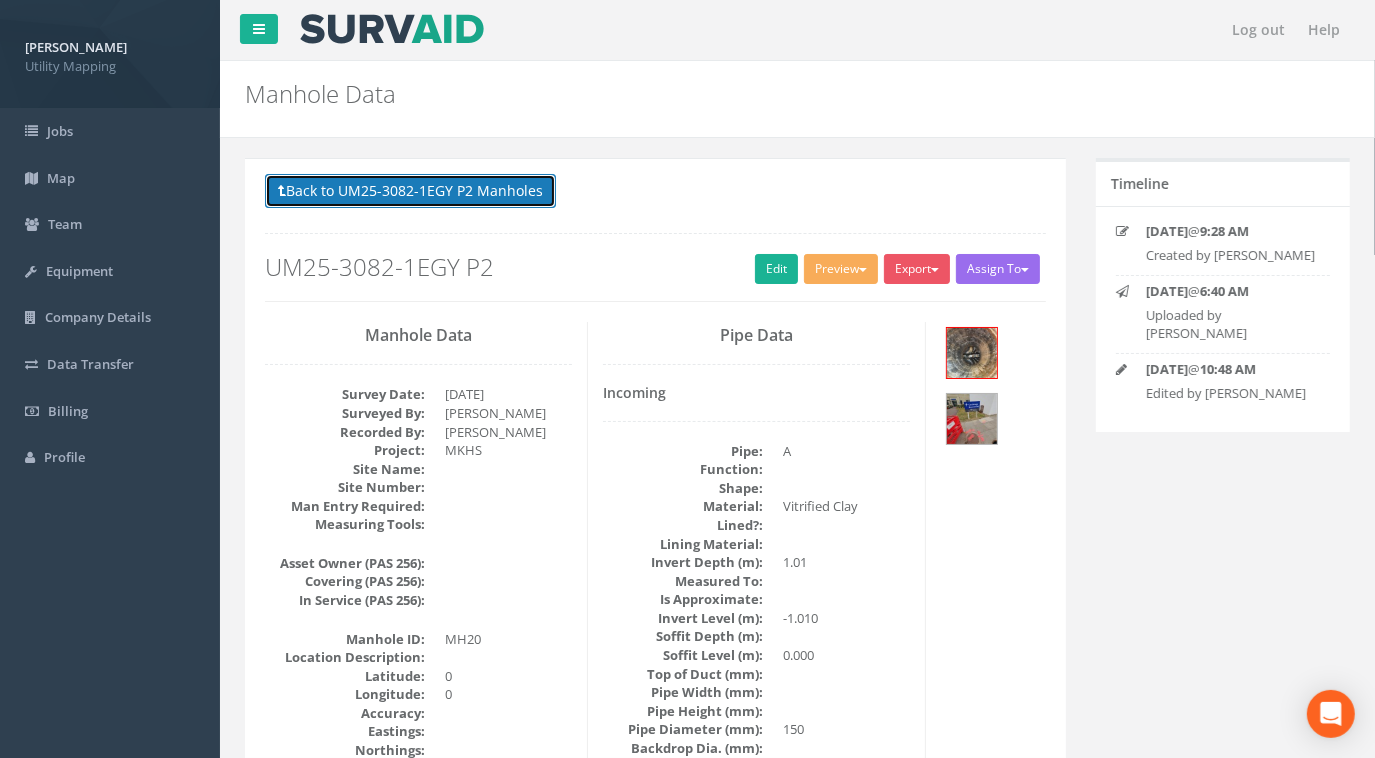 click on "Back to UM25-3082-1EGY P2 Manholes" at bounding box center (410, 191) 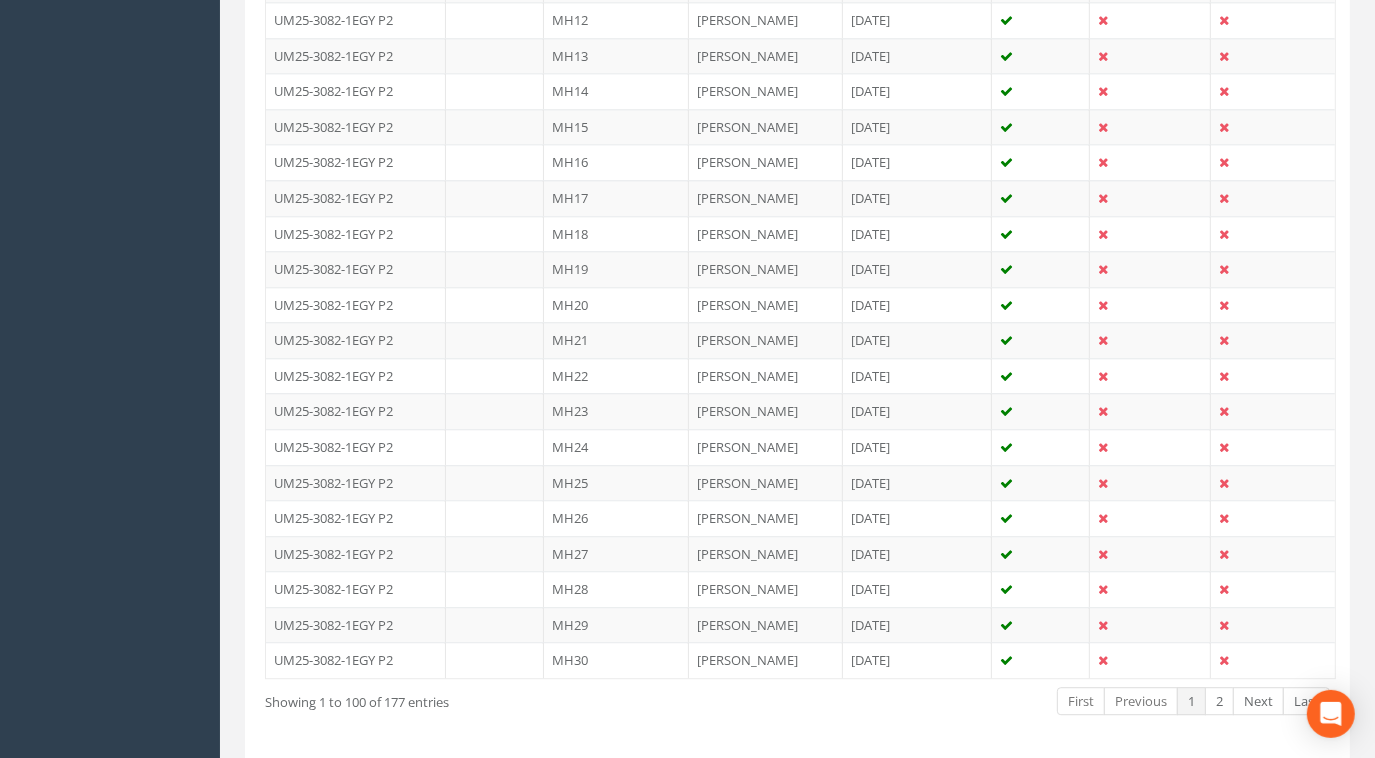 scroll, scrollTop: 3526, scrollLeft: 0, axis: vertical 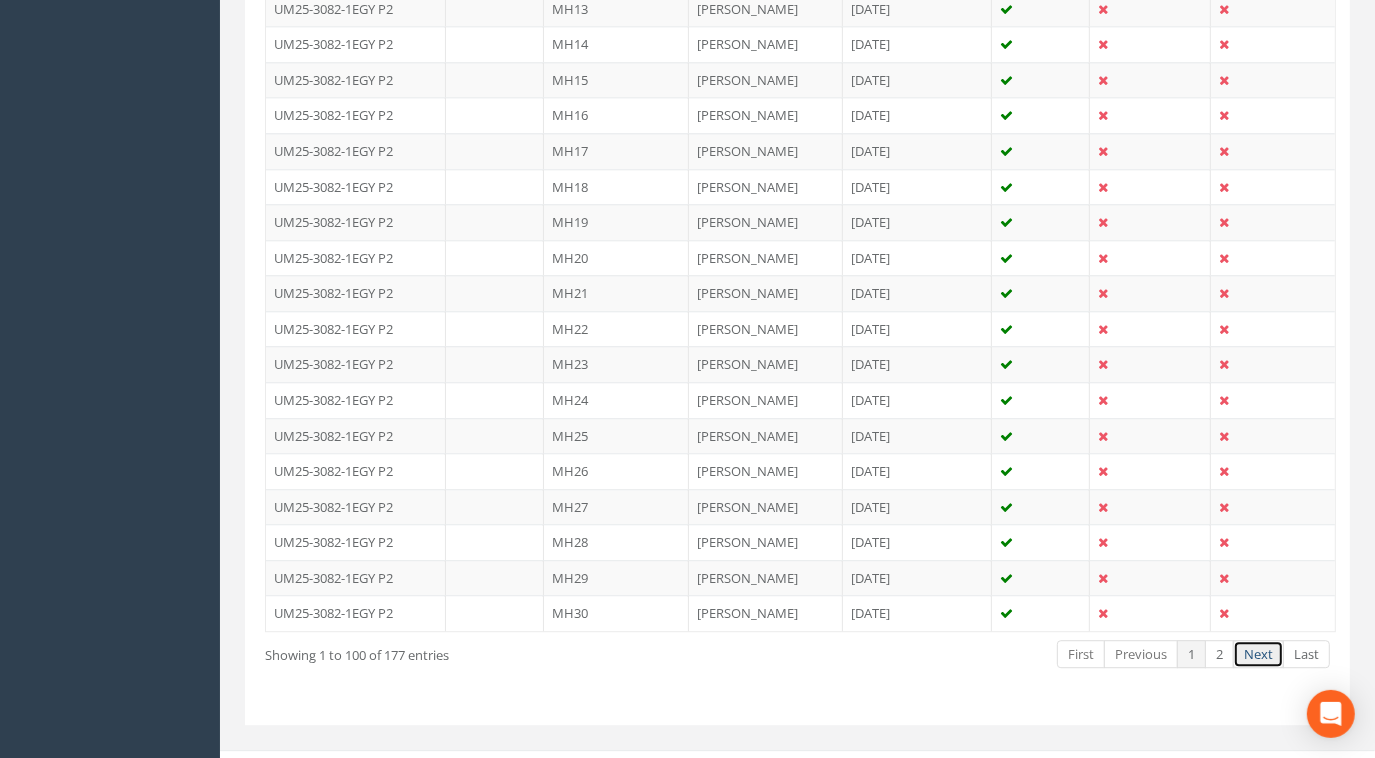 click on "Next" at bounding box center [1258, 654] 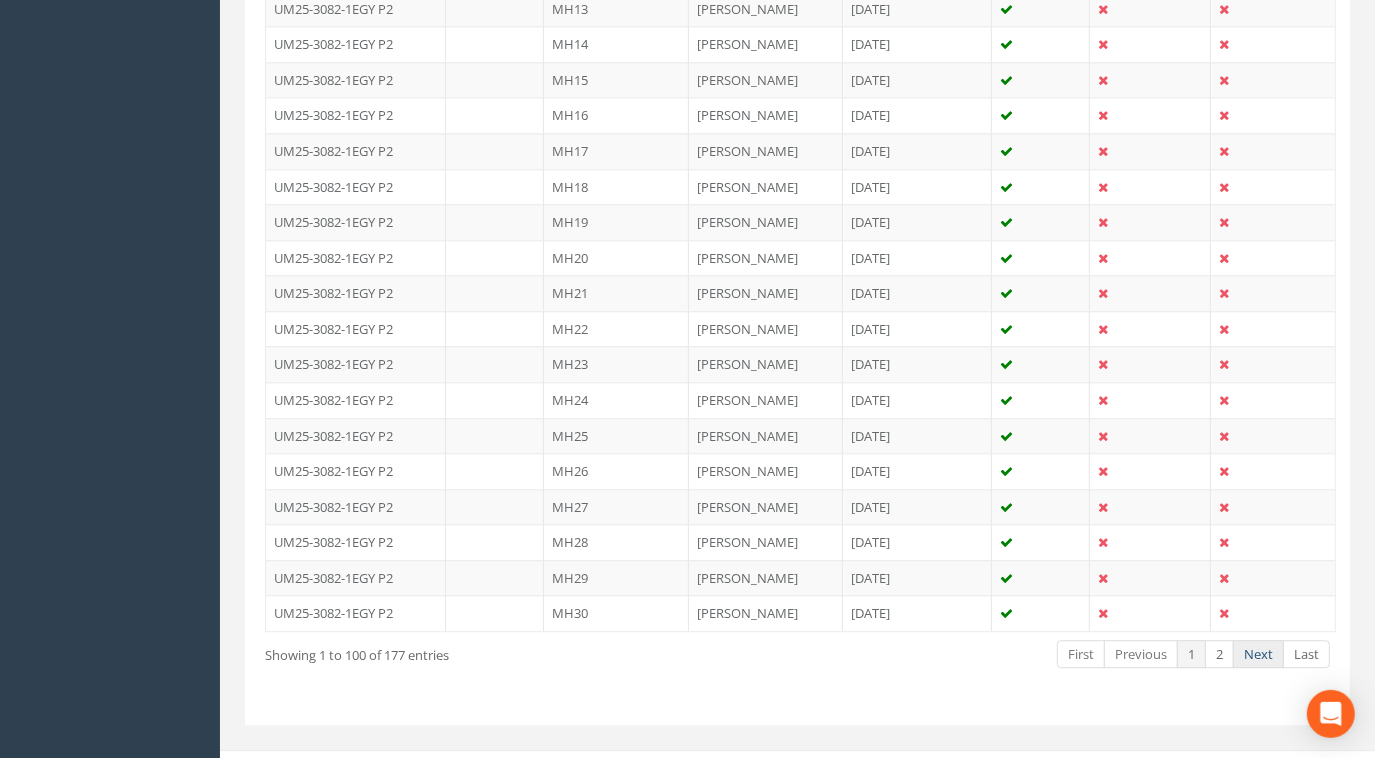 scroll, scrollTop: 2714, scrollLeft: 0, axis: vertical 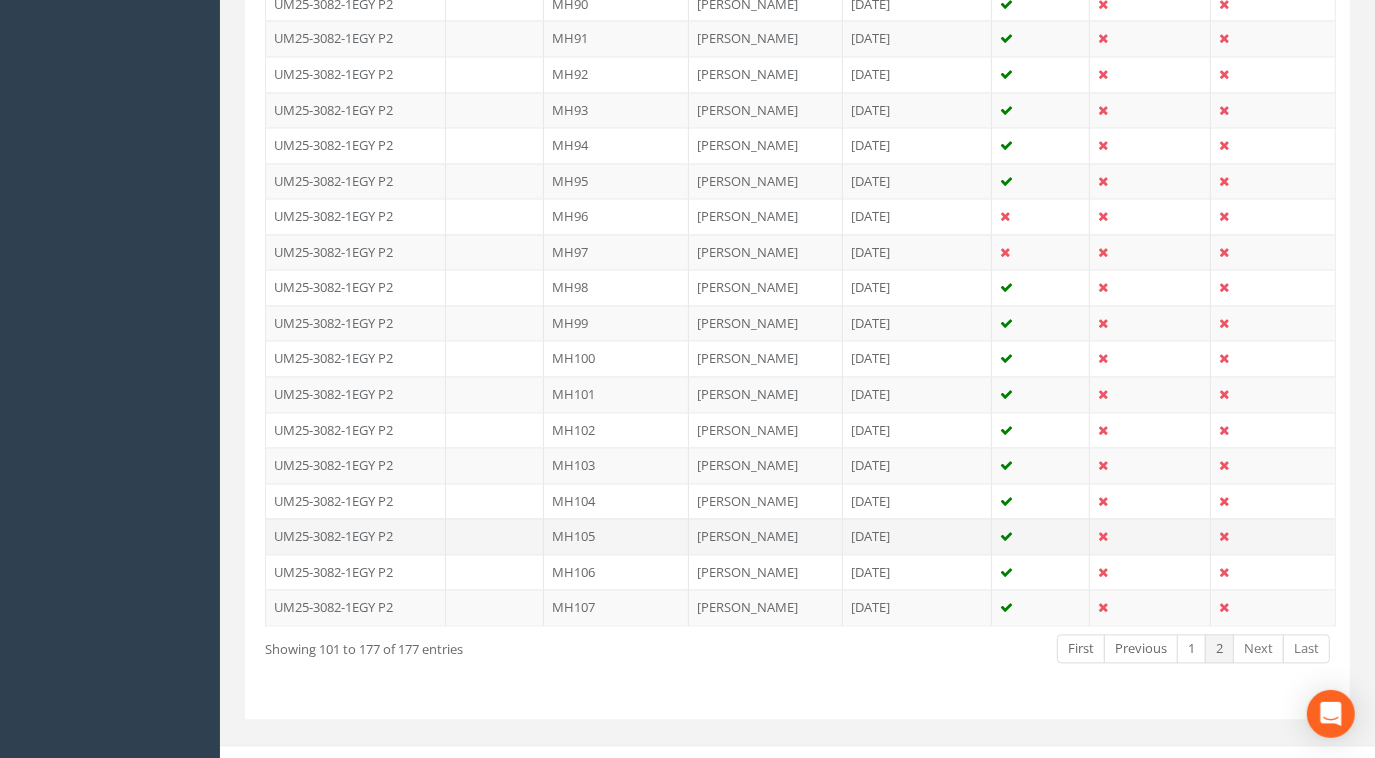 click on "MH105" at bounding box center (616, 536) 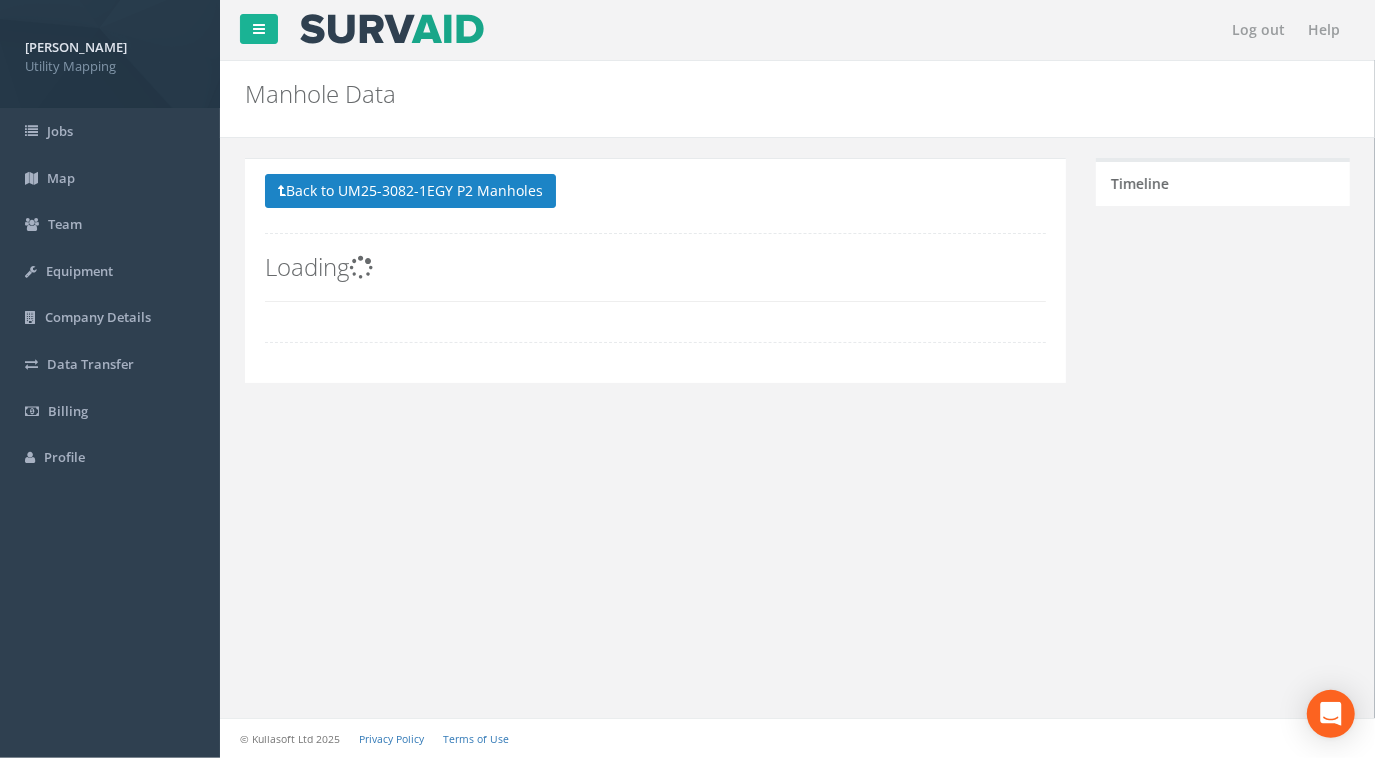 scroll, scrollTop: 0, scrollLeft: 0, axis: both 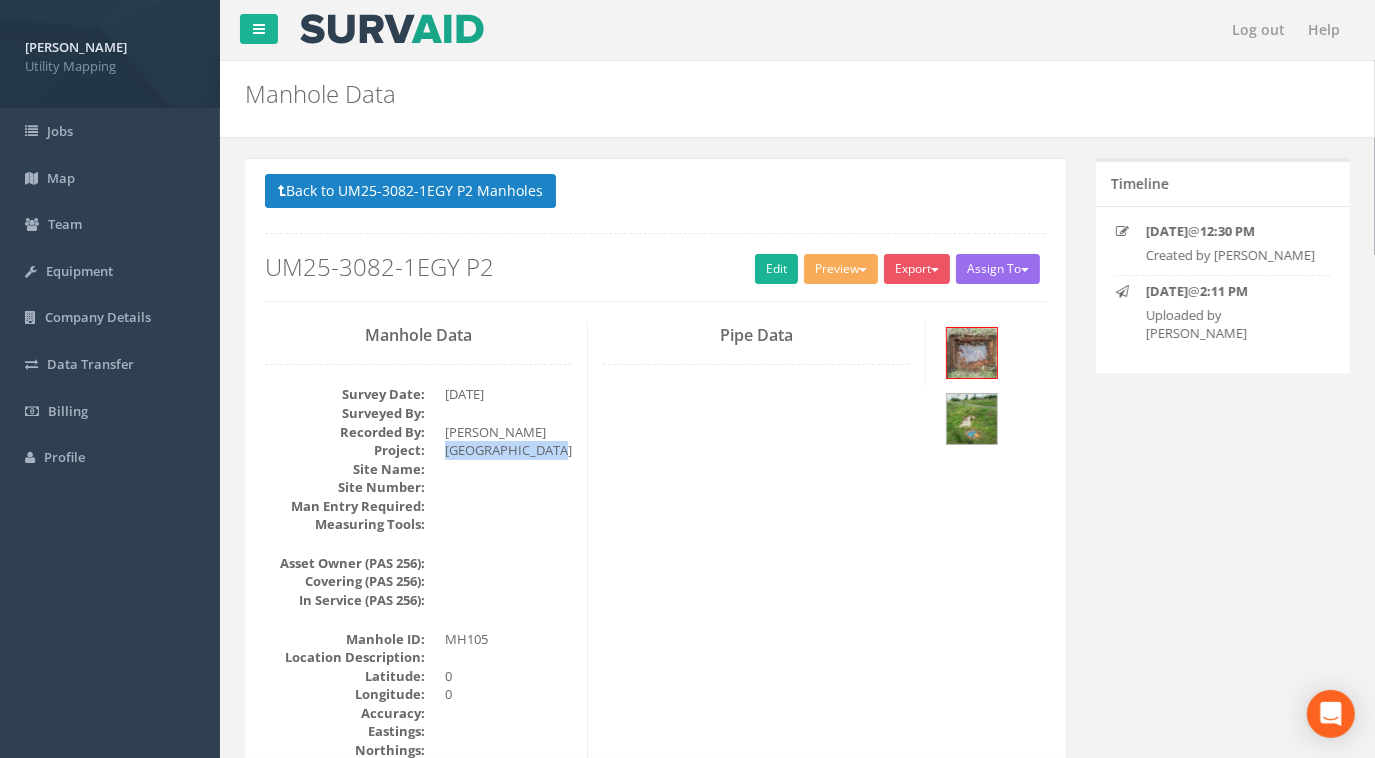drag, startPoint x: 560, startPoint y: 447, endPoint x: 444, endPoint y: 443, distance: 116.06895 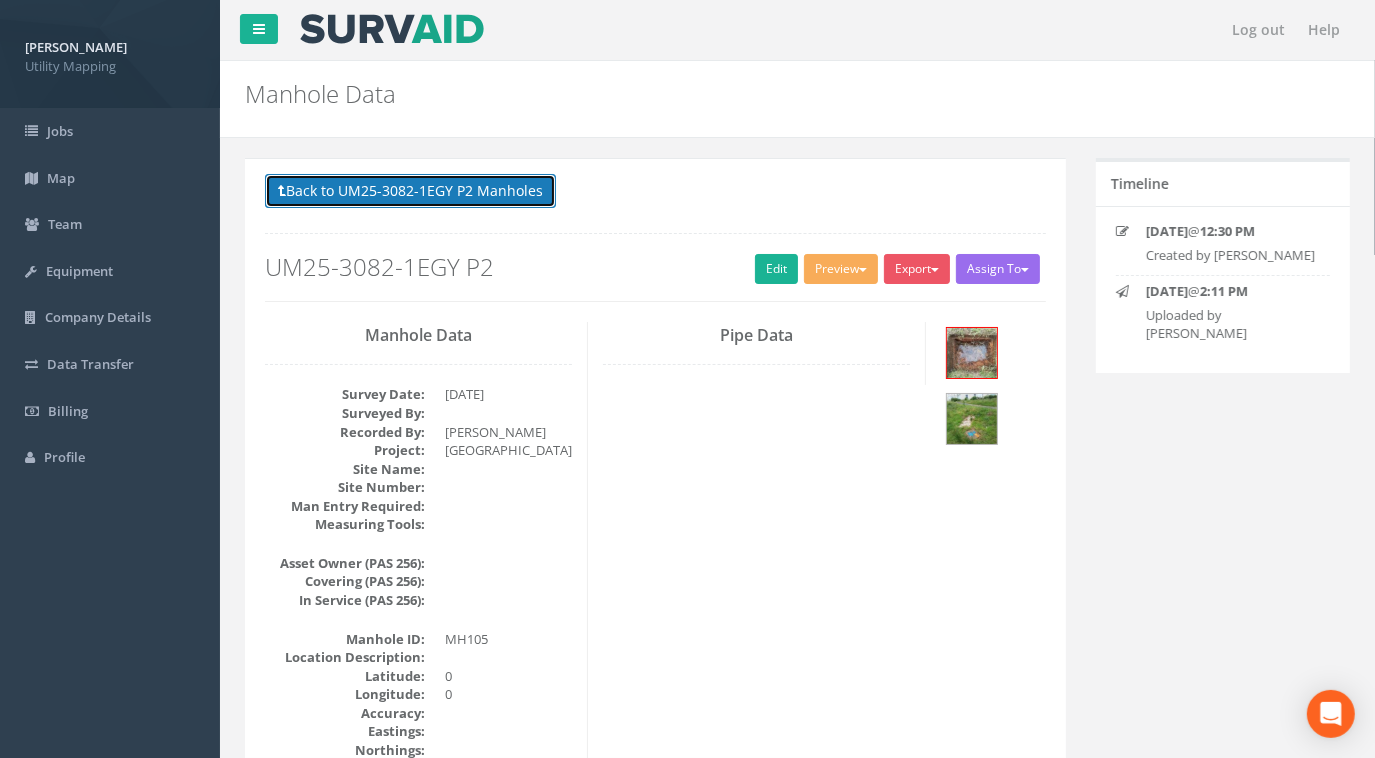 click on "Back to UM25-3082-1EGY P2 Manholes" at bounding box center (410, 191) 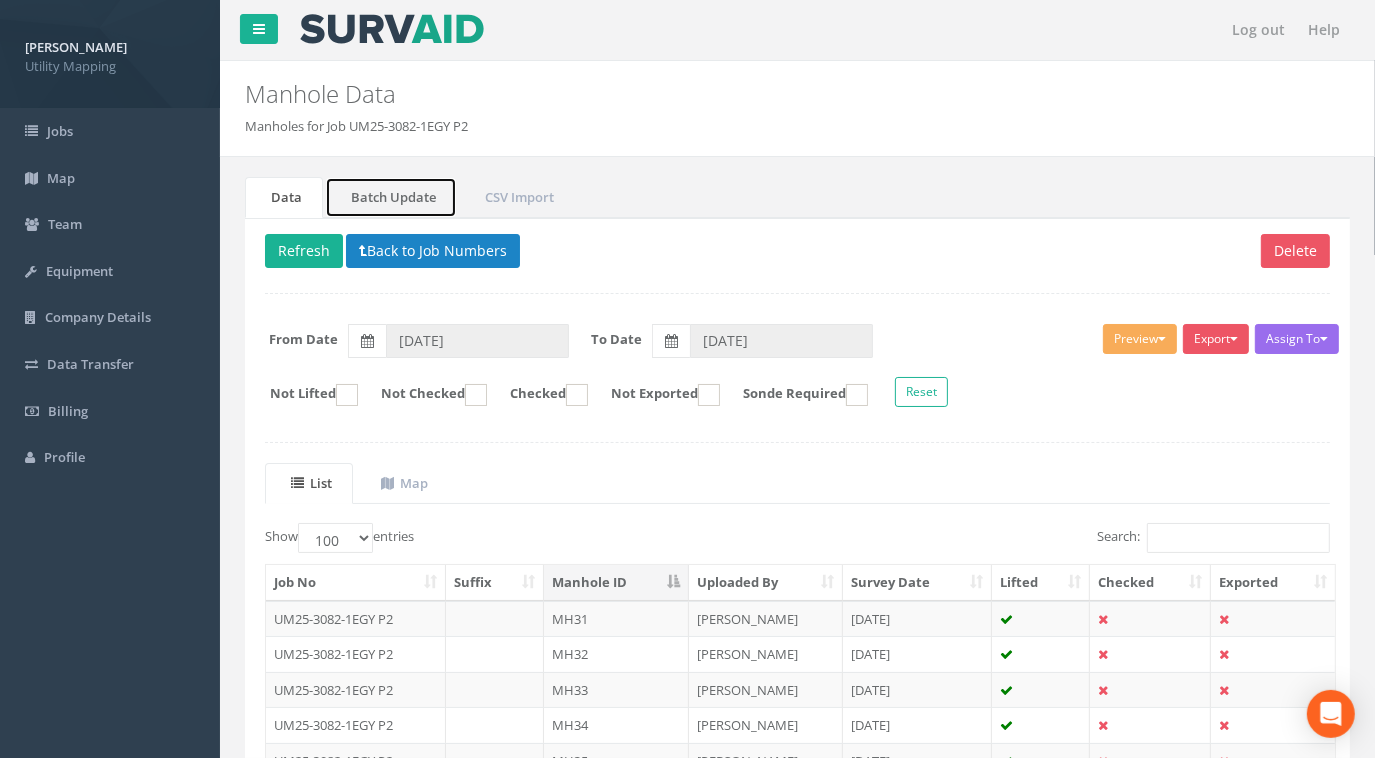 click on "Batch Update" at bounding box center (391, 197) 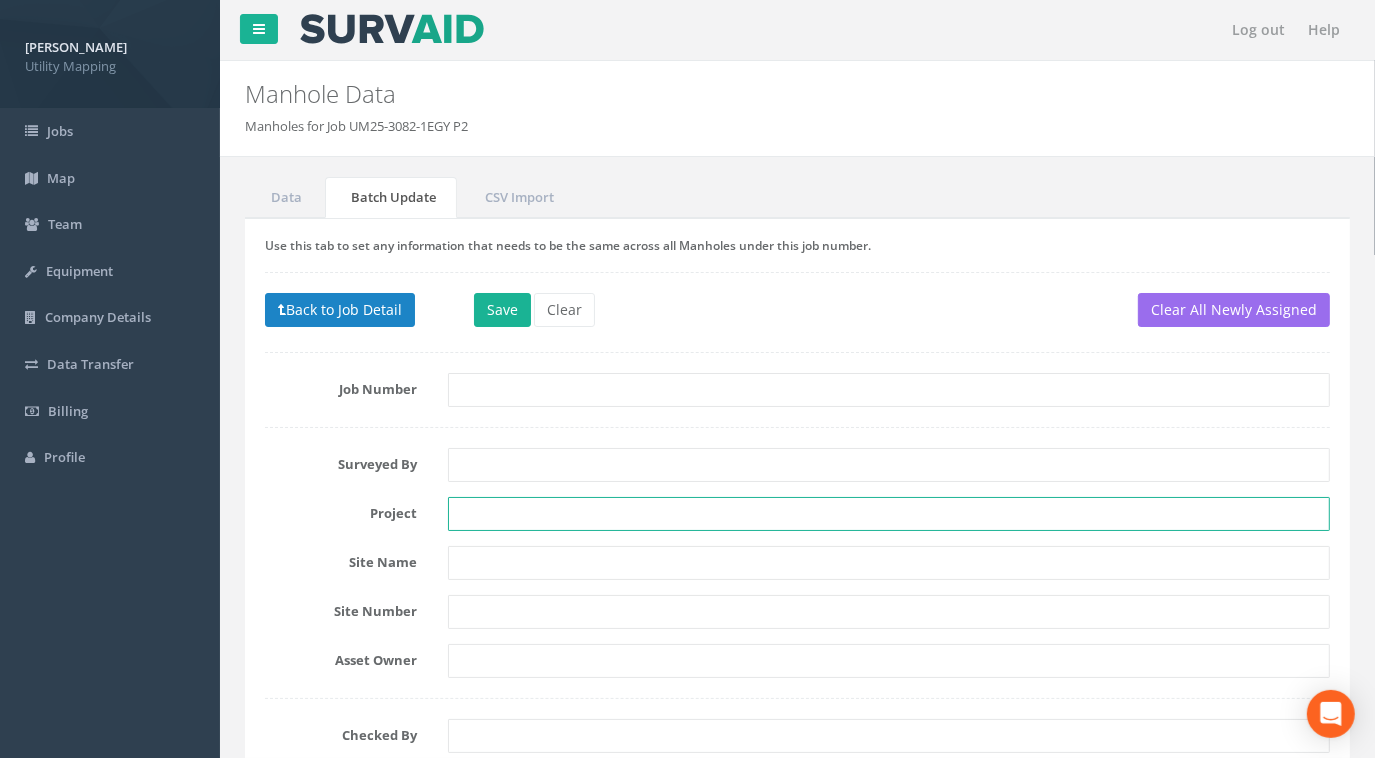 click at bounding box center (889, 514) 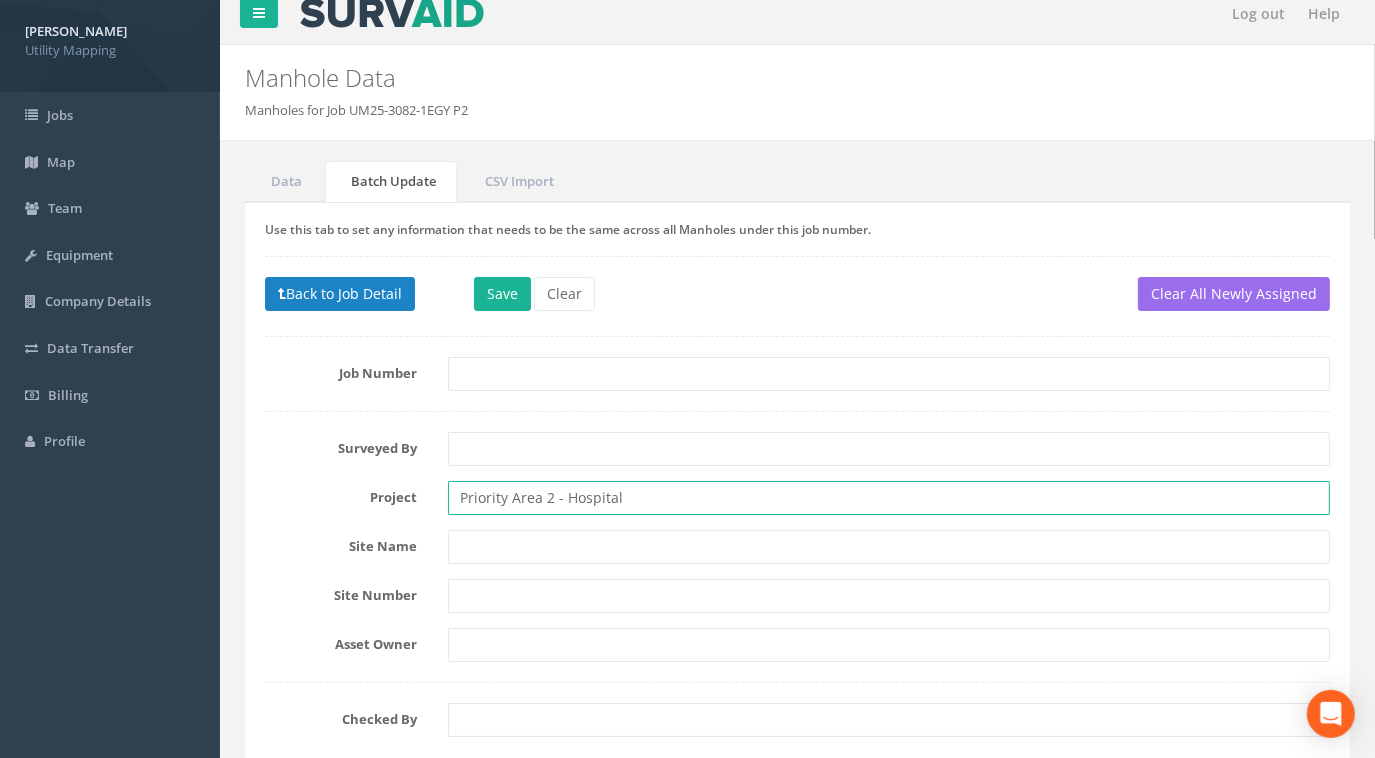 scroll, scrollTop: 1, scrollLeft: 0, axis: vertical 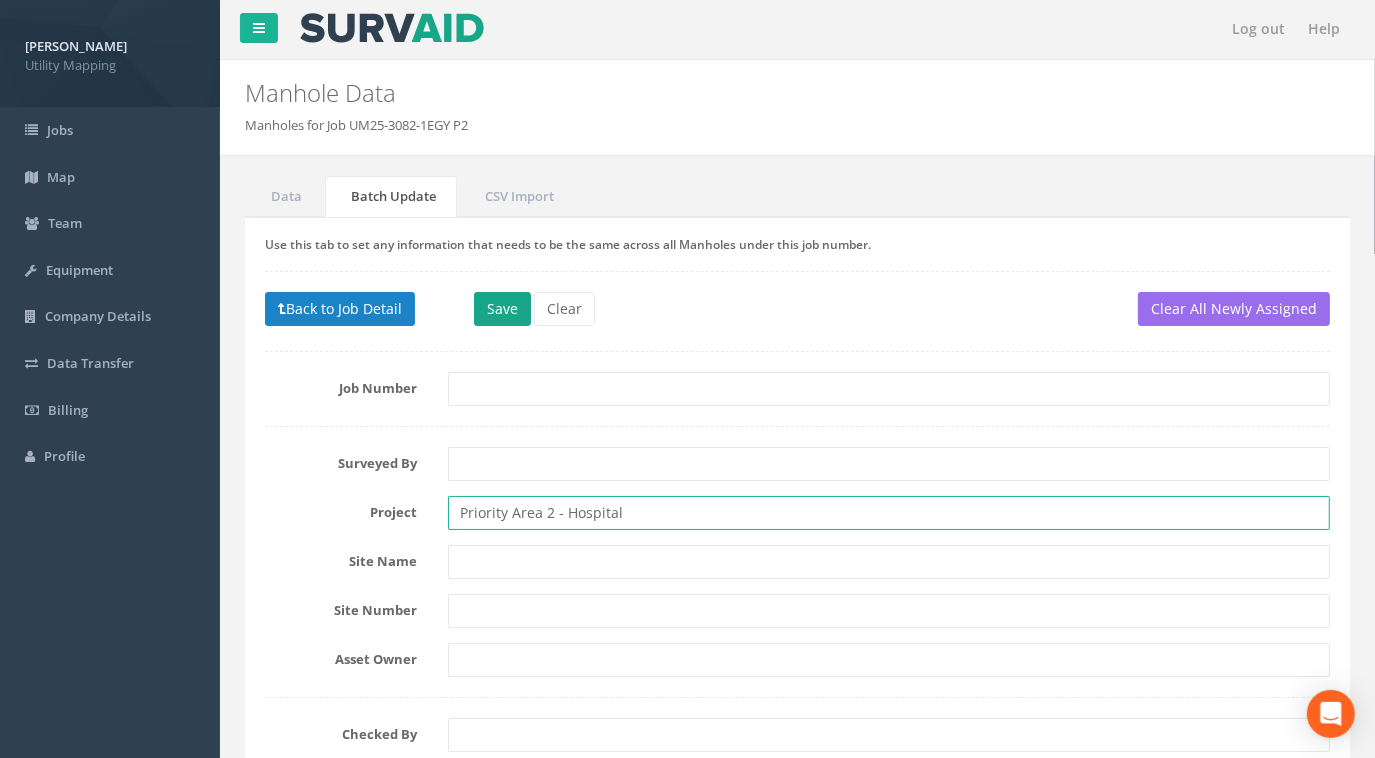 type on "Priority Area 2 - Hospital" 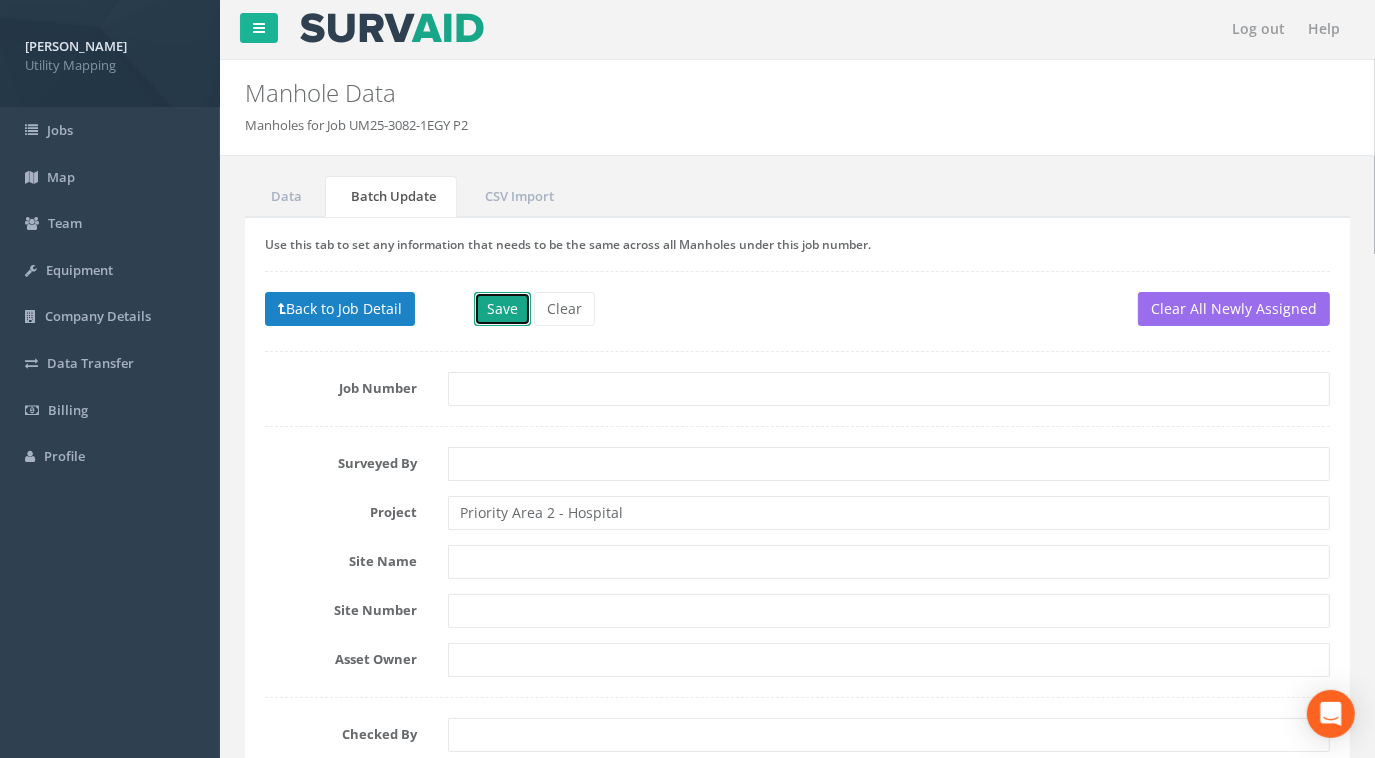 click on "Save" at bounding box center (502, 309) 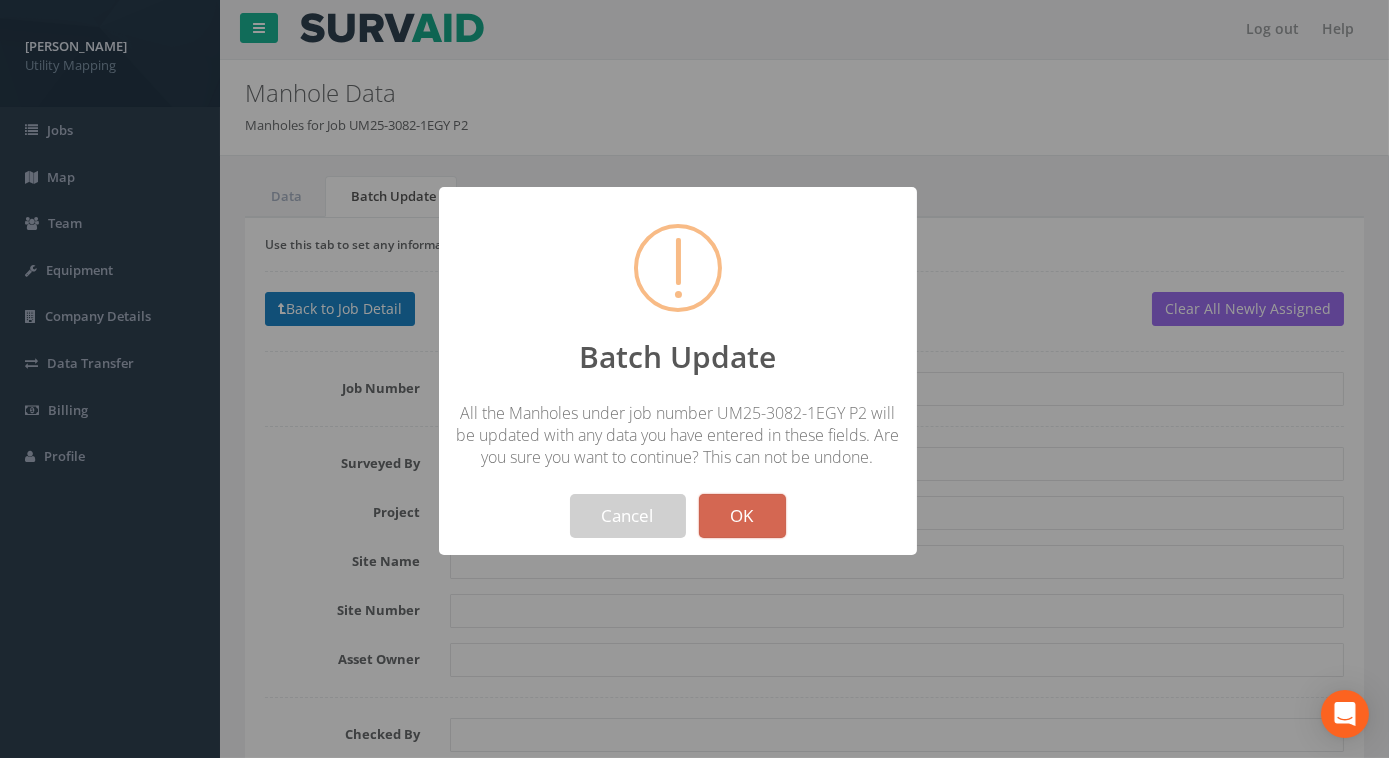 click on "OK" at bounding box center [742, 516] 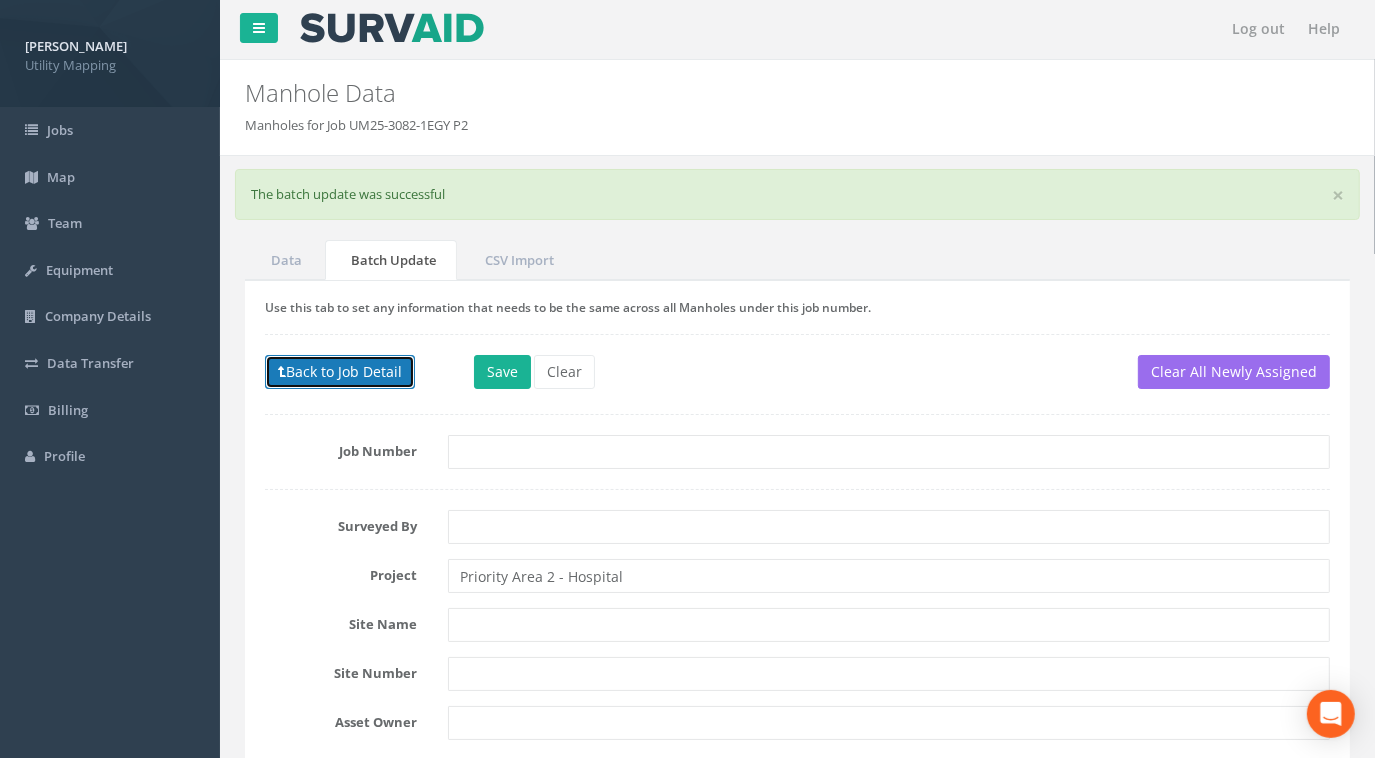 click on "Back to Job Detail" at bounding box center (340, 372) 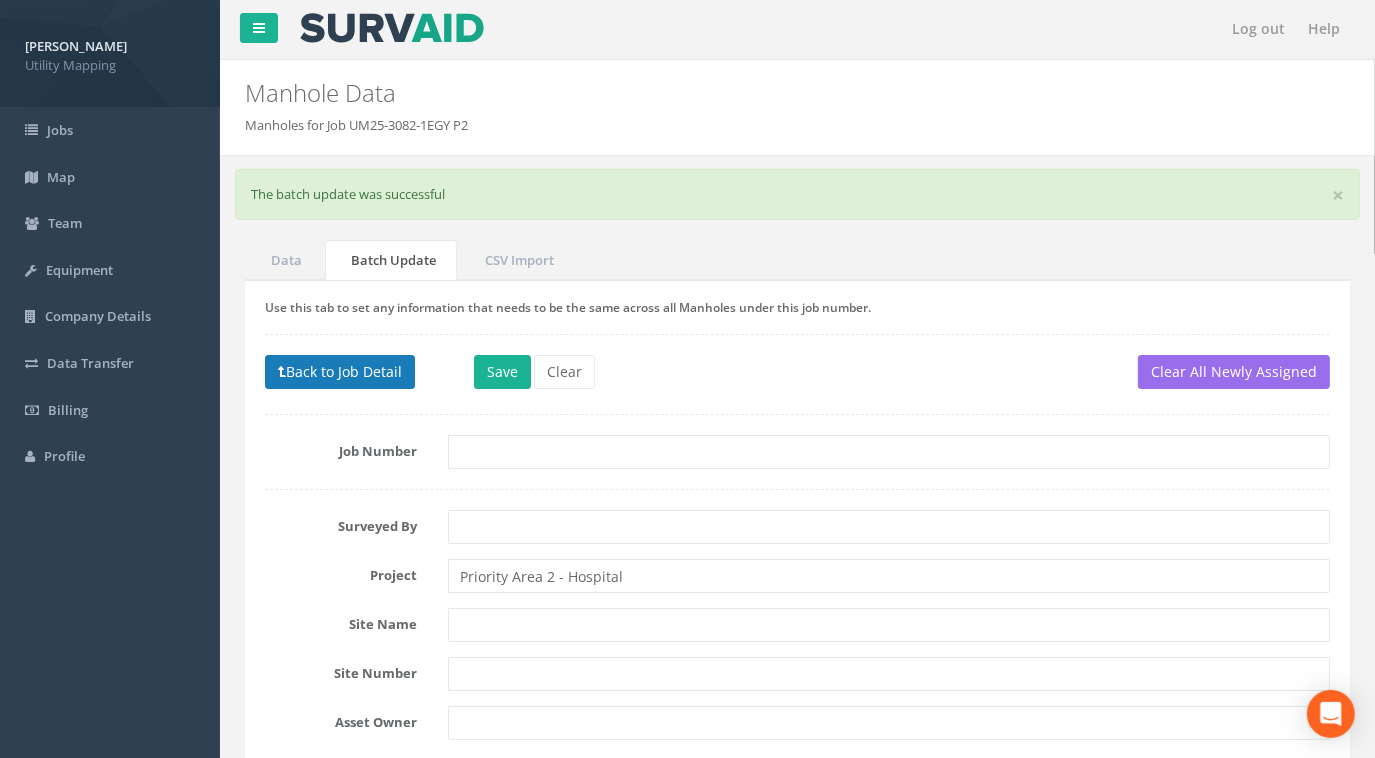 scroll, scrollTop: 0, scrollLeft: 0, axis: both 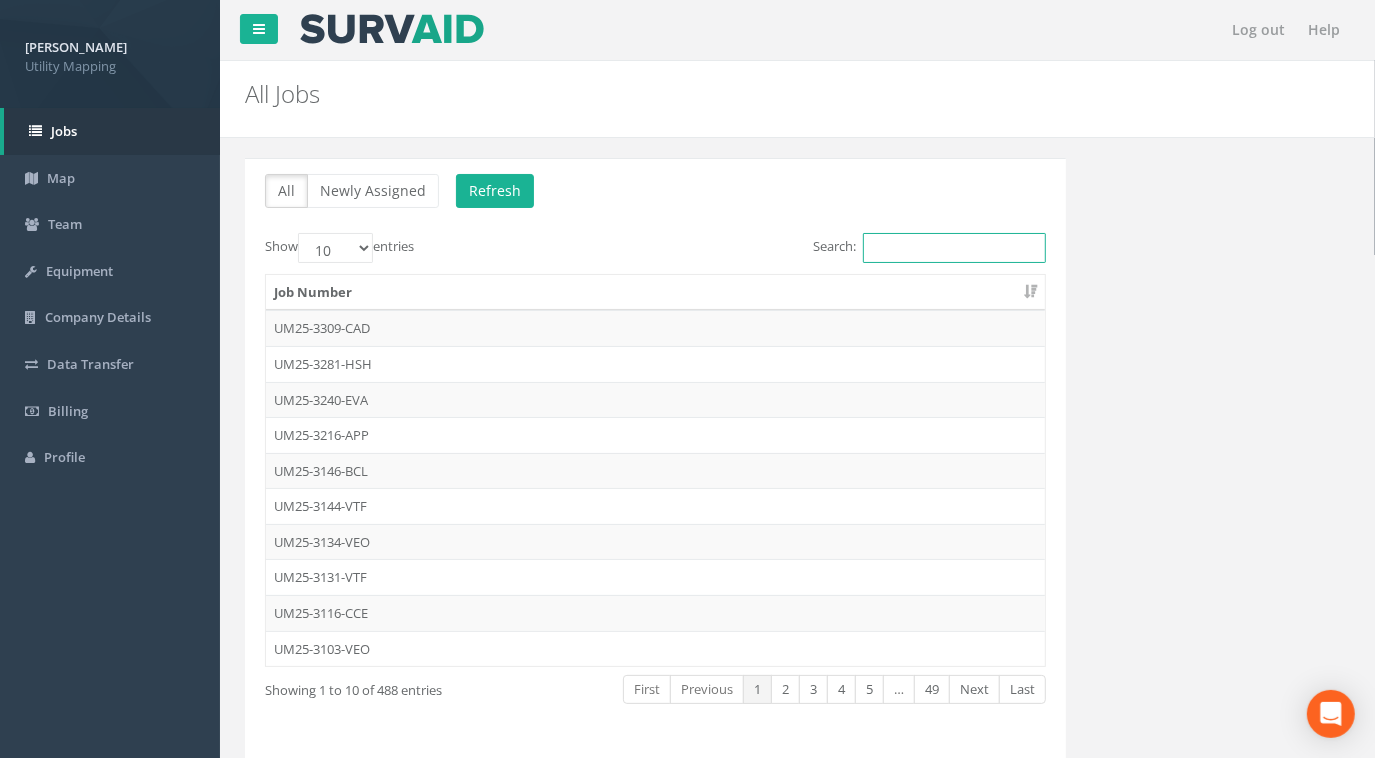 click on "Search:" at bounding box center (954, 248) 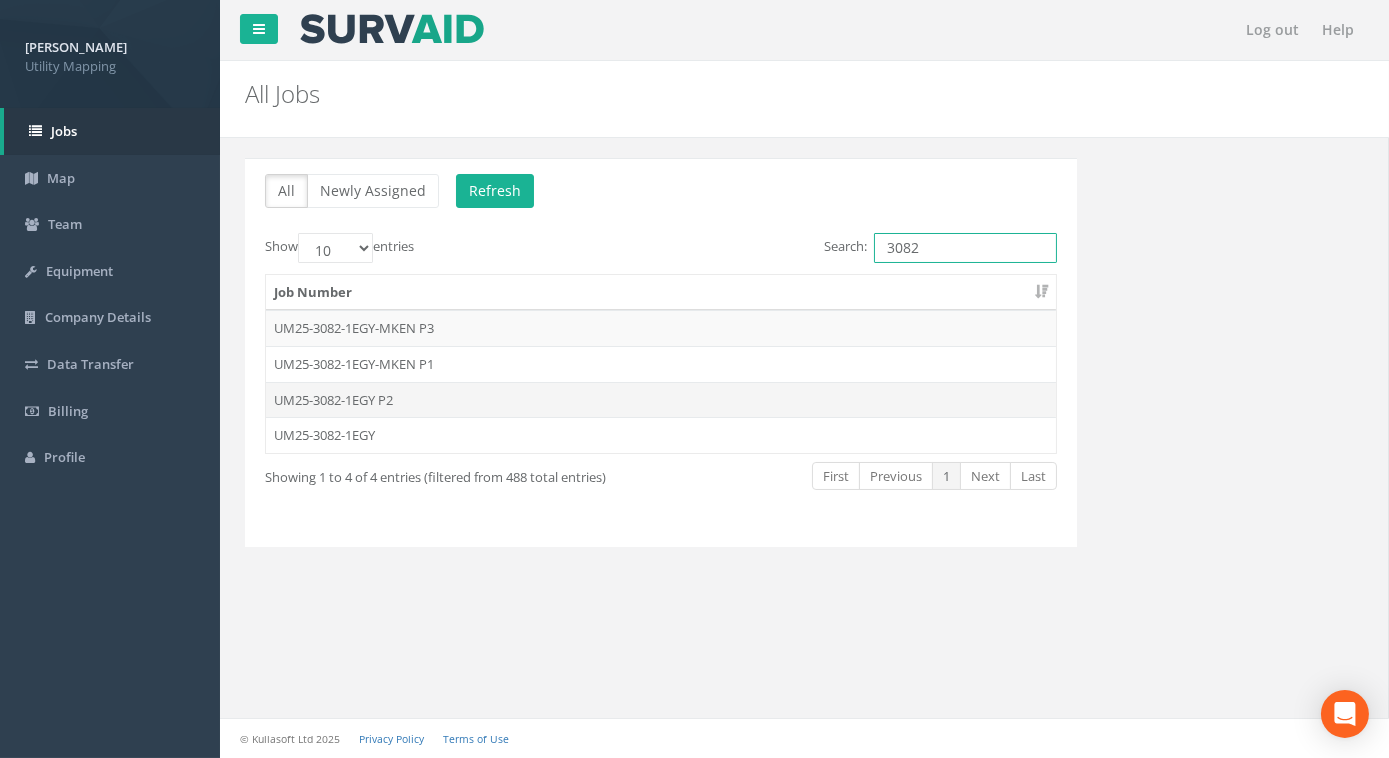 type on "3082" 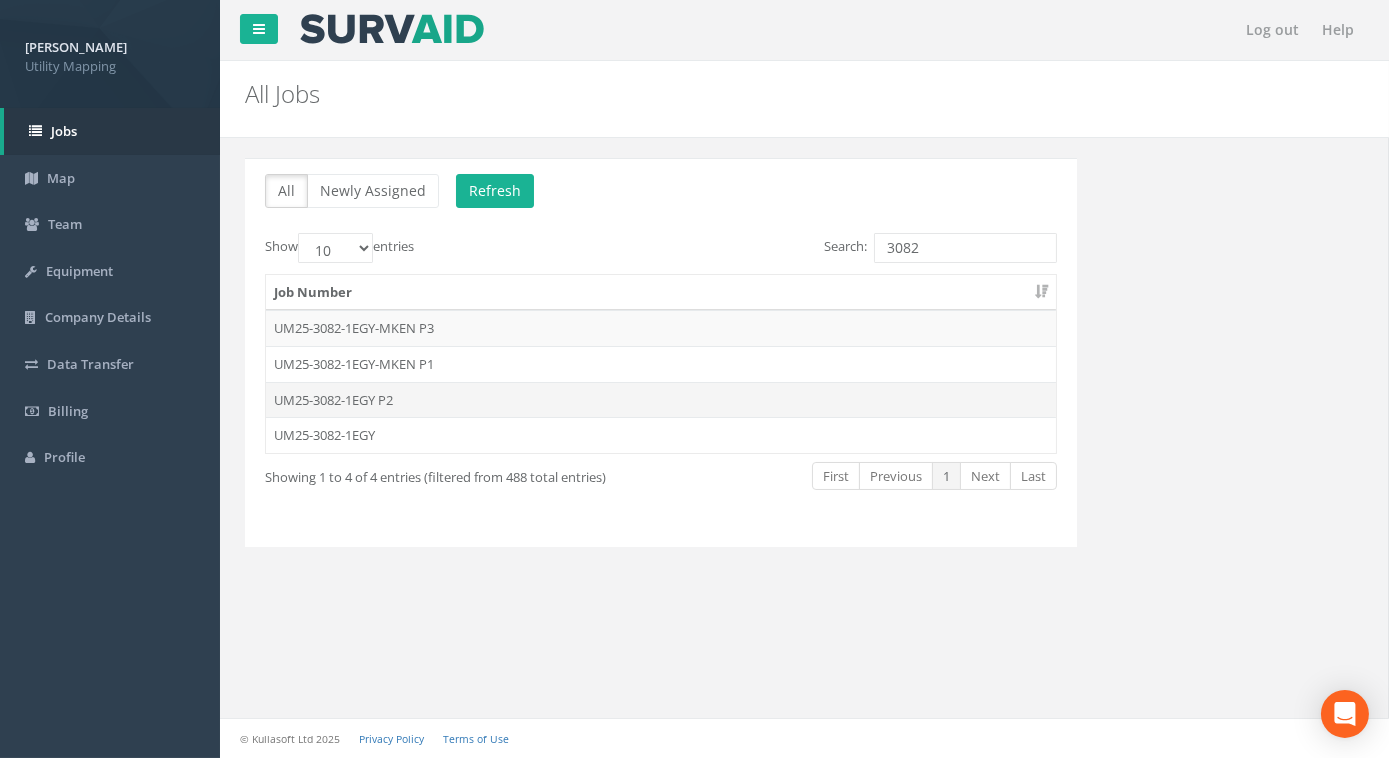 click on "UM25-3082-1EGY P2" at bounding box center [661, 400] 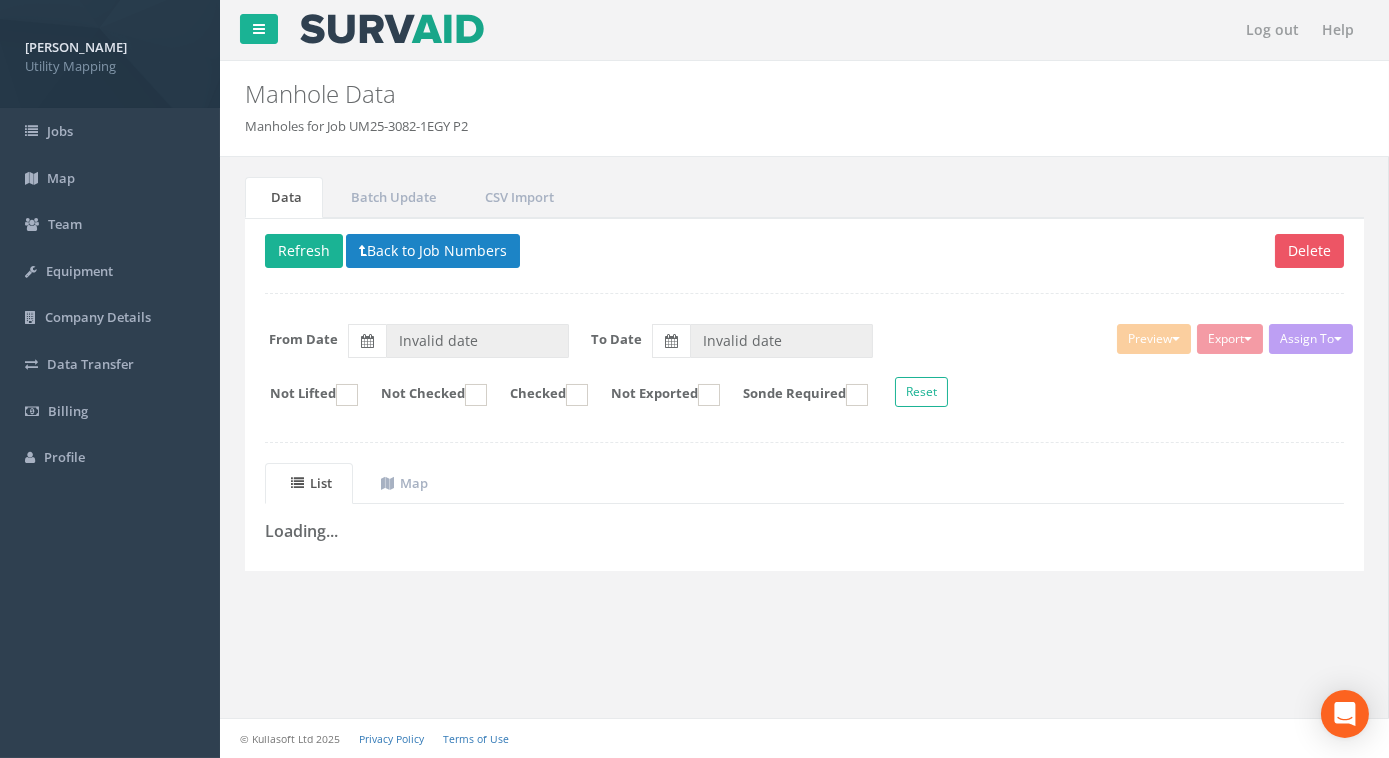 type on "[DATE]" 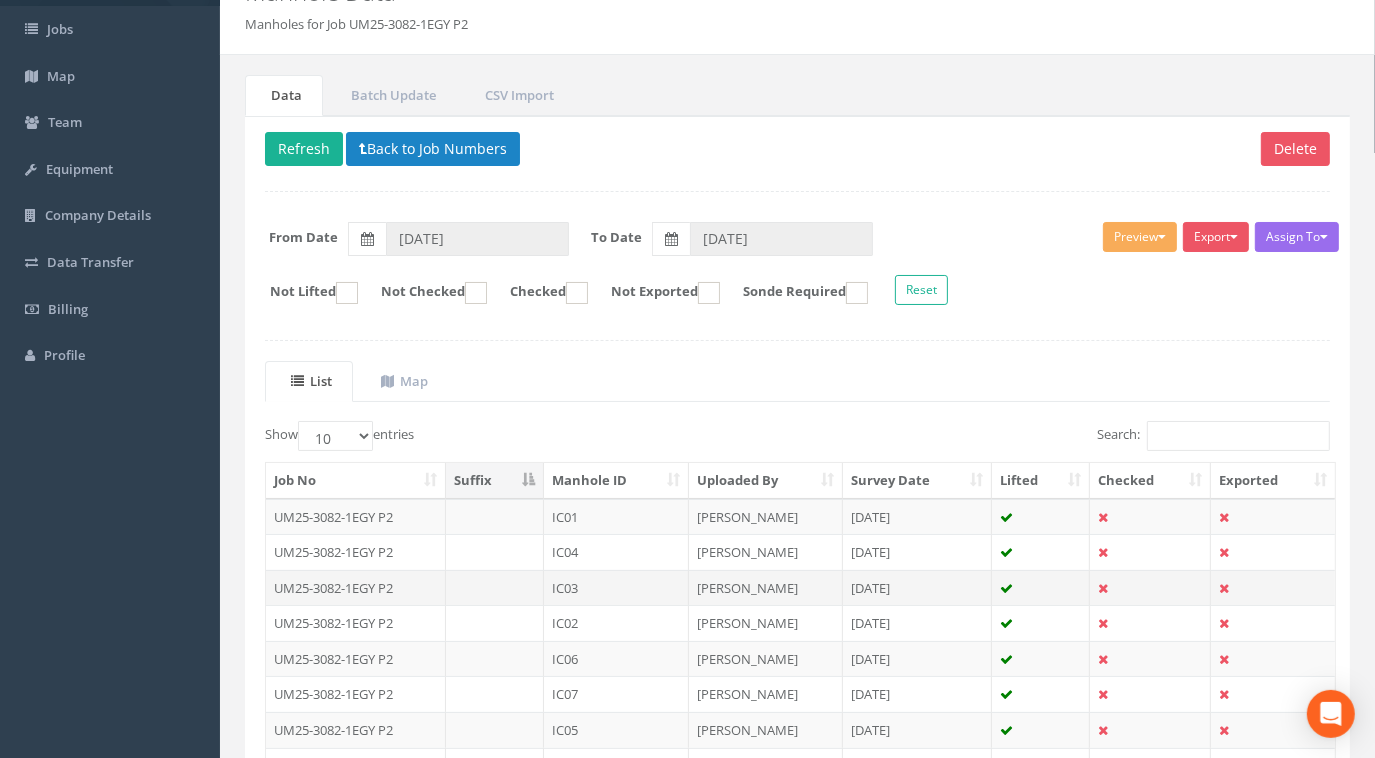 scroll, scrollTop: 272, scrollLeft: 0, axis: vertical 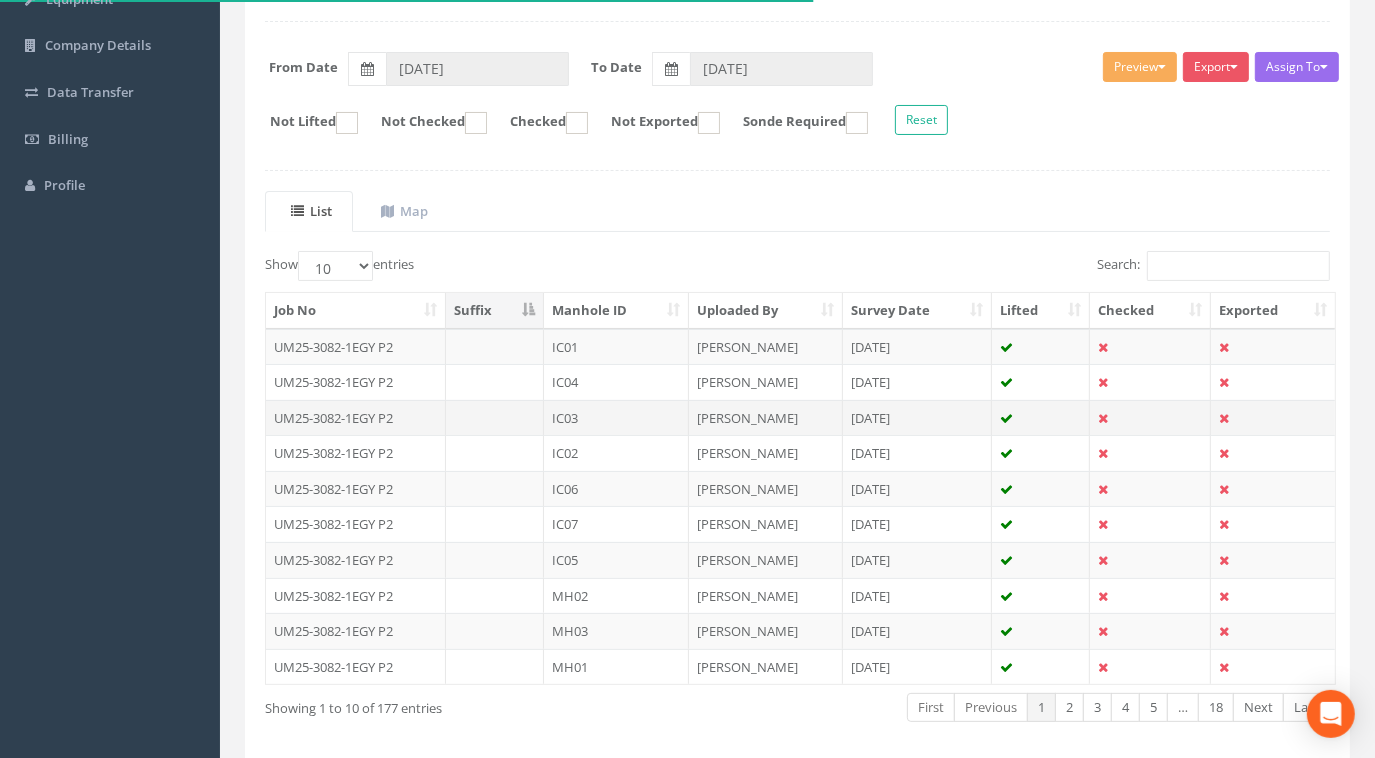 click on "IC03" at bounding box center [616, 418] 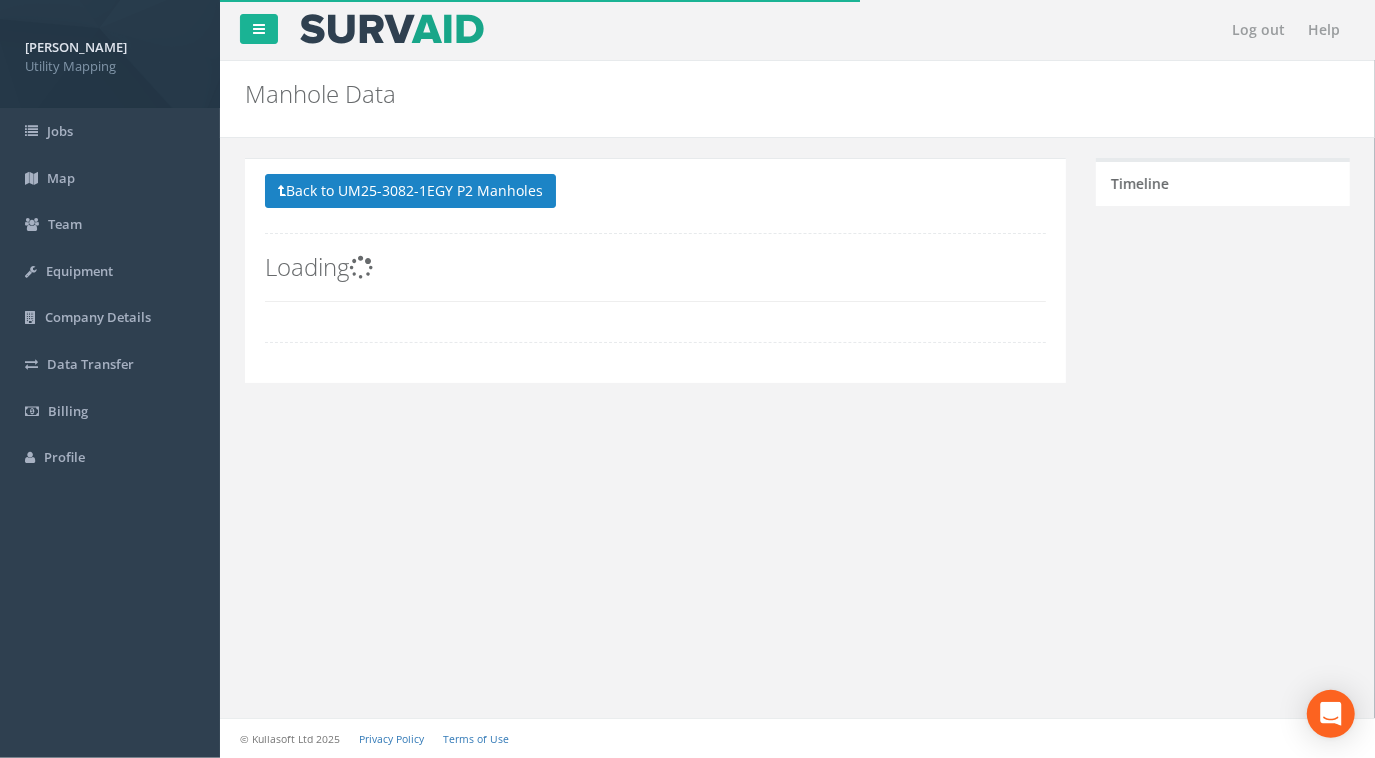 scroll, scrollTop: 0, scrollLeft: 0, axis: both 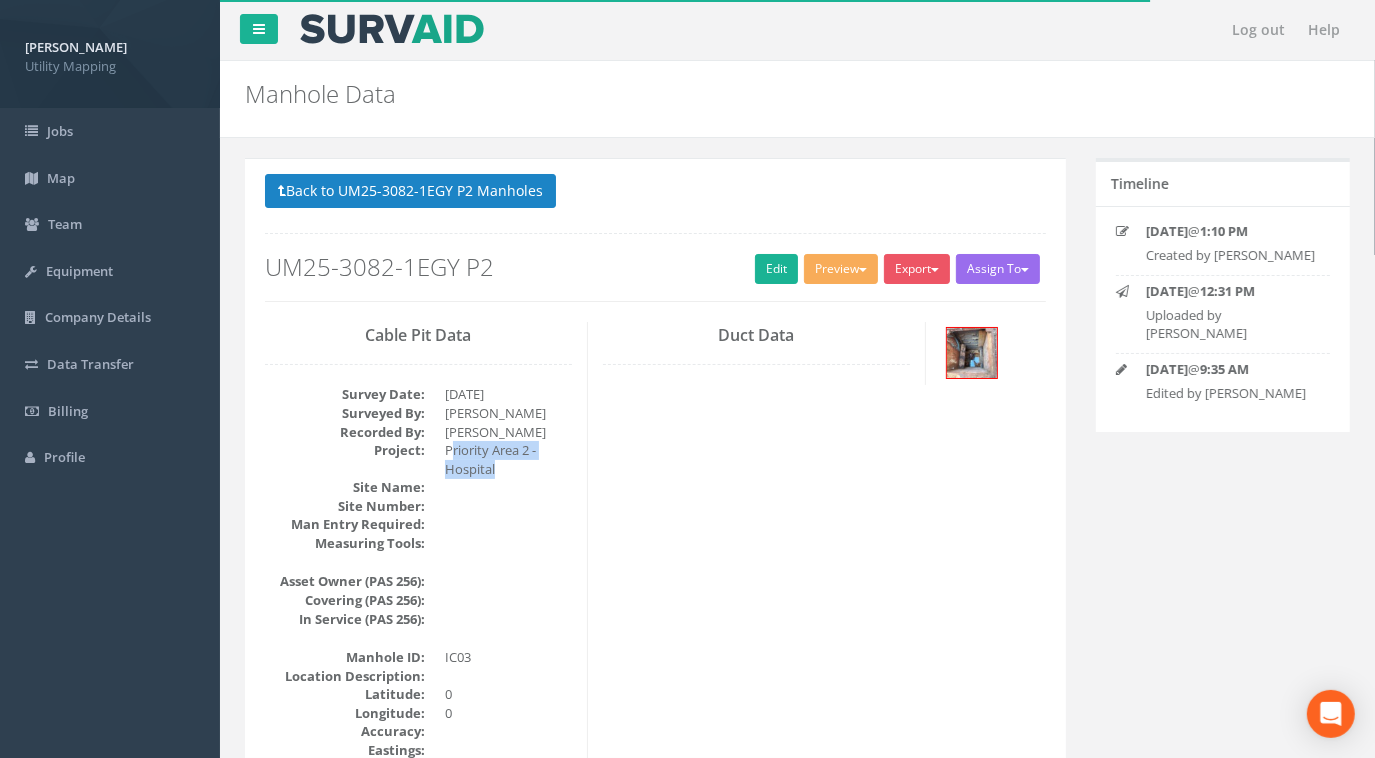 drag, startPoint x: 452, startPoint y: 450, endPoint x: 533, endPoint y: 462, distance: 81.88406 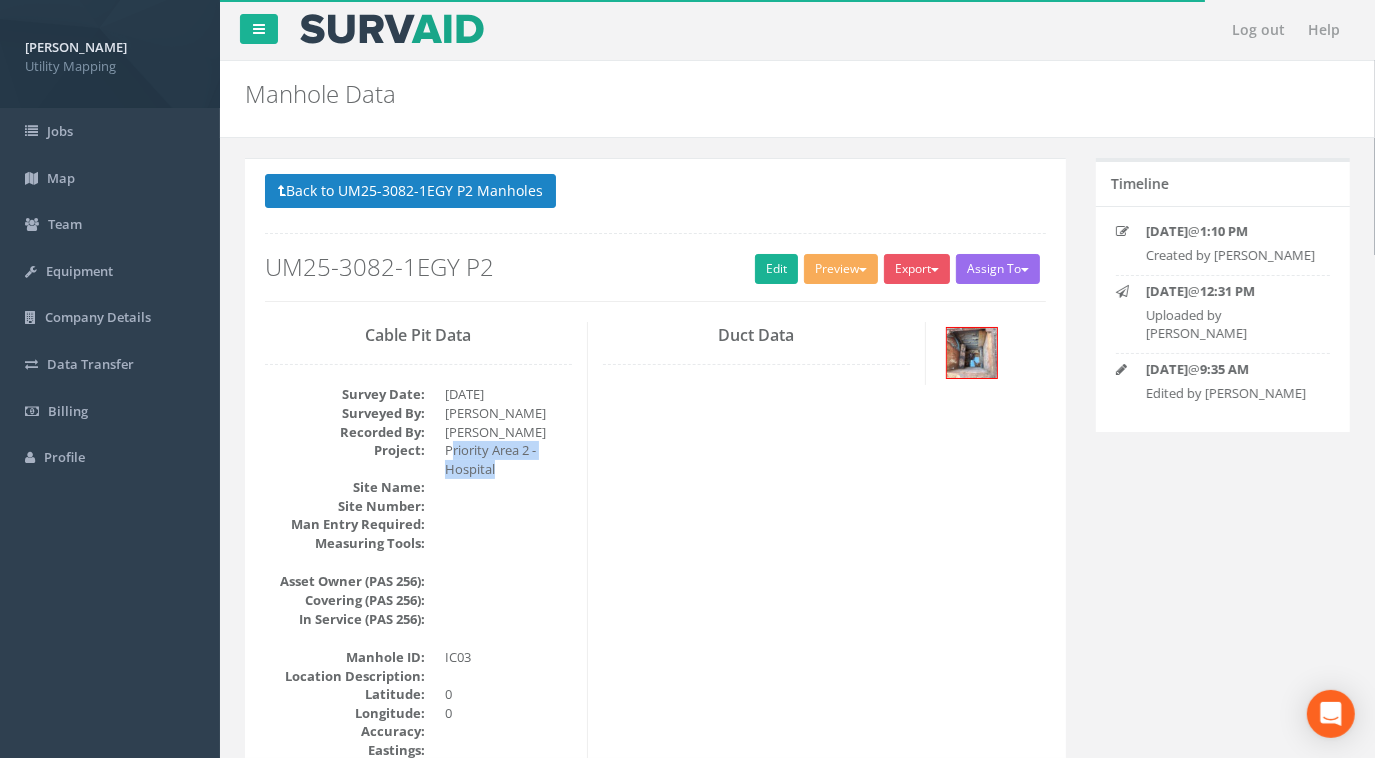 click on "Priority Area 2 - Hospital" at bounding box center (508, 459) 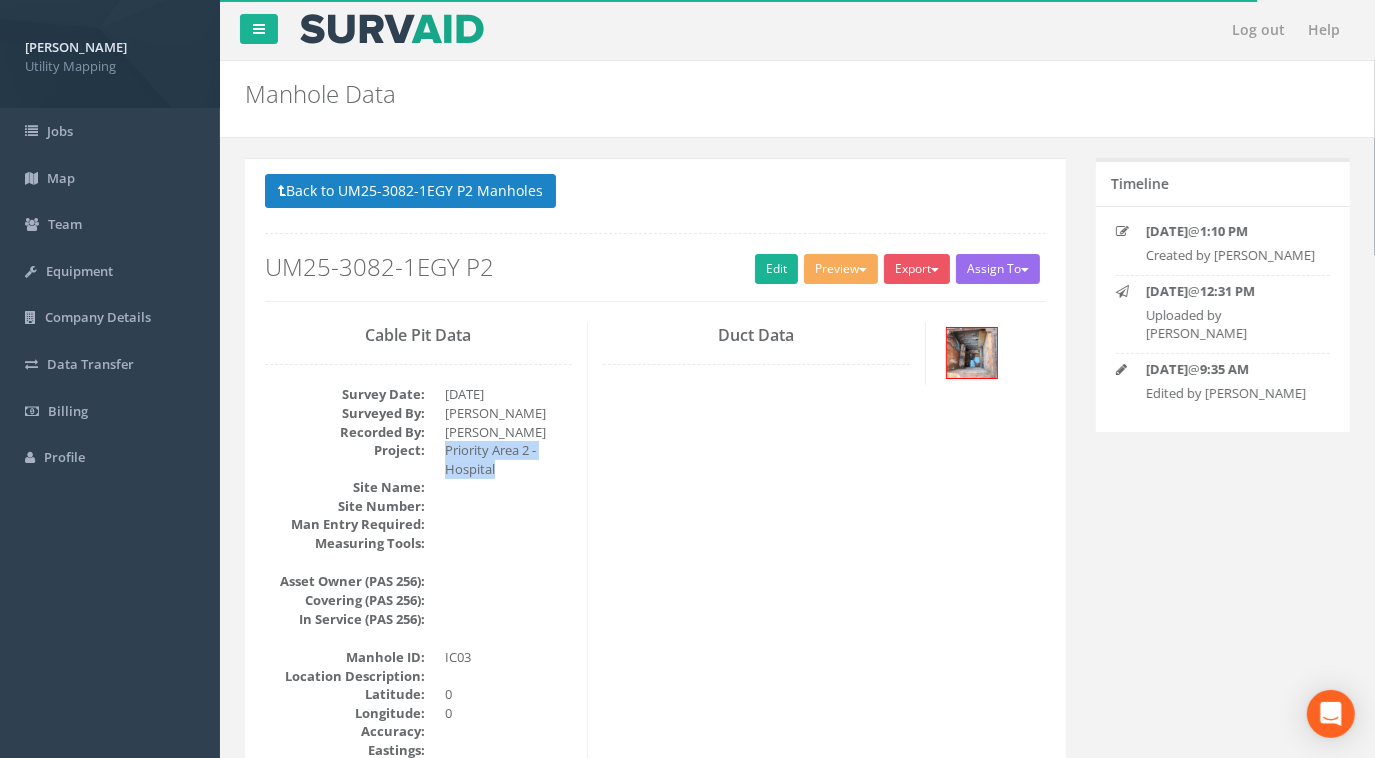 drag, startPoint x: 522, startPoint y: 470, endPoint x: 440, endPoint y: 452, distance: 83.95237 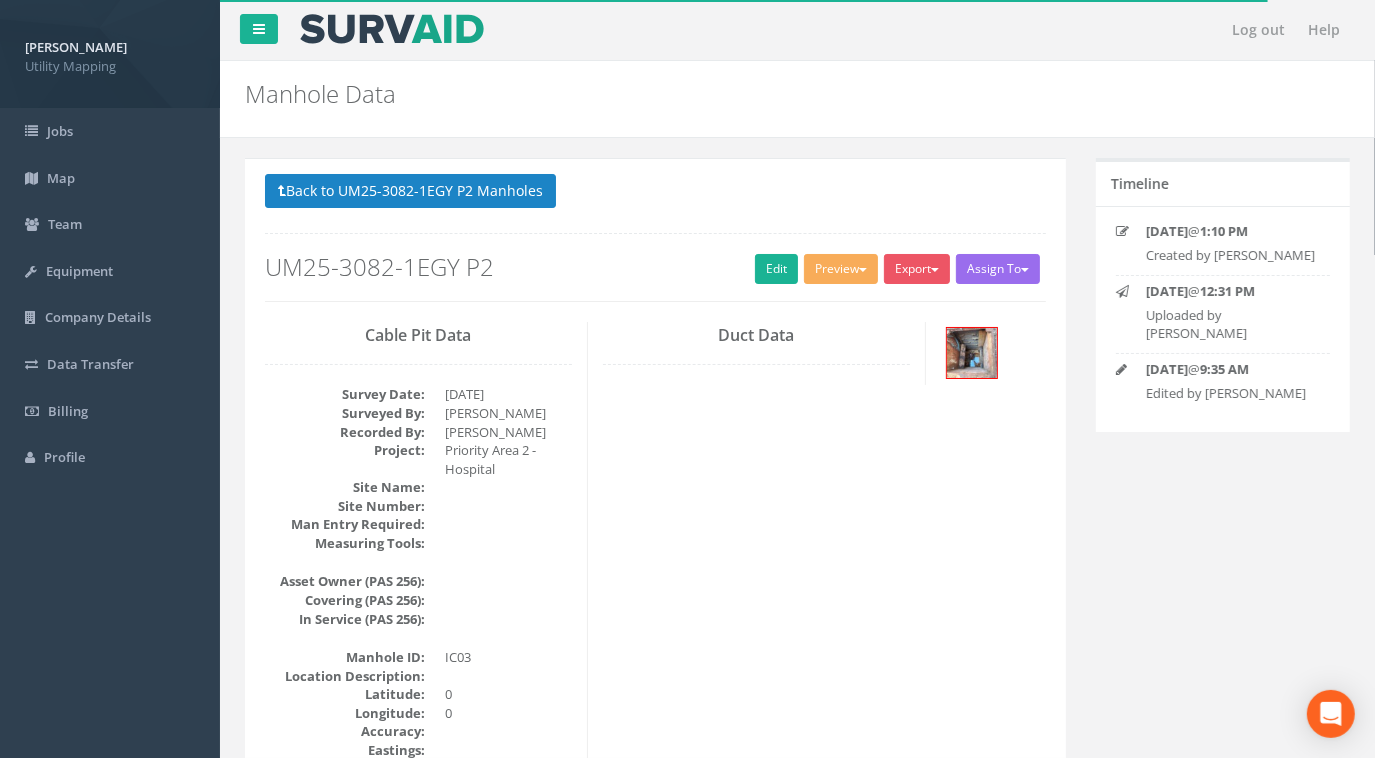 drag, startPoint x: 440, startPoint y: 452, endPoint x: 657, endPoint y: 356, distance: 237.28674 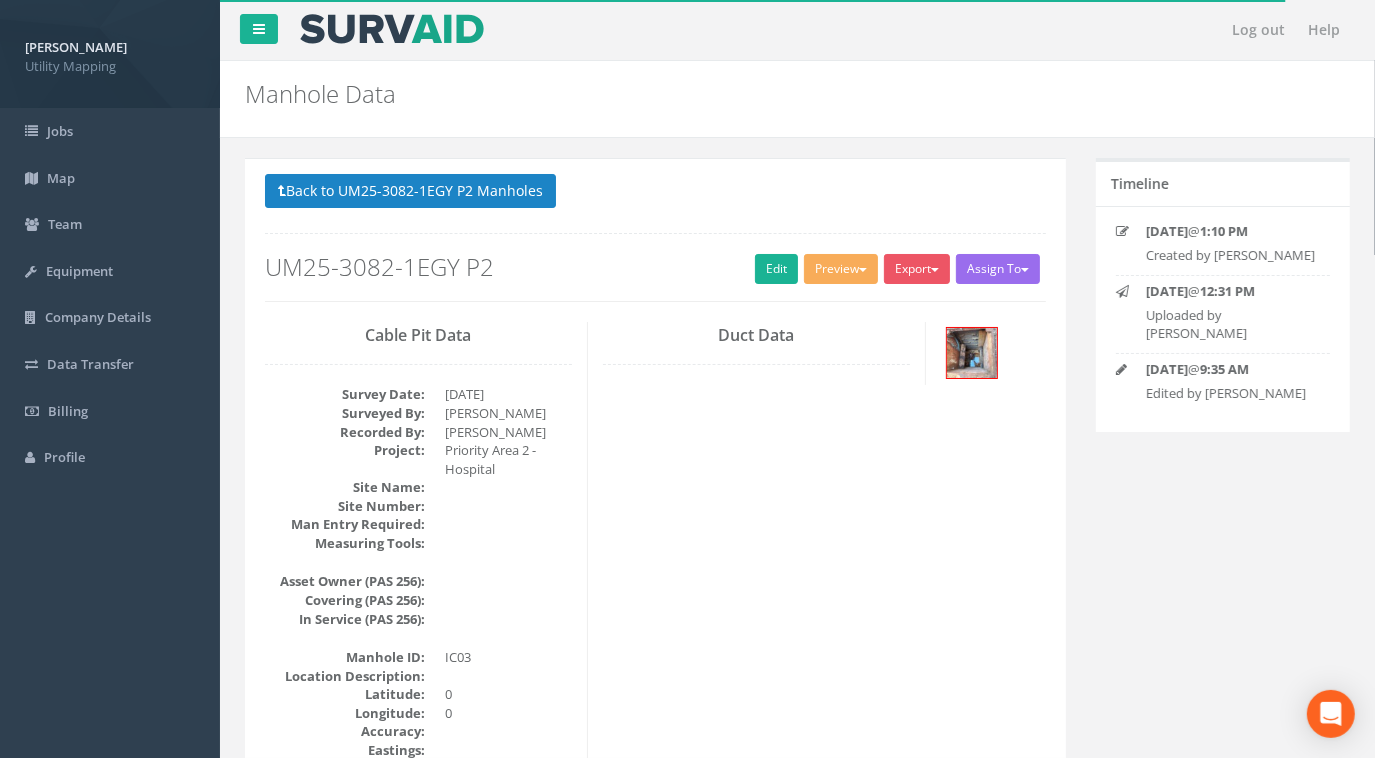 click on "Back to UM25-3082-1EGY P2 Manholes       Back to Map           Assign To            [PERSON_NAME] Land Surveyors Ltd     No Companies Added          Export        U Map IC   U Map [GEOGRAPHIC_DATA]   United Utilities       SurvAid IC   SurvAid Manhole            Preview        U Map IC   U Map [GEOGRAPHIC_DATA]   United Utilities       SurvAid IC   SurvAid Manhole         Edit   UM25-3082-1EGY P2                                                Cable Pit Data       Survey Date:  [DATE]  Surveyed By:  [PERSON_NAME]  Recorded By:  [PERSON_NAME]  Project:  Priority Area 2 - Hospital  Site Name:    Site Number:    Man Entry Required:    Measuring Tools:        Asset Owner (PAS 256):    Covering (PAS 256):    In Service (PAS 256):        Manhole ID:  IC03  Location Description:    [GEOGRAPHIC_DATA]  Accuracy:    Eastings:    Northings:    Datum:    Grid Ref (PAS 256):        Service Type:  Water Meter  Ownership:    Type:    Year Built:    Drainage Area Code:        Lifted" at bounding box center (655, 1521) 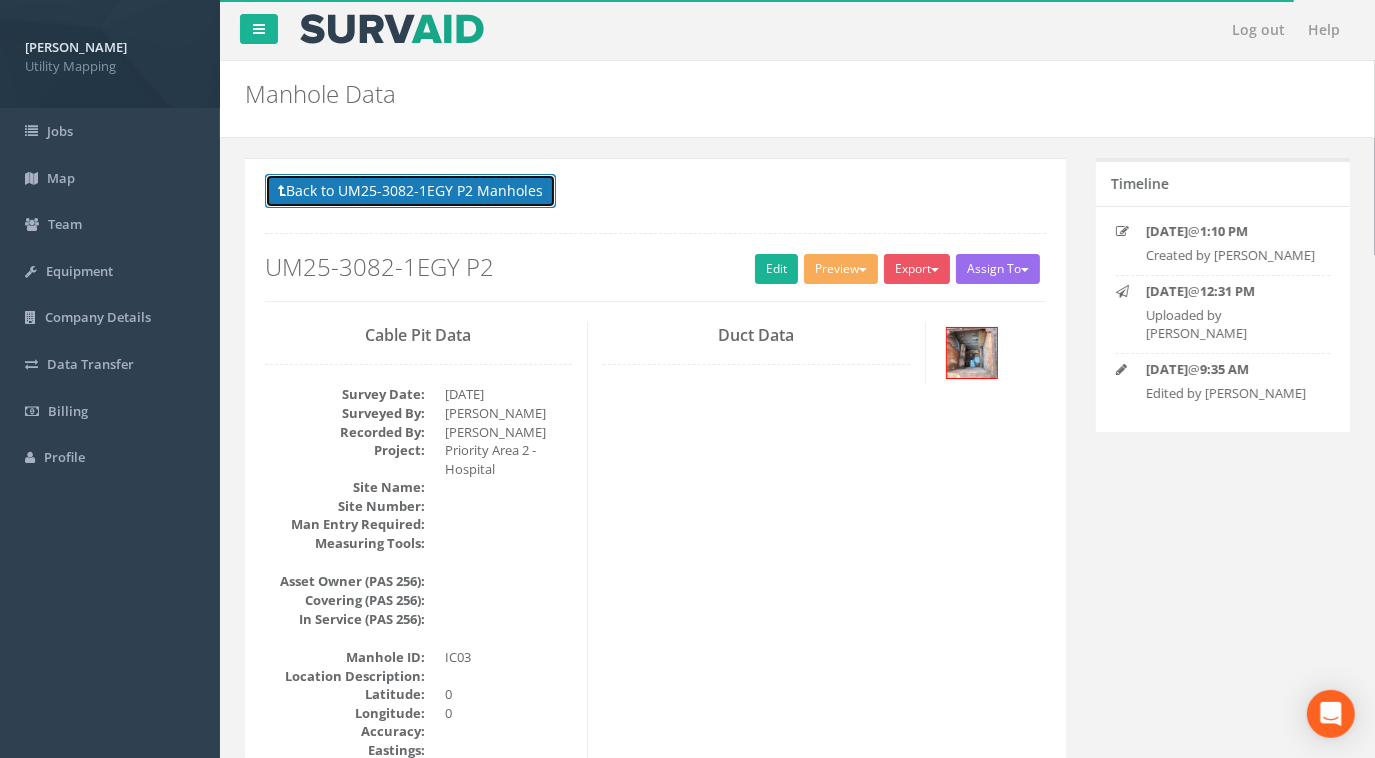 click on "Back to UM25-3082-1EGY P2 Manholes" at bounding box center (410, 191) 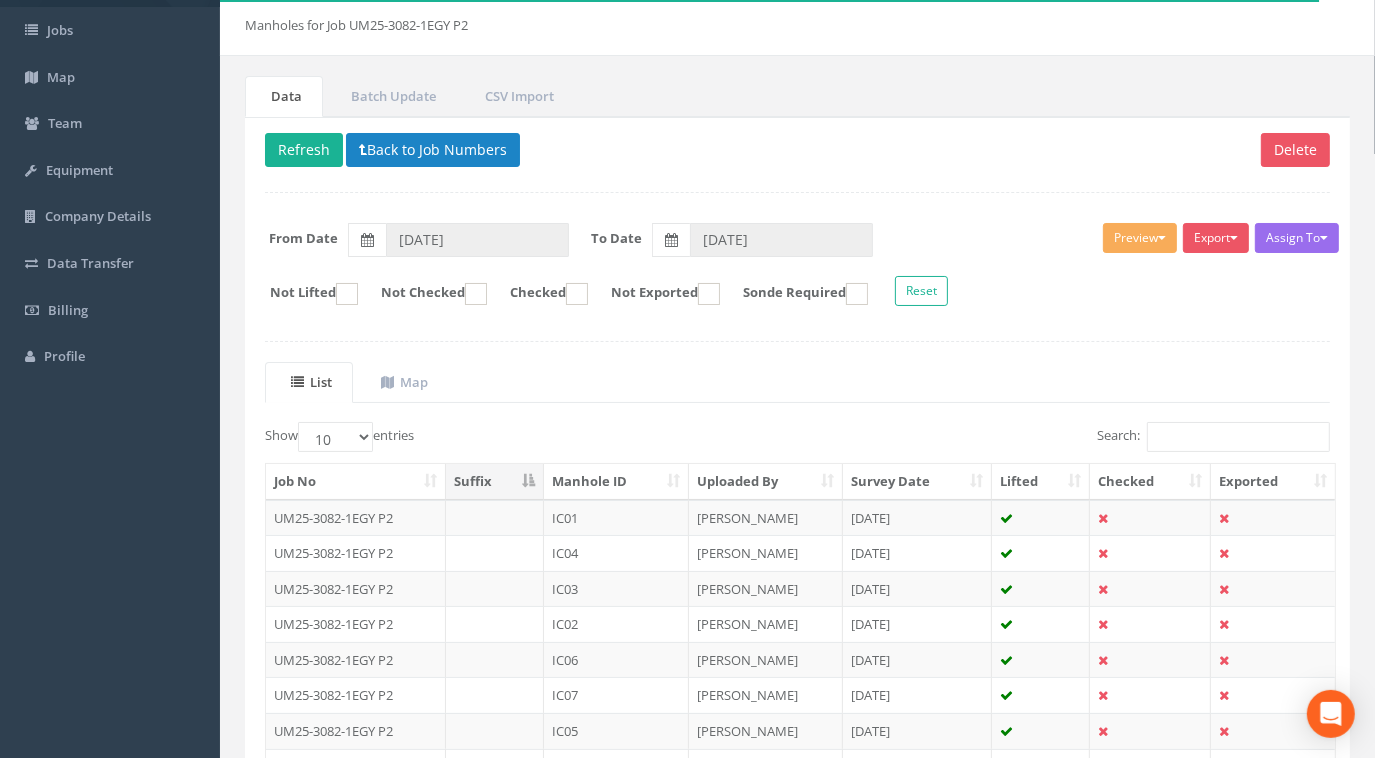 scroll, scrollTop: 349, scrollLeft: 0, axis: vertical 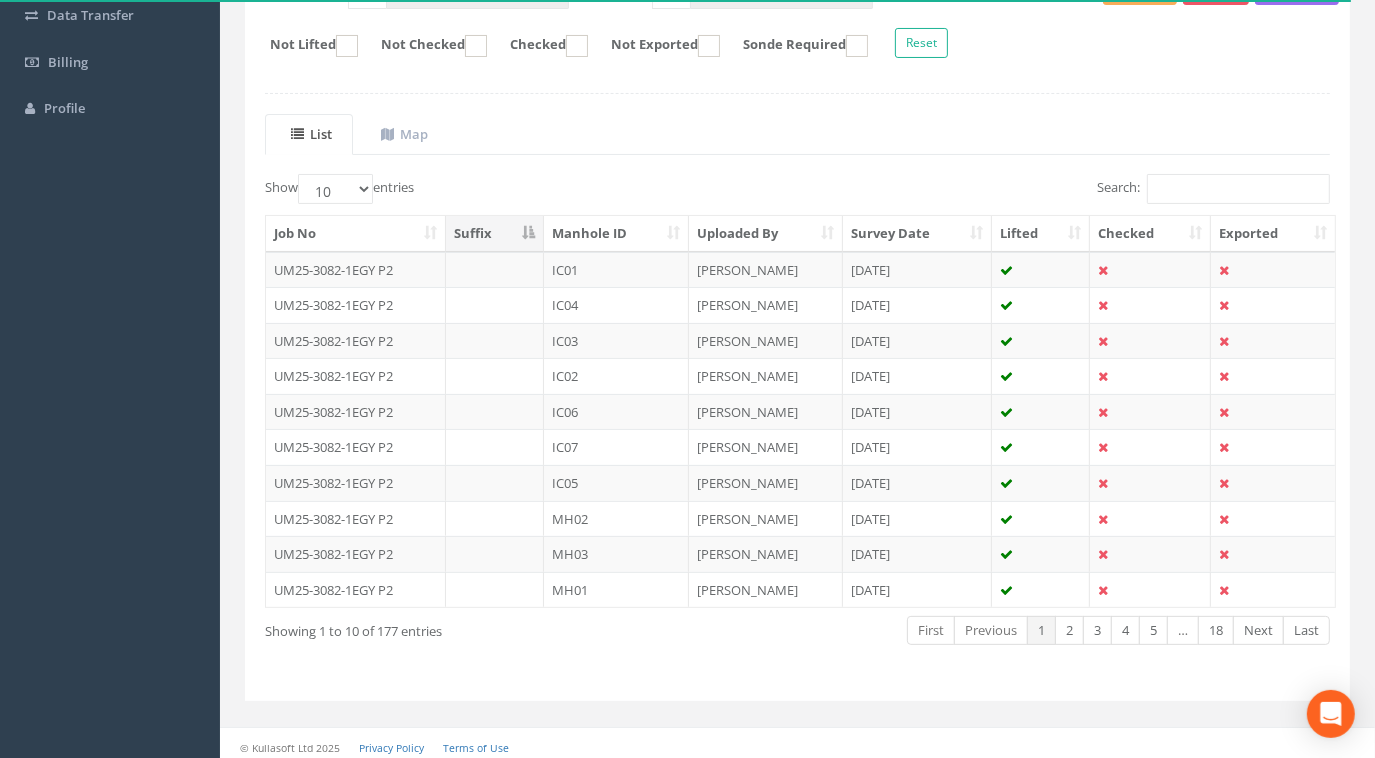 click on "Manhole ID" at bounding box center [616, 234] 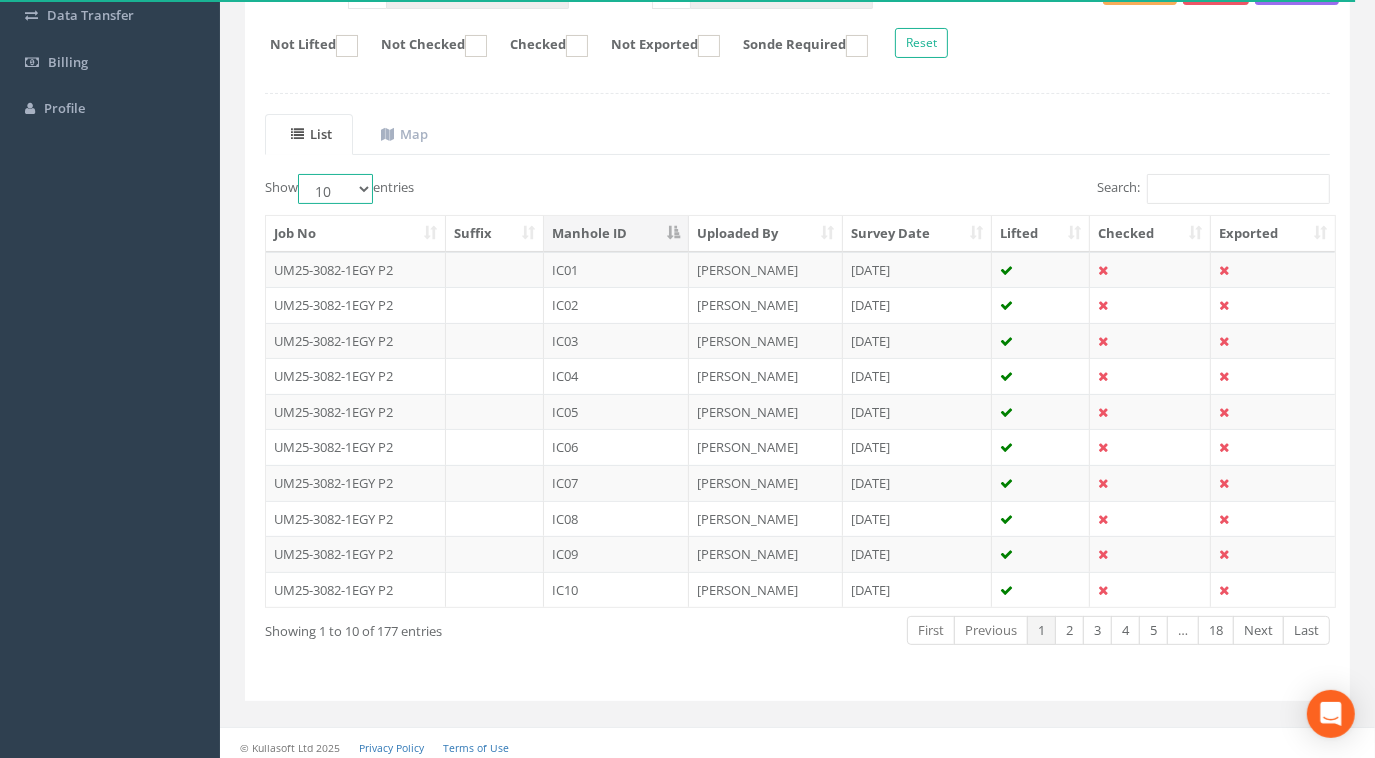 click on "10 25 50 100" at bounding box center [335, 189] 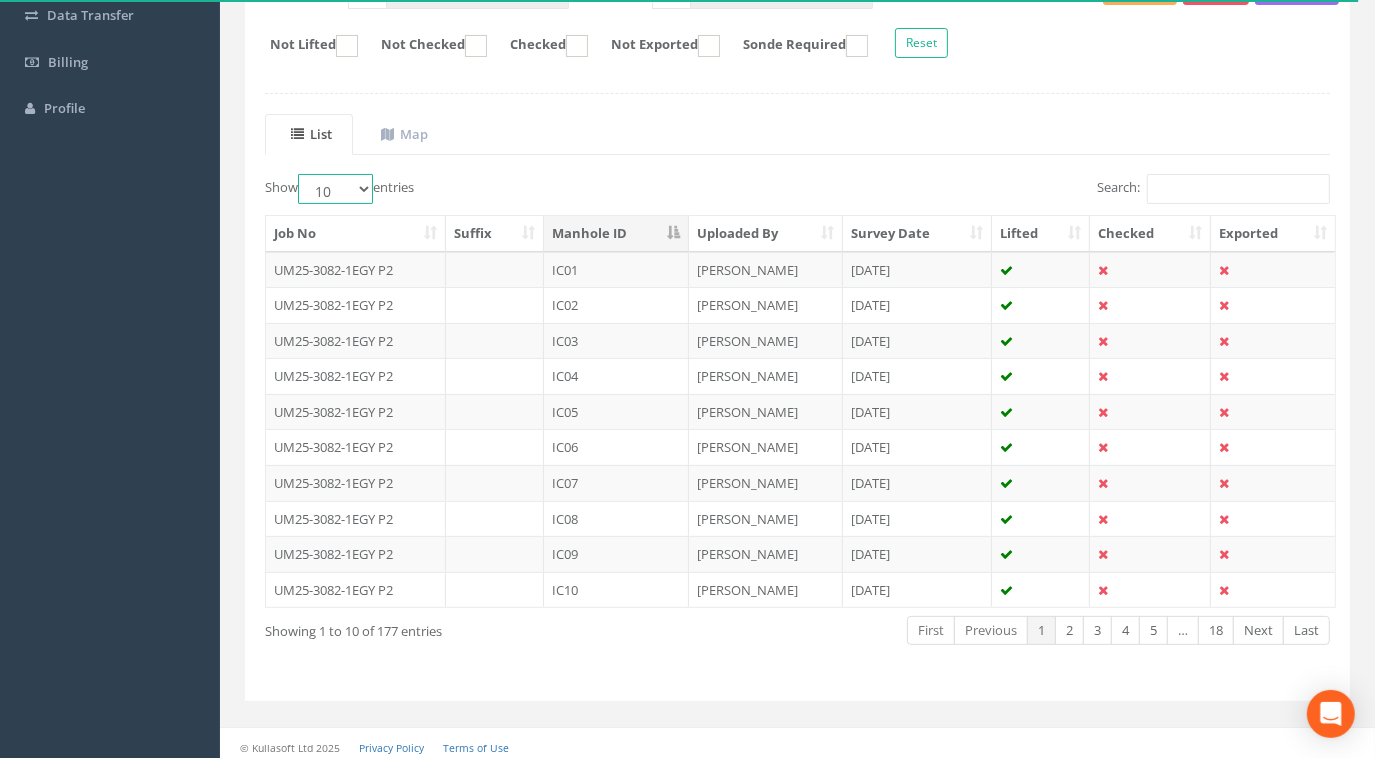 select on "100" 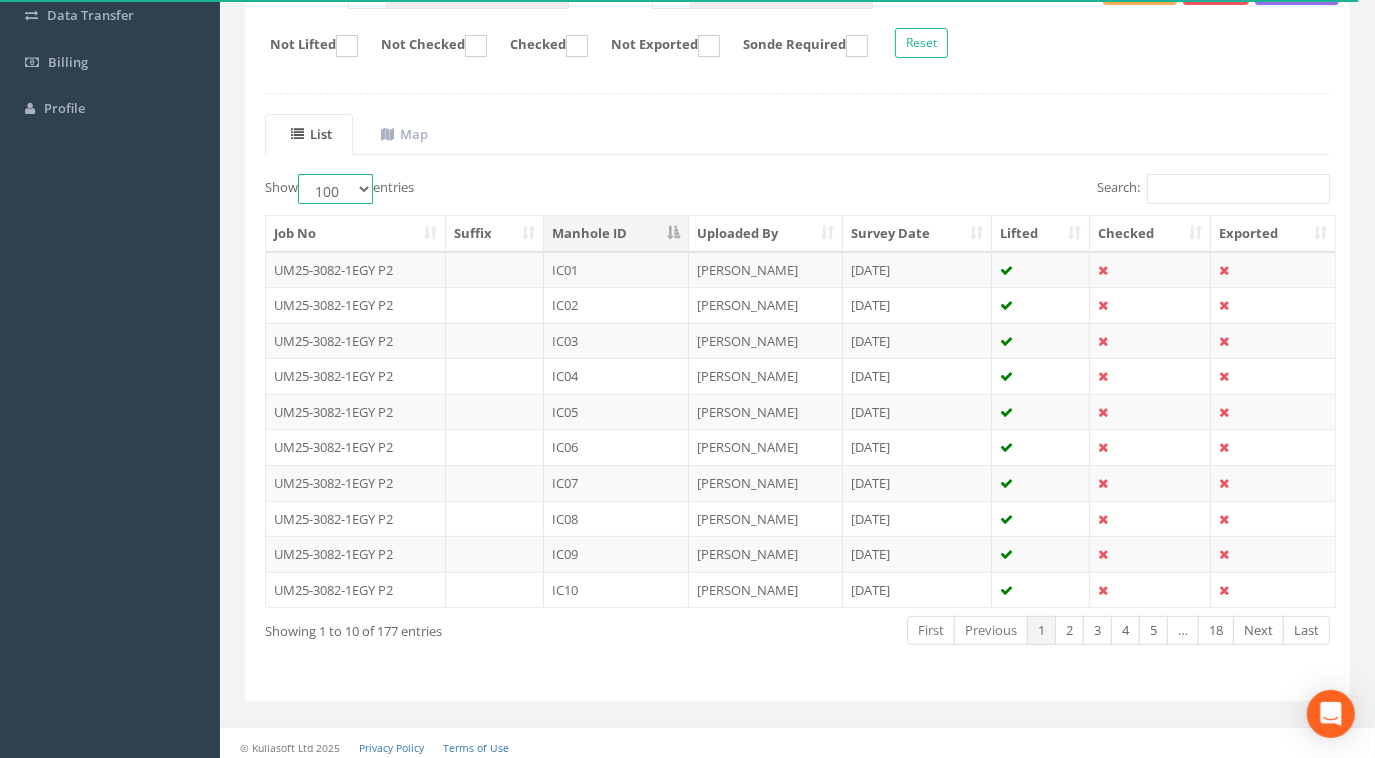 click on "10 25 50 100" at bounding box center [335, 189] 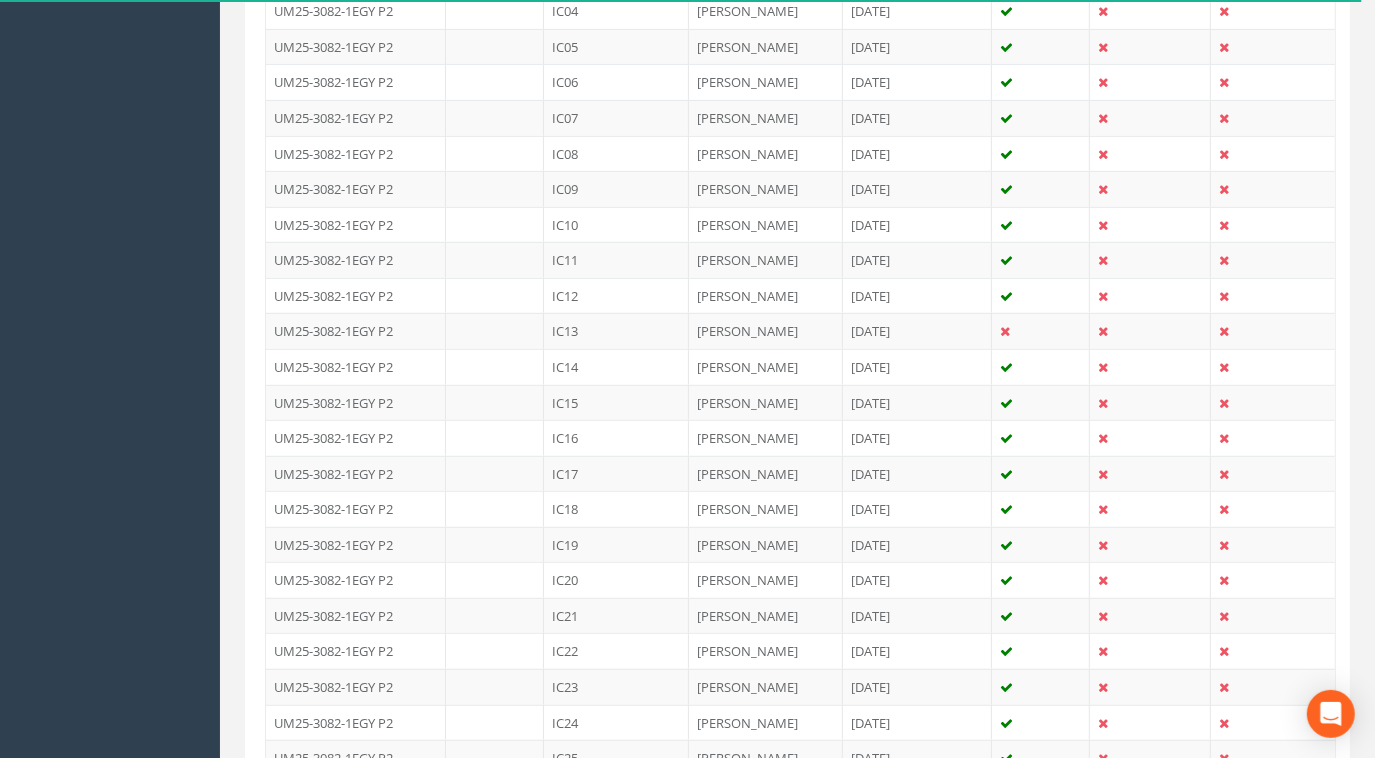 scroll, scrollTop: 894, scrollLeft: 0, axis: vertical 